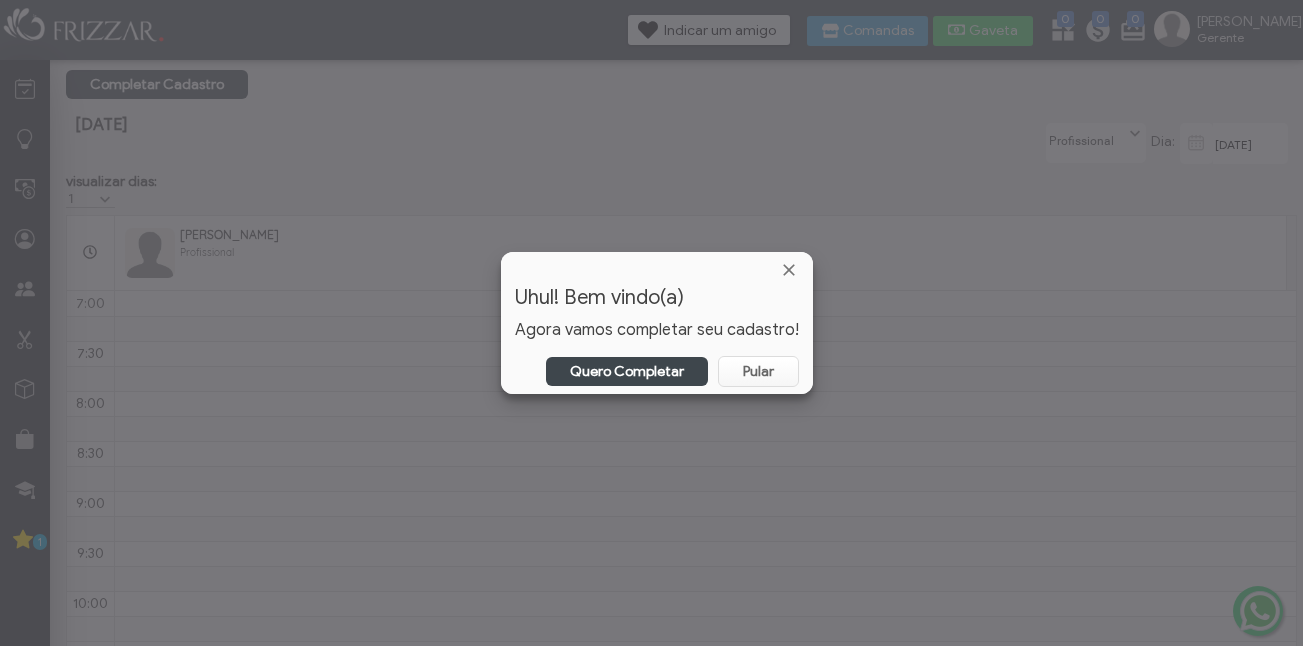 scroll, scrollTop: 0, scrollLeft: 0, axis: both 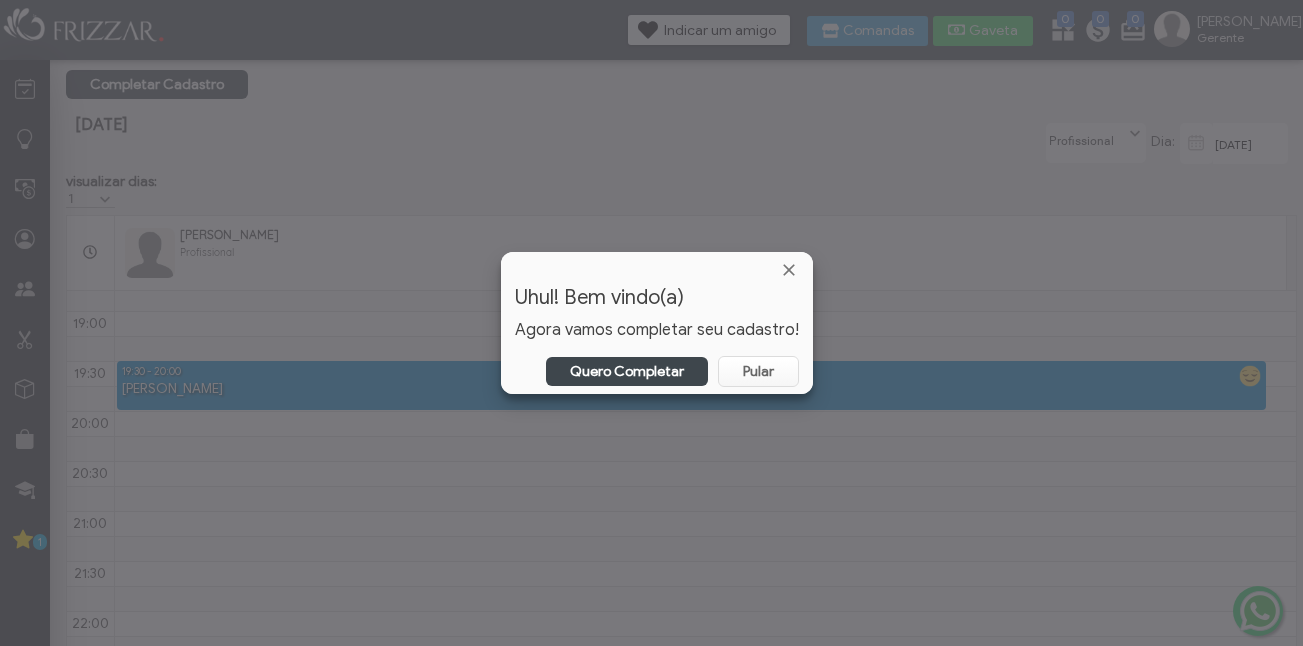 click at bounding box center [651, 323] 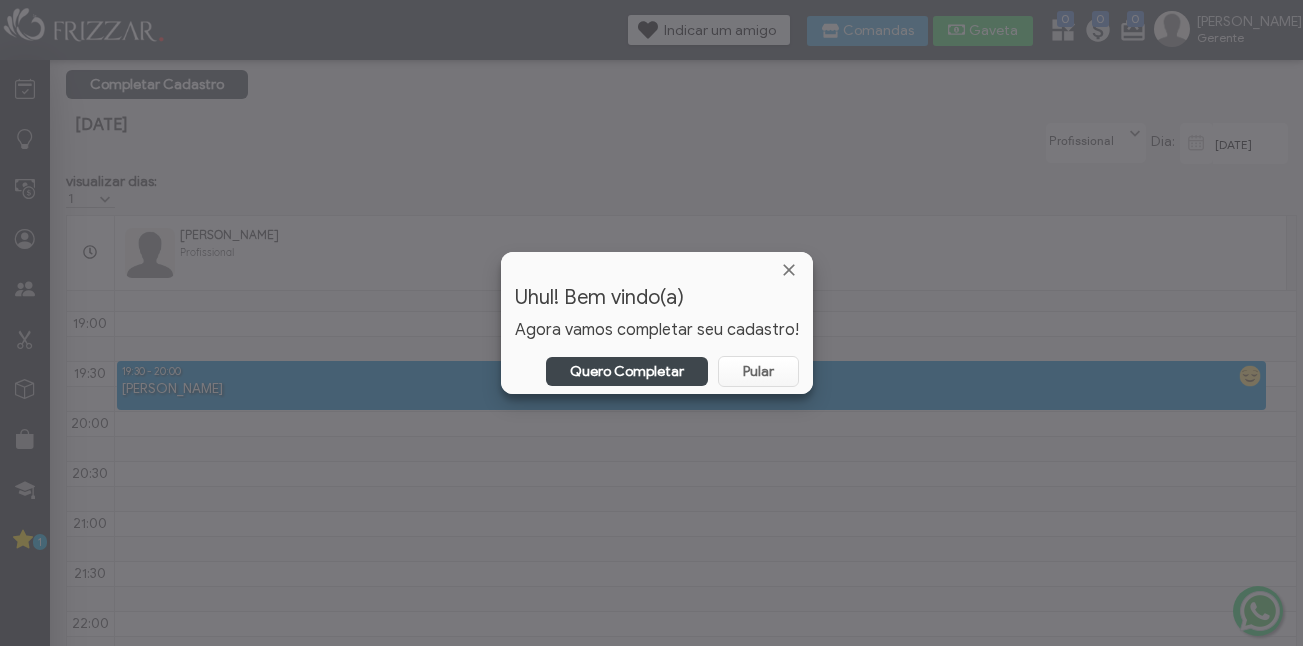 click on "Quero Completar" at bounding box center [627, 371] 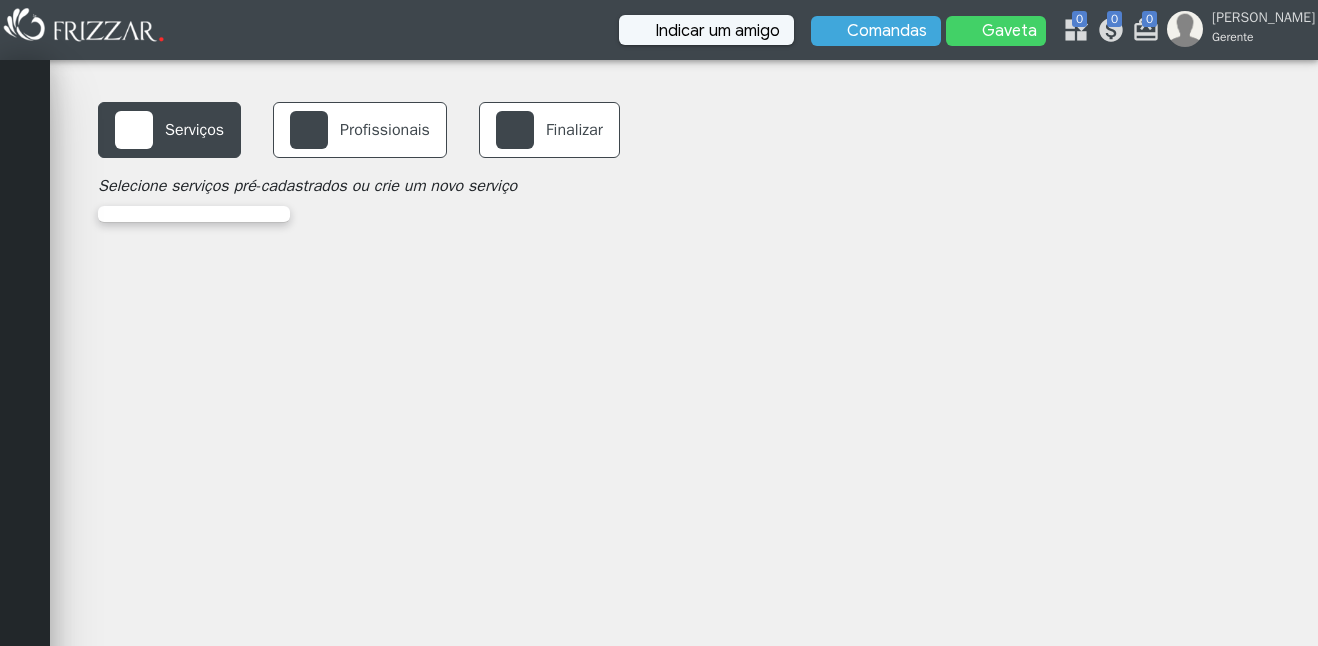 scroll, scrollTop: 0, scrollLeft: 0, axis: both 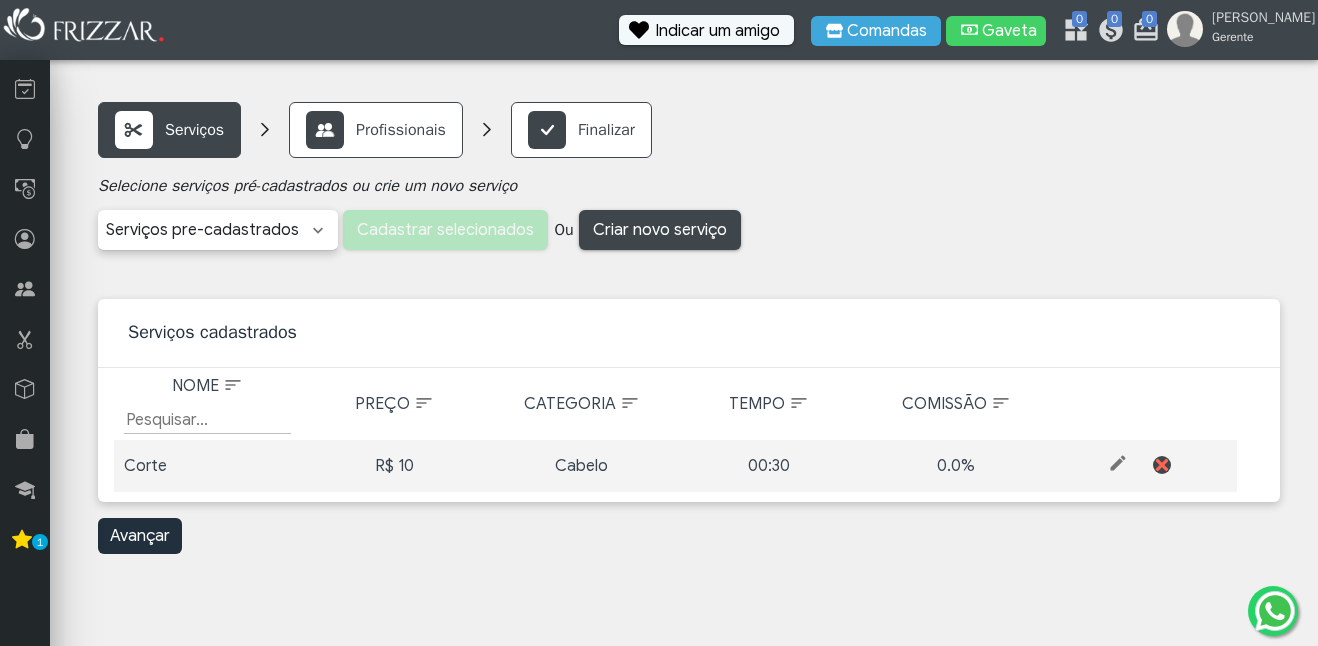 click 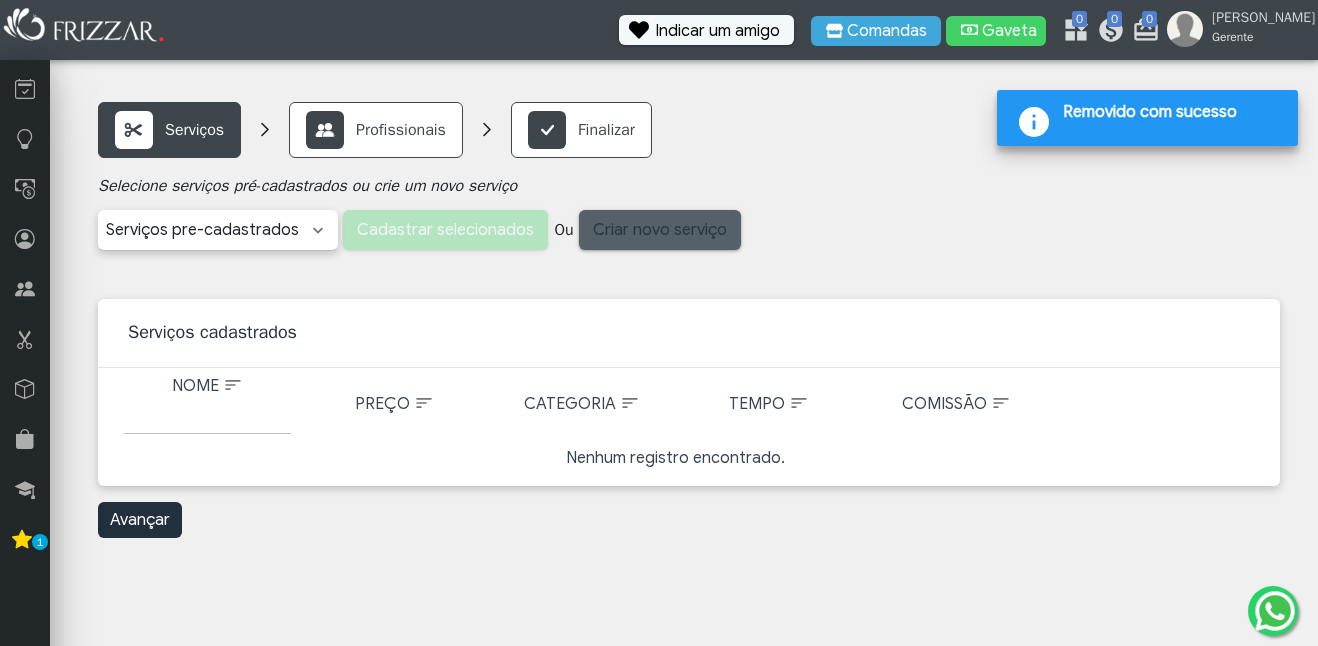 click on "Criar novo serviço" at bounding box center [660, 230] 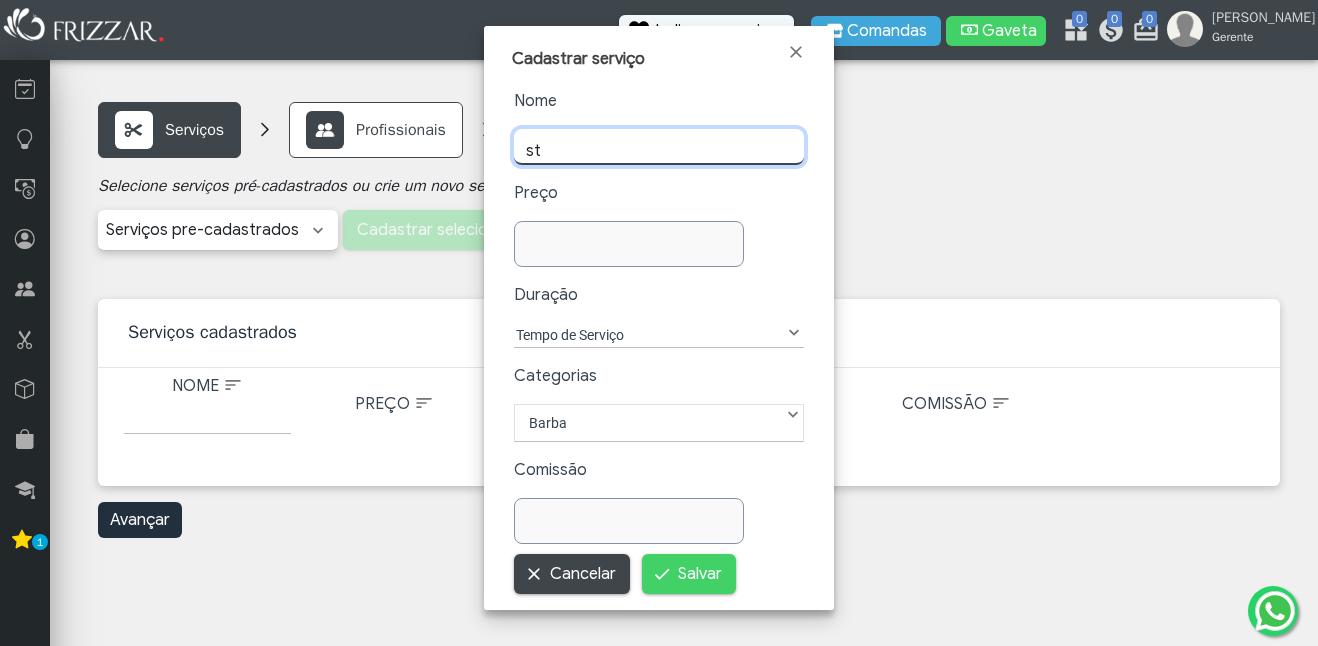 type on "s" 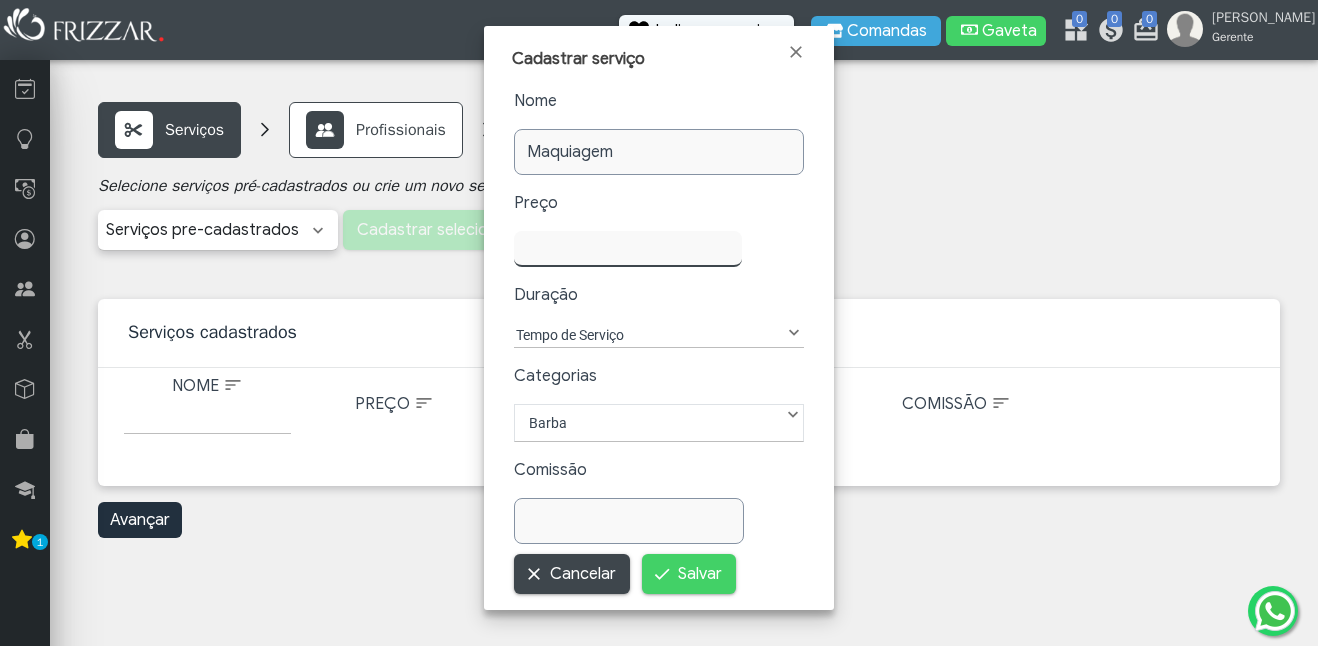 click at bounding box center (628, 249) 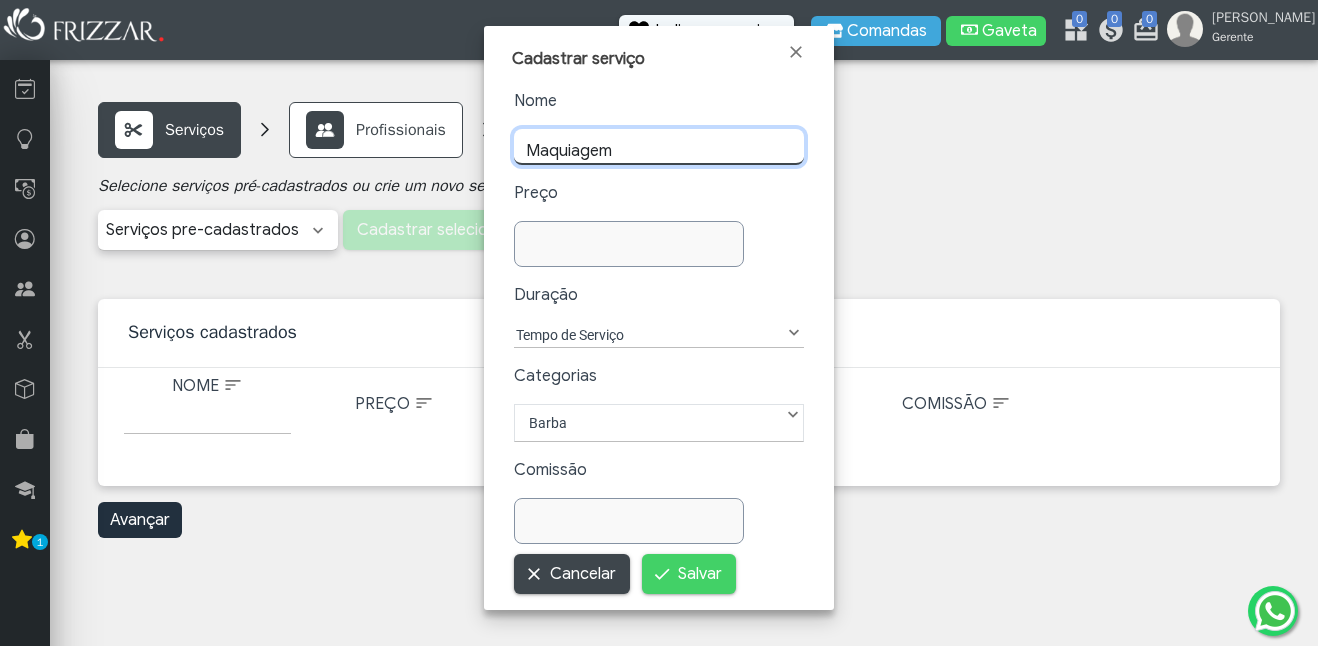 click on "Maquiagem" at bounding box center (659, 147) 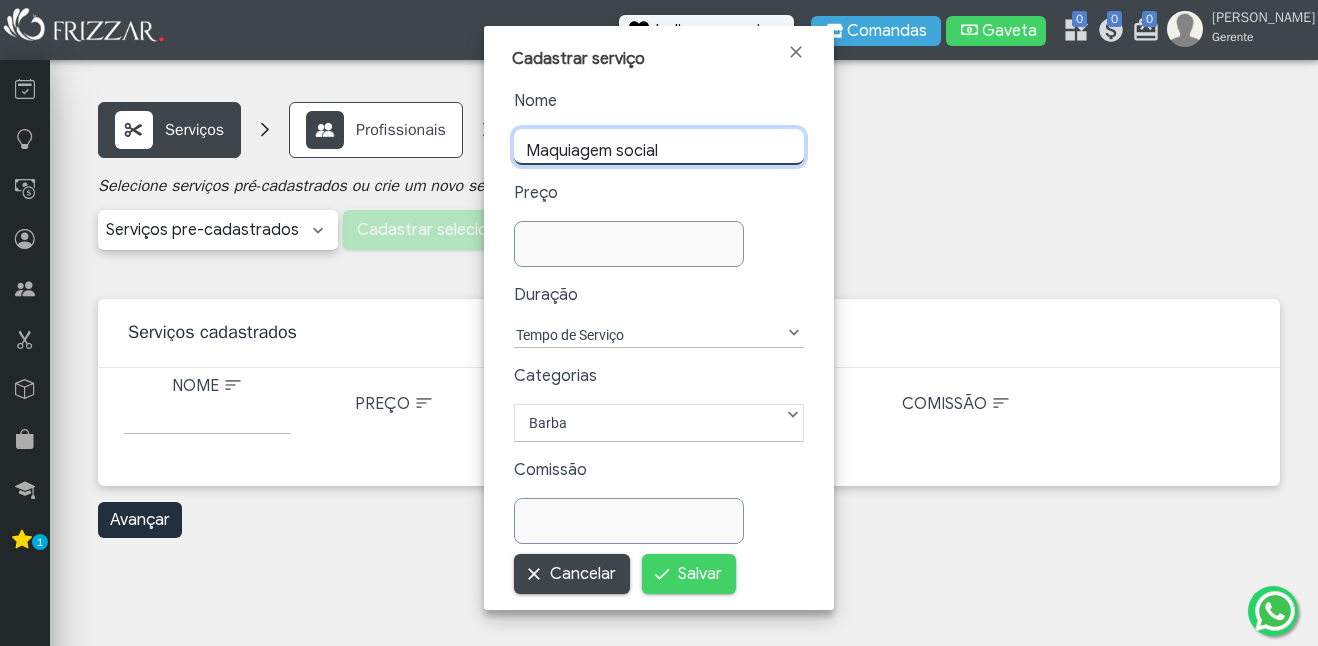 type on "Maquiagem social" 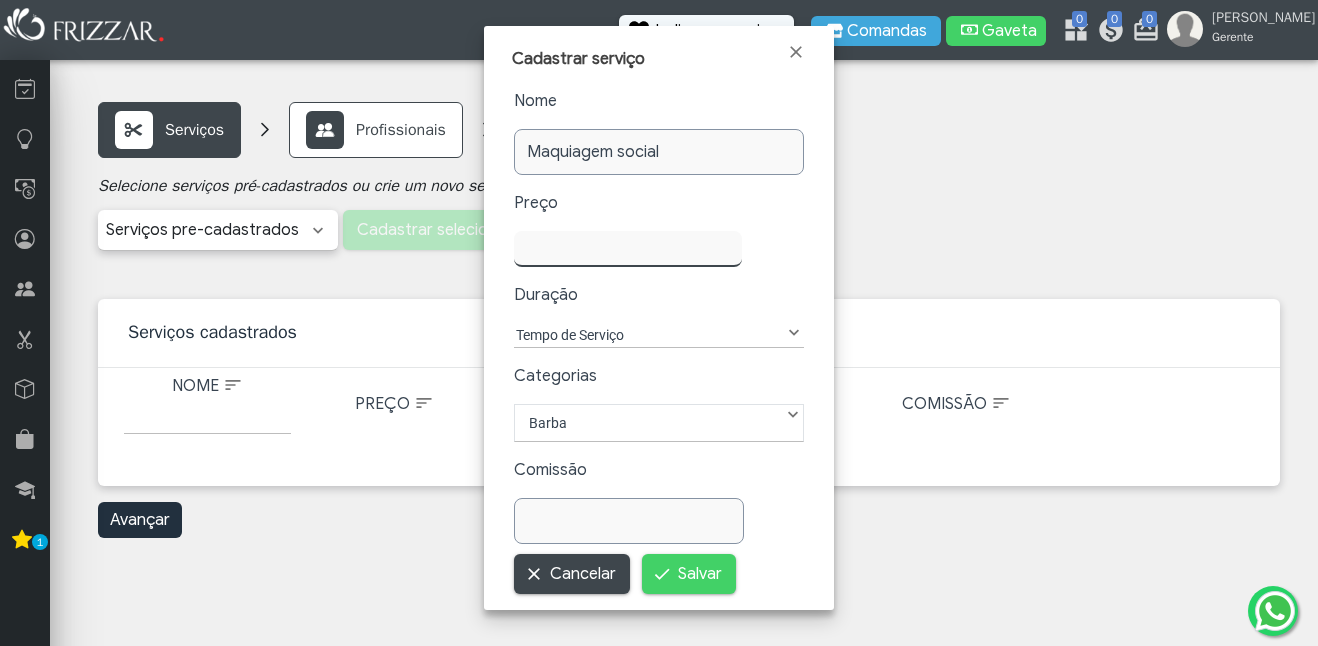 click at bounding box center (628, 249) 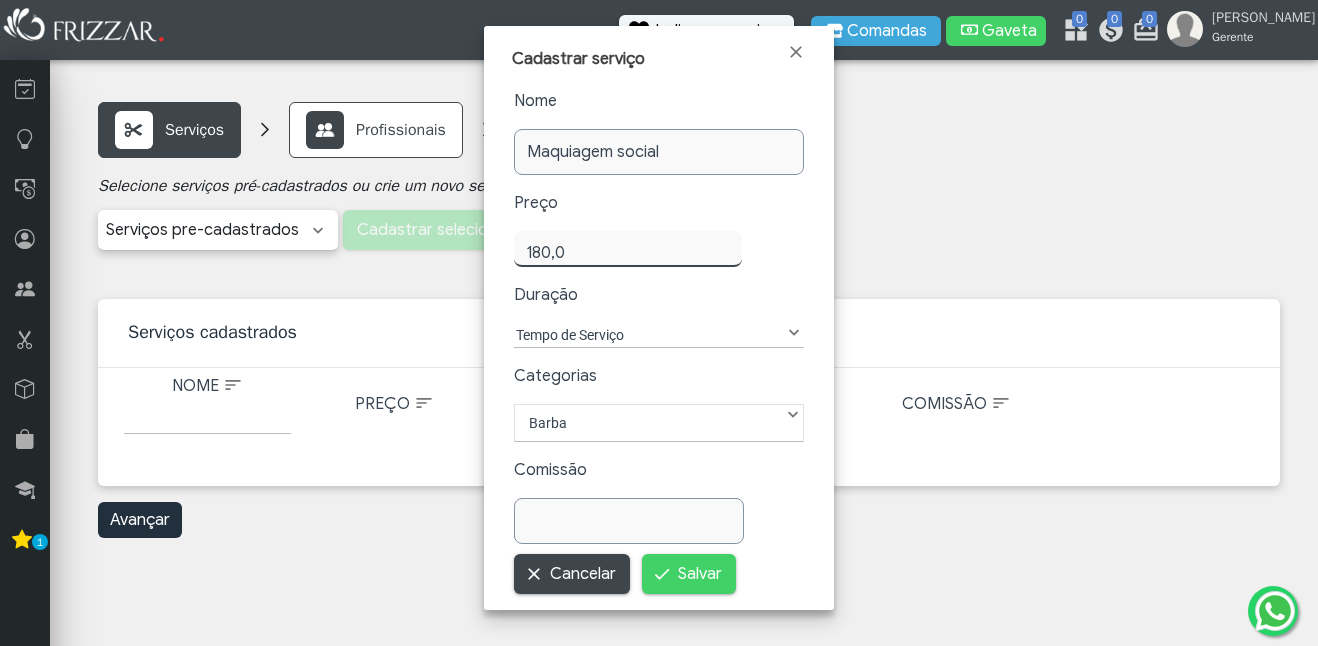 type on "180,00" 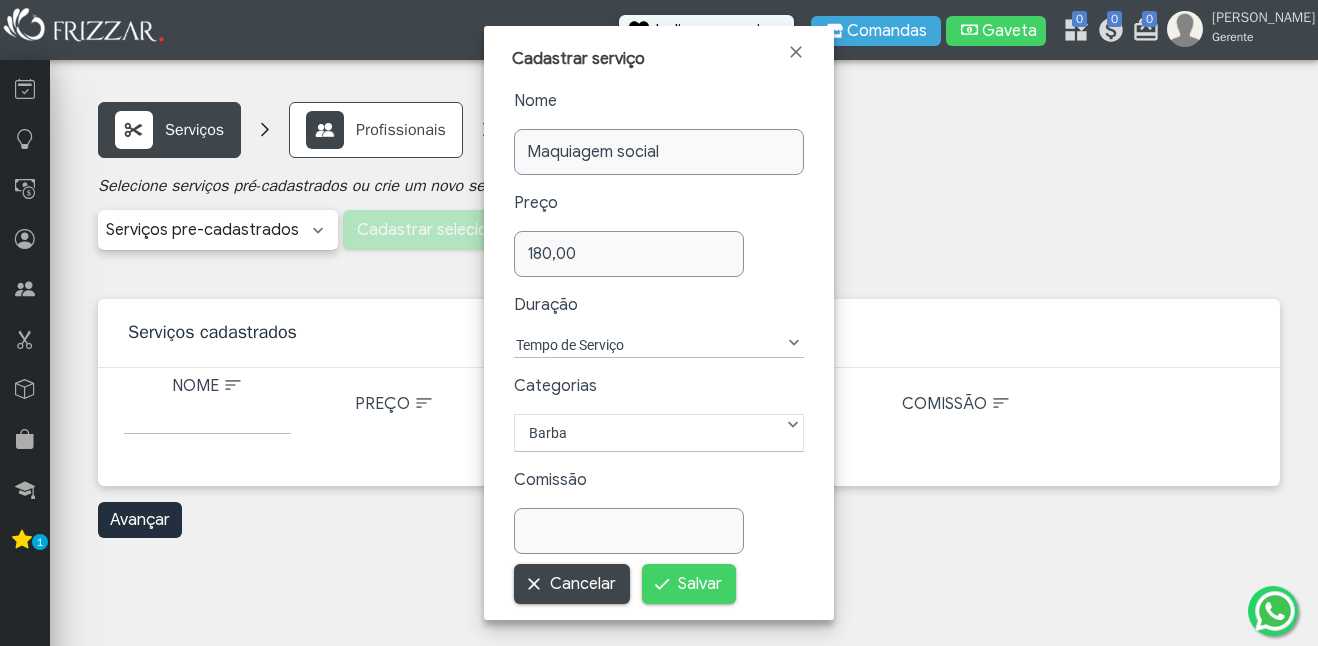 click on "Nome Maquiagem social
Preço 180,00
Duração Tempo de Serviço 00:05 00:10 00:15 00:20 00:25 00:30 00:35 00:40 00:45 00:50 00:55 01:00 01:05 01:10 01:15 01:20 01:25 01:30 01:35 01:40 01:45 01:50 01:55 02:00 02:15 02:30 02:45 03:00 03:15 03:30 03:45 04:00 04:30 05:00 05:30 06:00 06:30 07:00 07:30 08:00 Tempo de Serviço
Categorias Barba Cabelo Depilação Estética Manicure/Pedicure Maquiagem Massagem Outros Química Tintura Barba
Comissão" at bounding box center (659, 321) 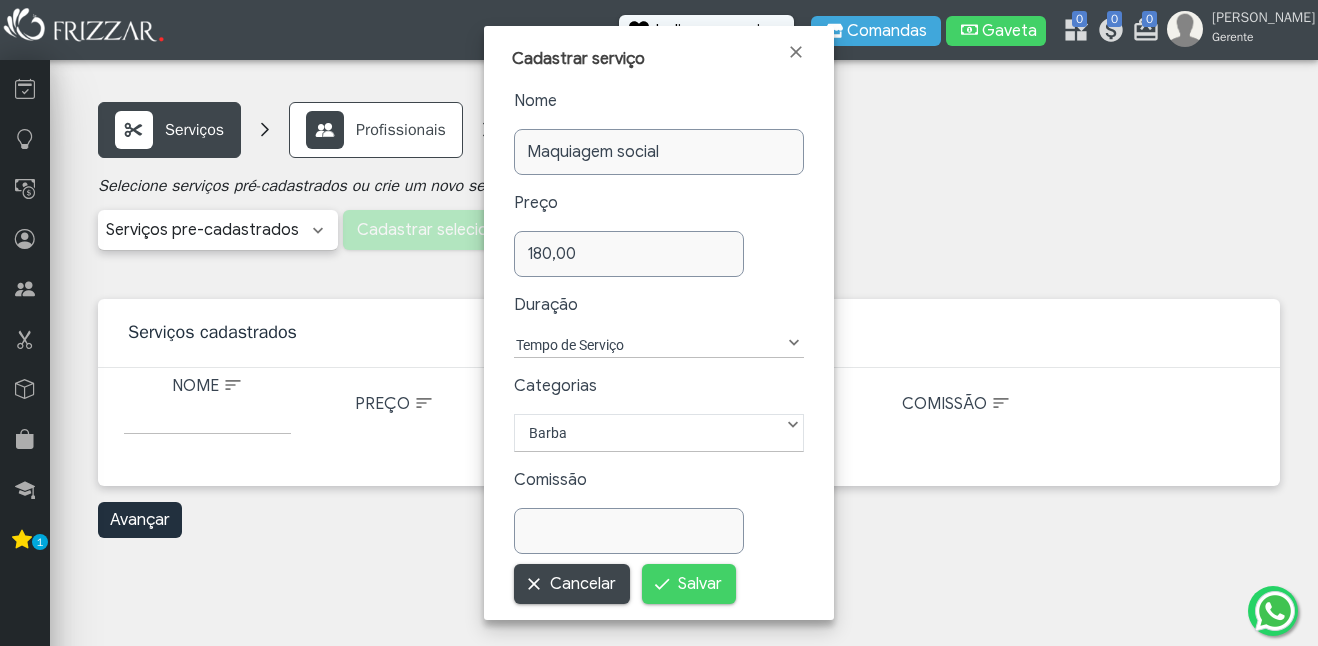 click at bounding box center (794, 343) 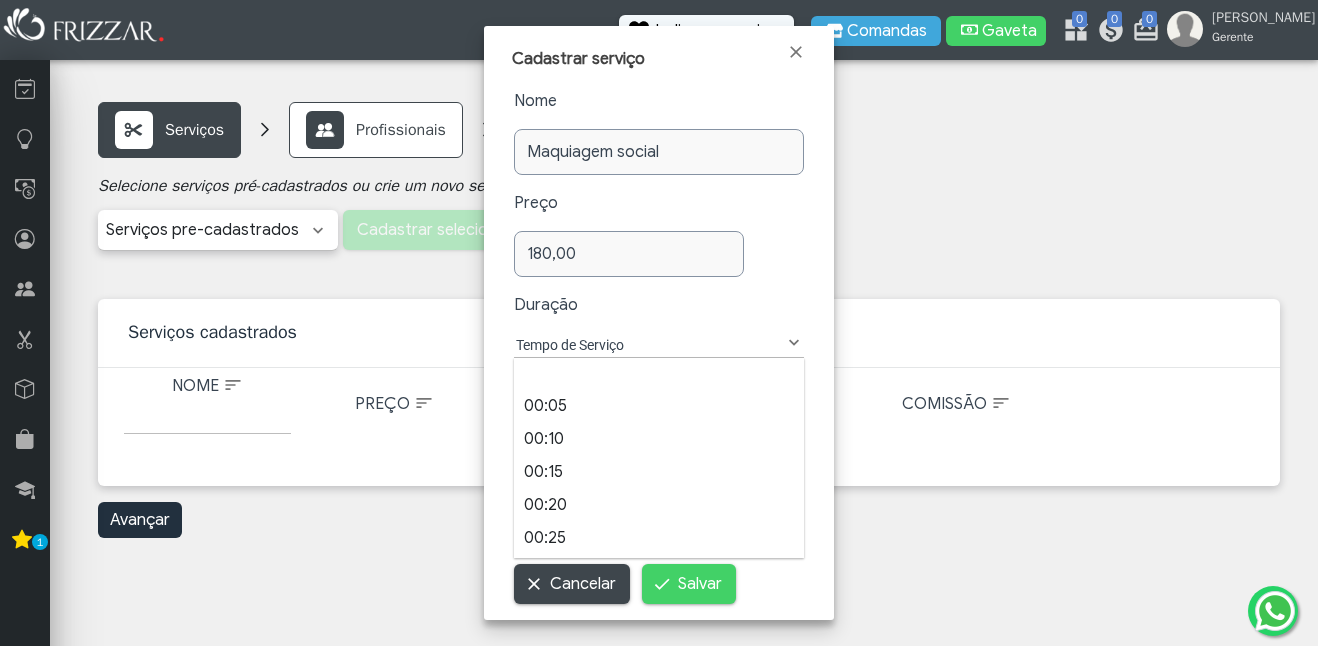 scroll, scrollTop: 22, scrollLeft: 93, axis: both 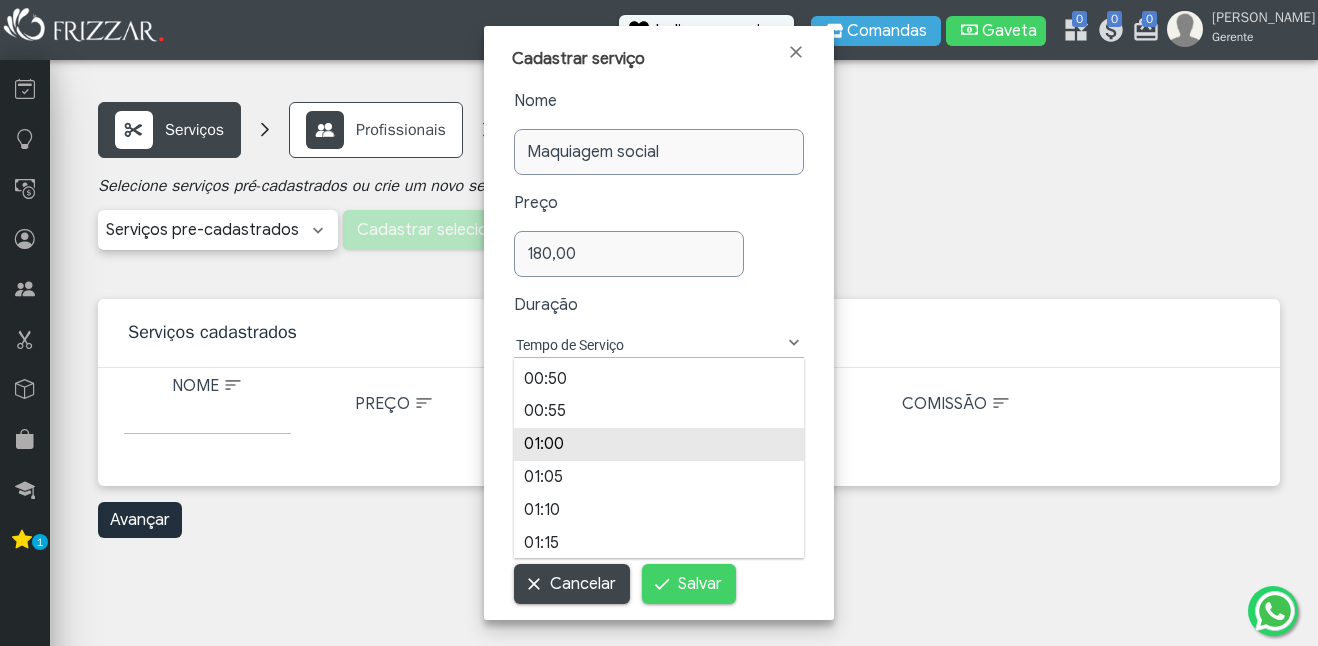 click on "01:00" at bounding box center [659, 444] 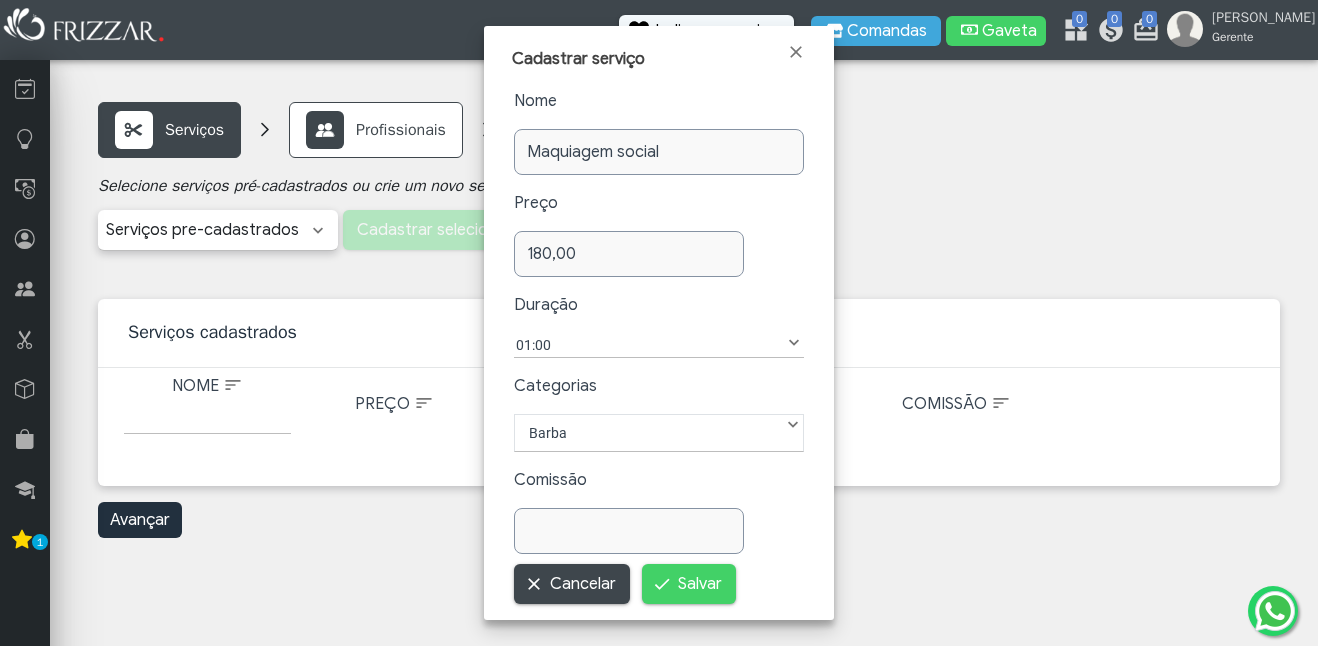 click at bounding box center [793, 425] 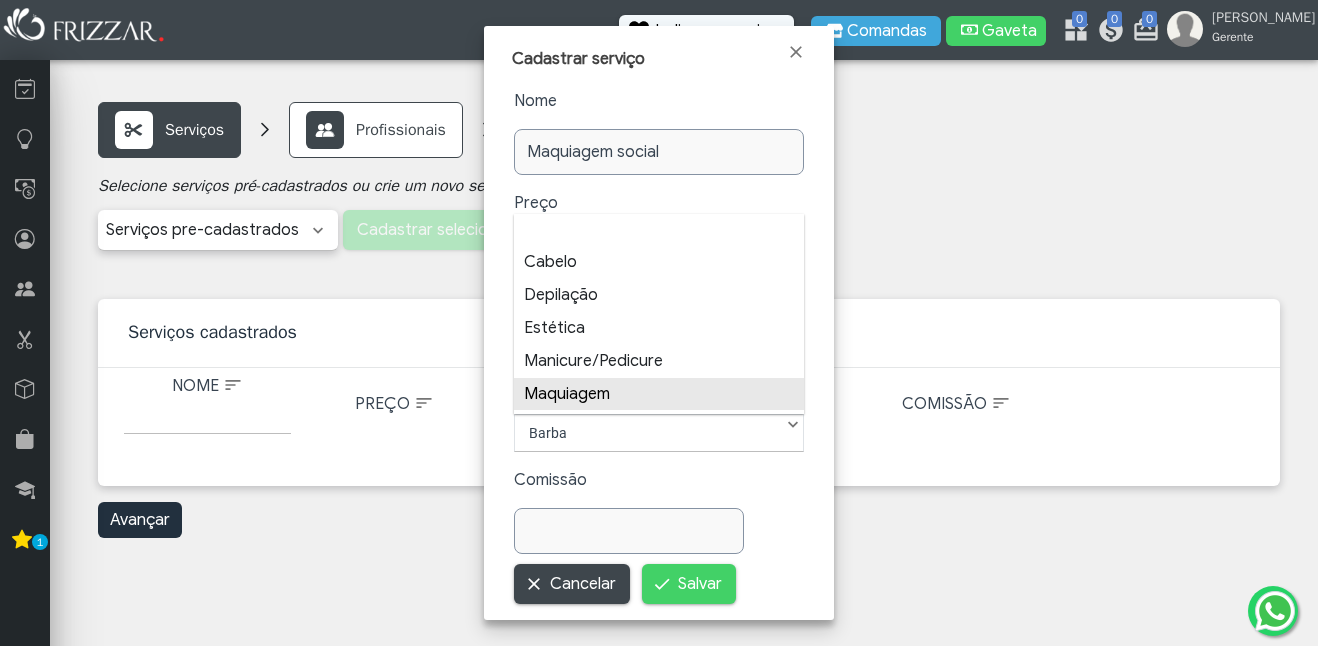 click on "Maquiagem" at bounding box center [659, 394] 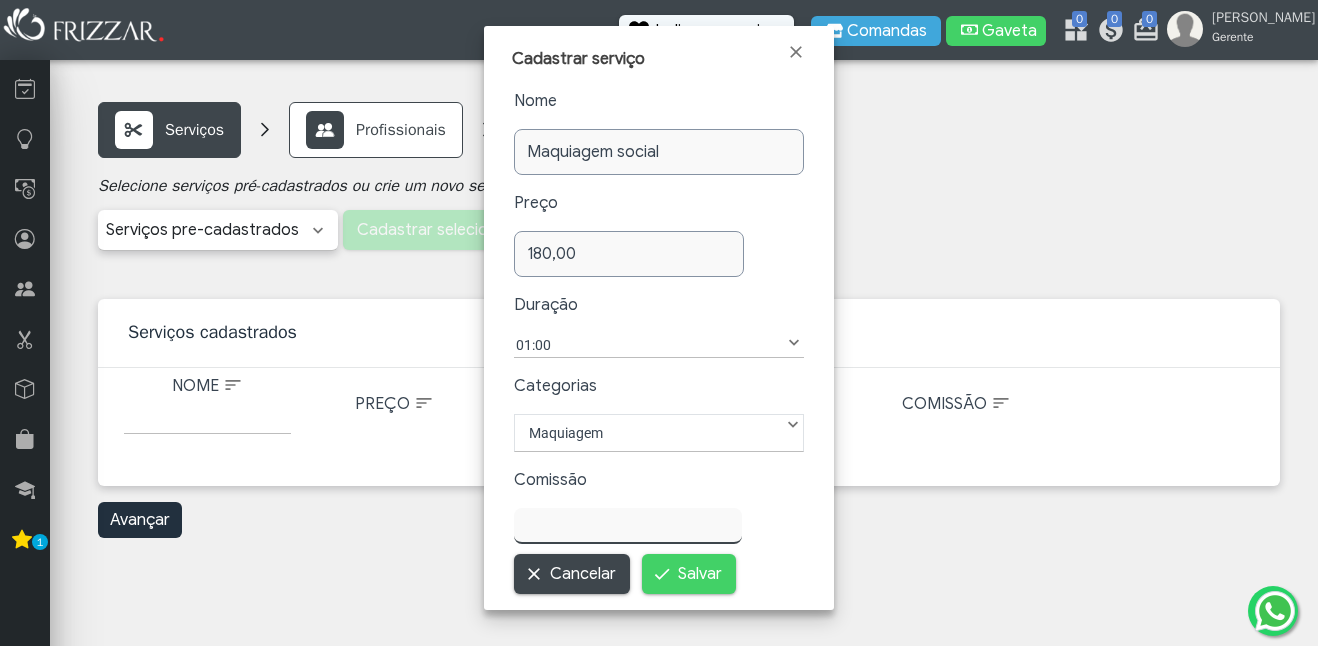 click at bounding box center (628, 526) 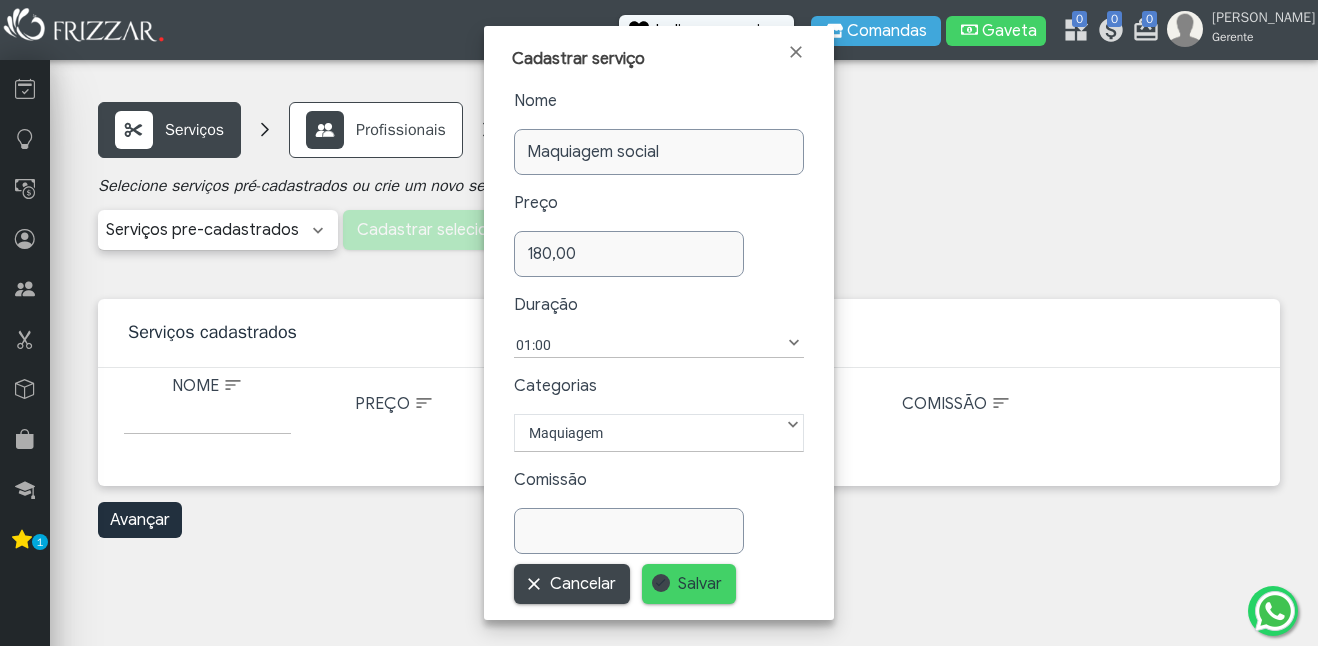 click on "Salvar" at bounding box center (700, 584) 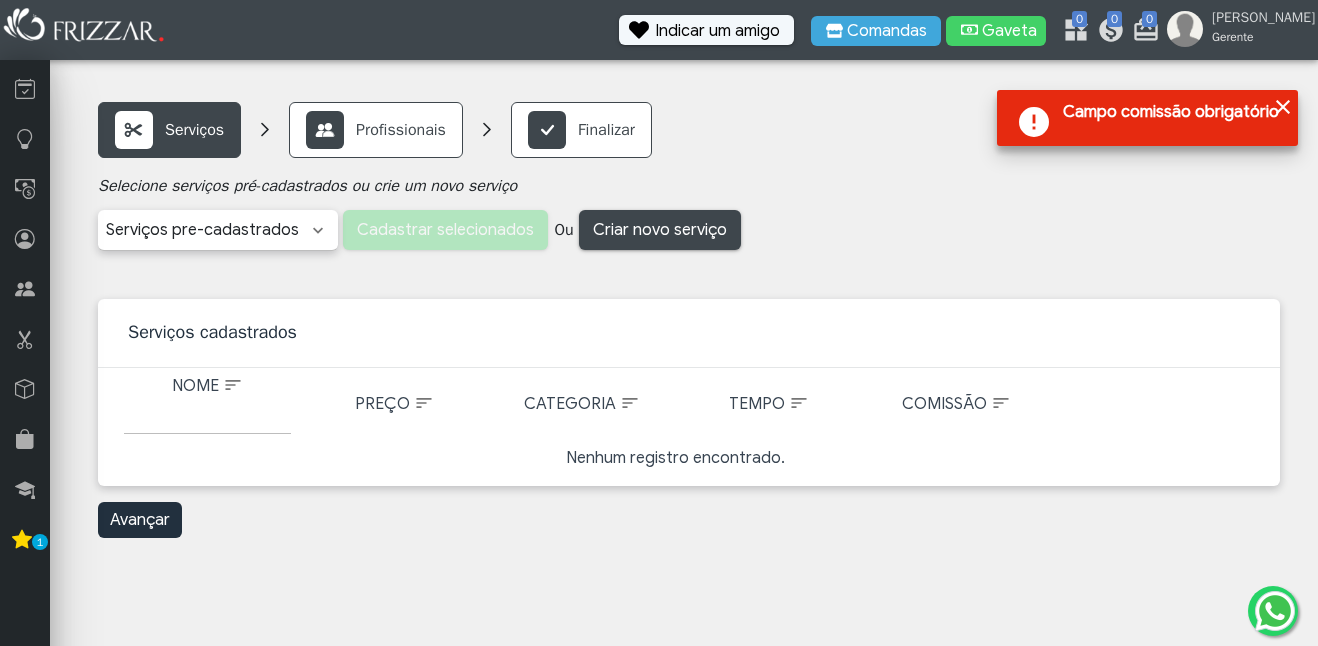 click at bounding box center [1030, 118] 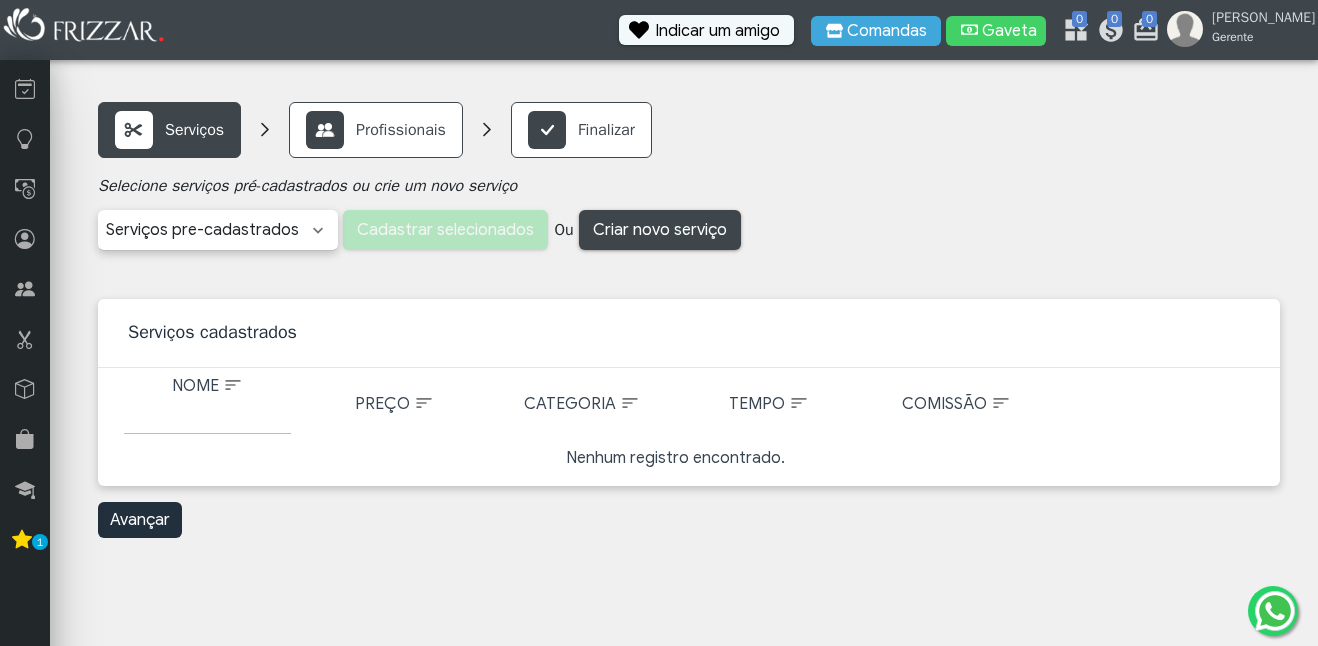 click on "Nenhum registro encontrado." at bounding box center [675, 458] 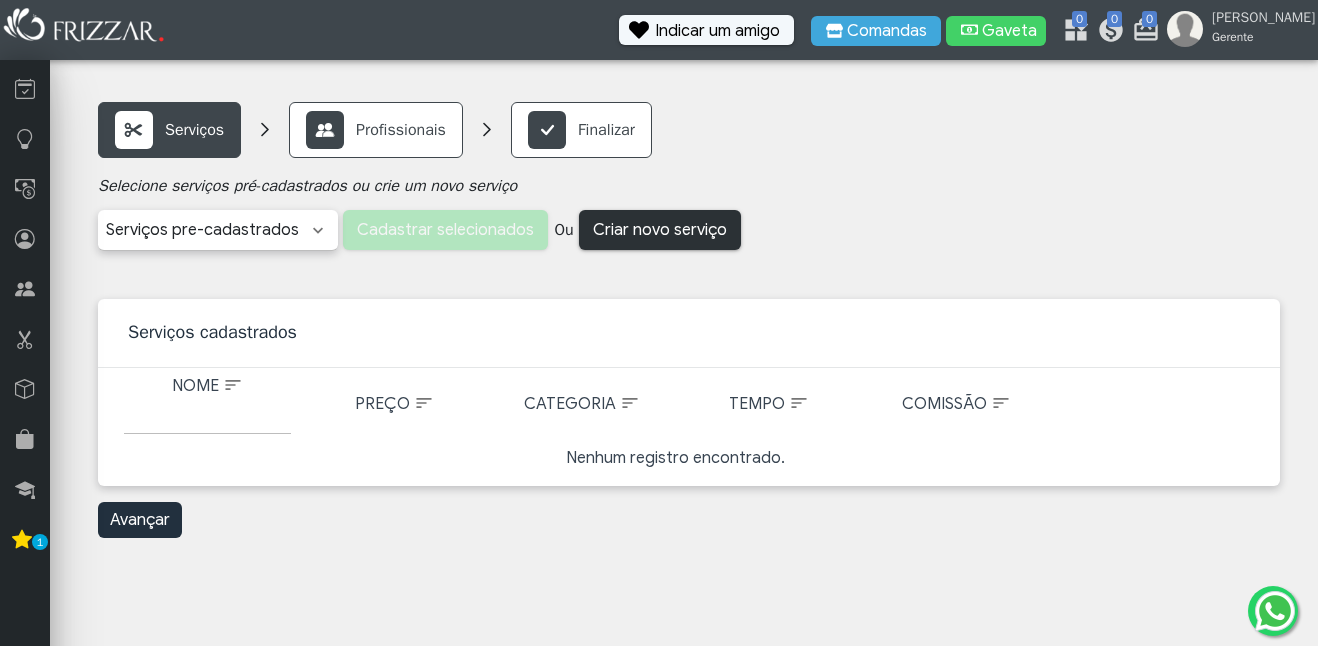 click on "Criar novo serviço" at bounding box center (660, 230) 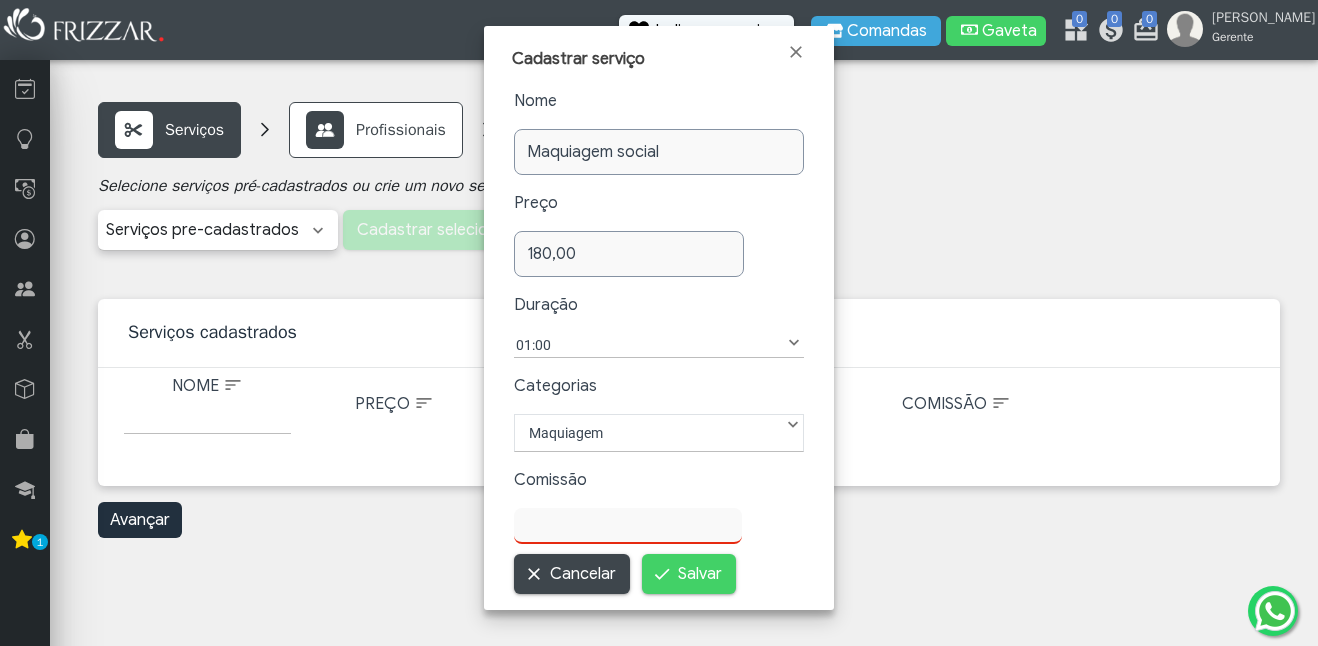 click at bounding box center (628, 526) 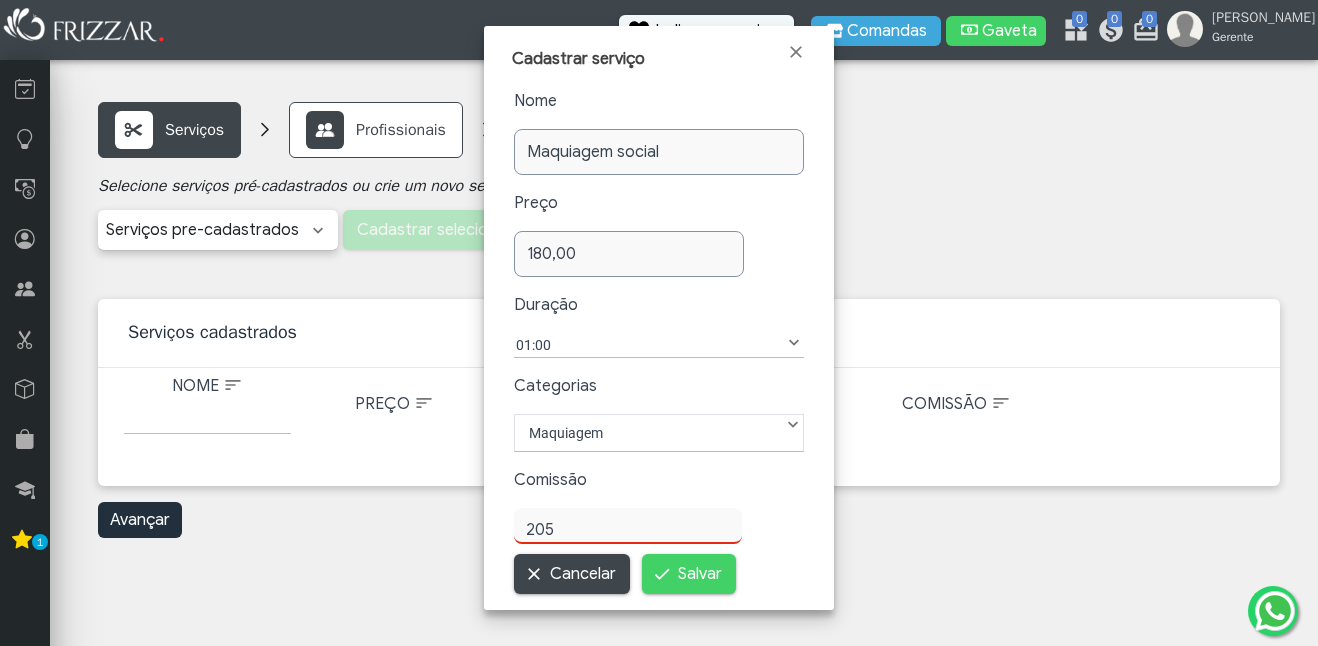type on "2" 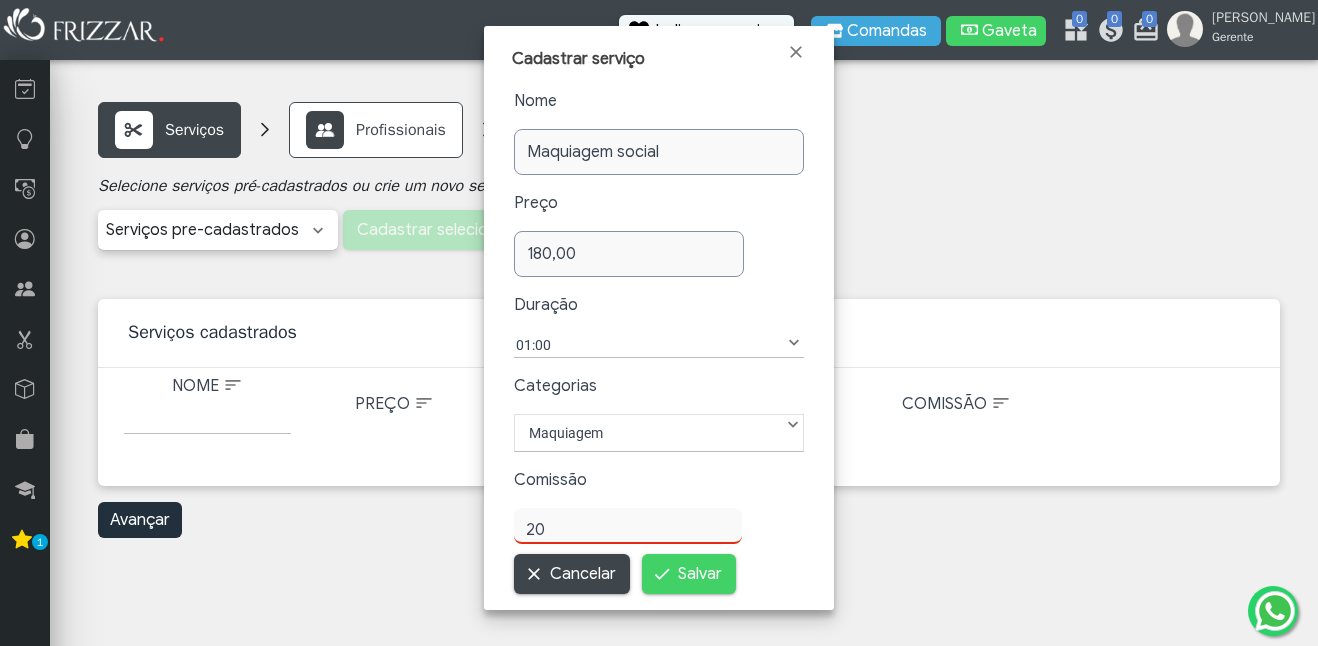 type on "20,00" 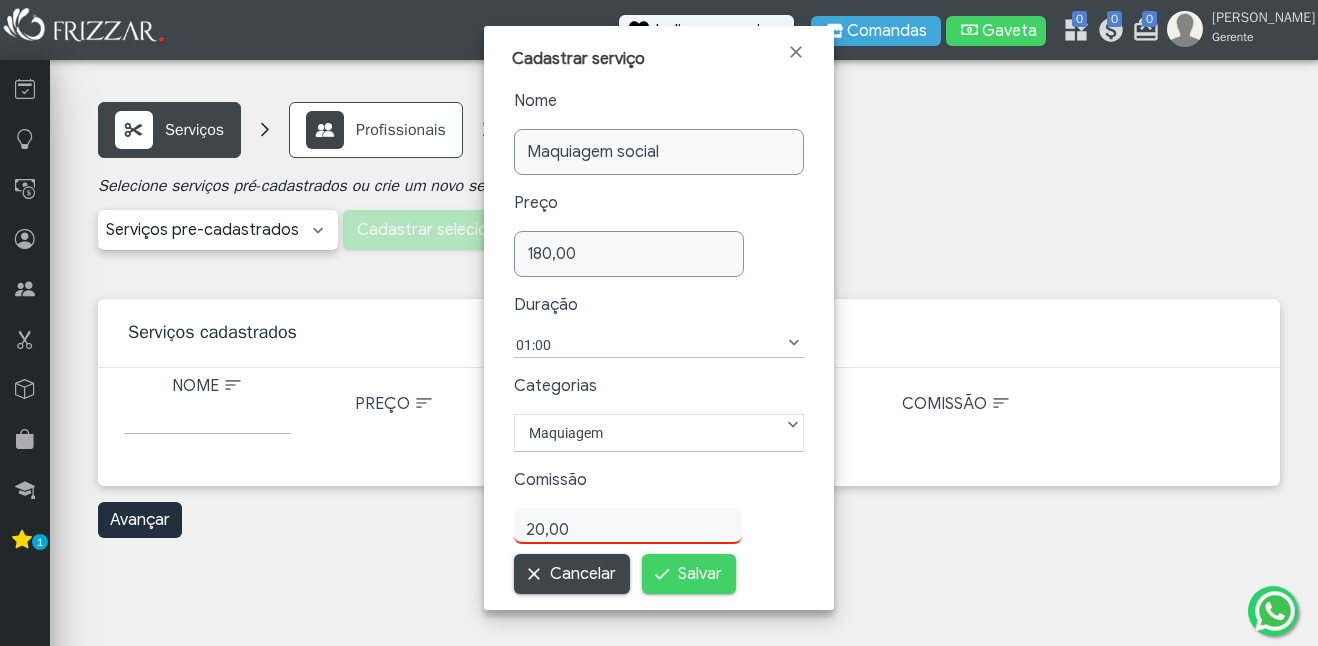 click on "Salvar" at bounding box center [700, 574] 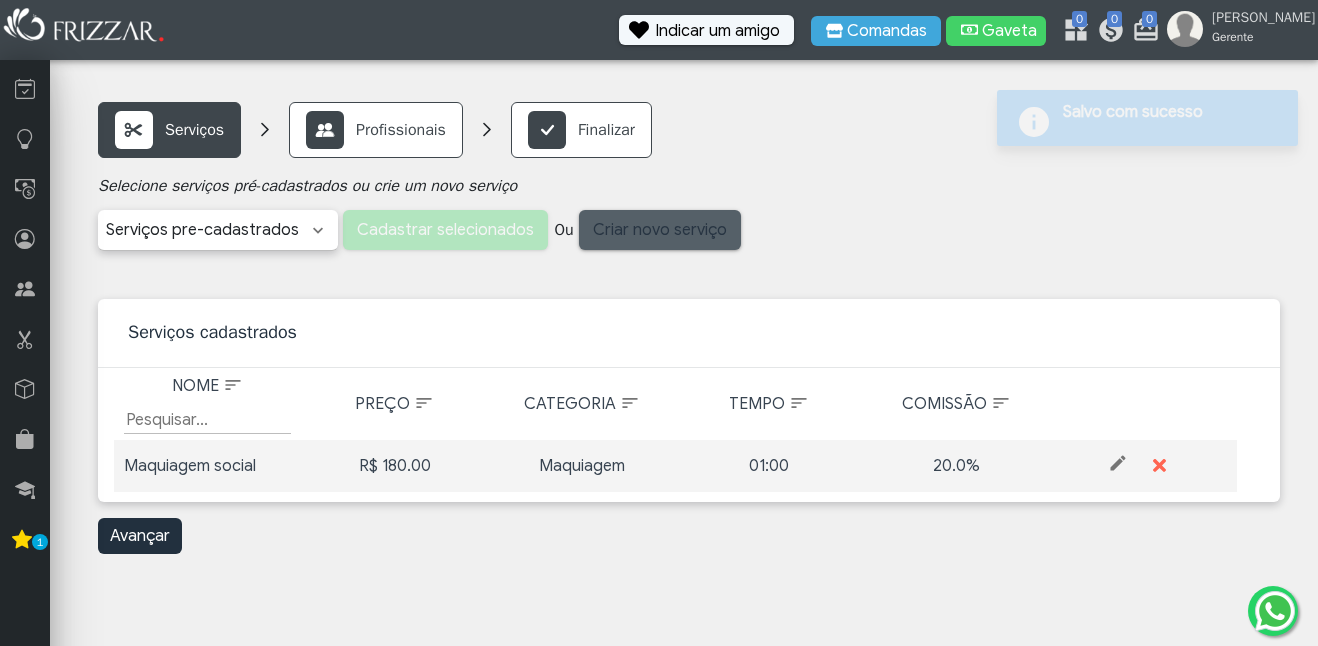 click on "Criar novo serviço" at bounding box center (660, 230) 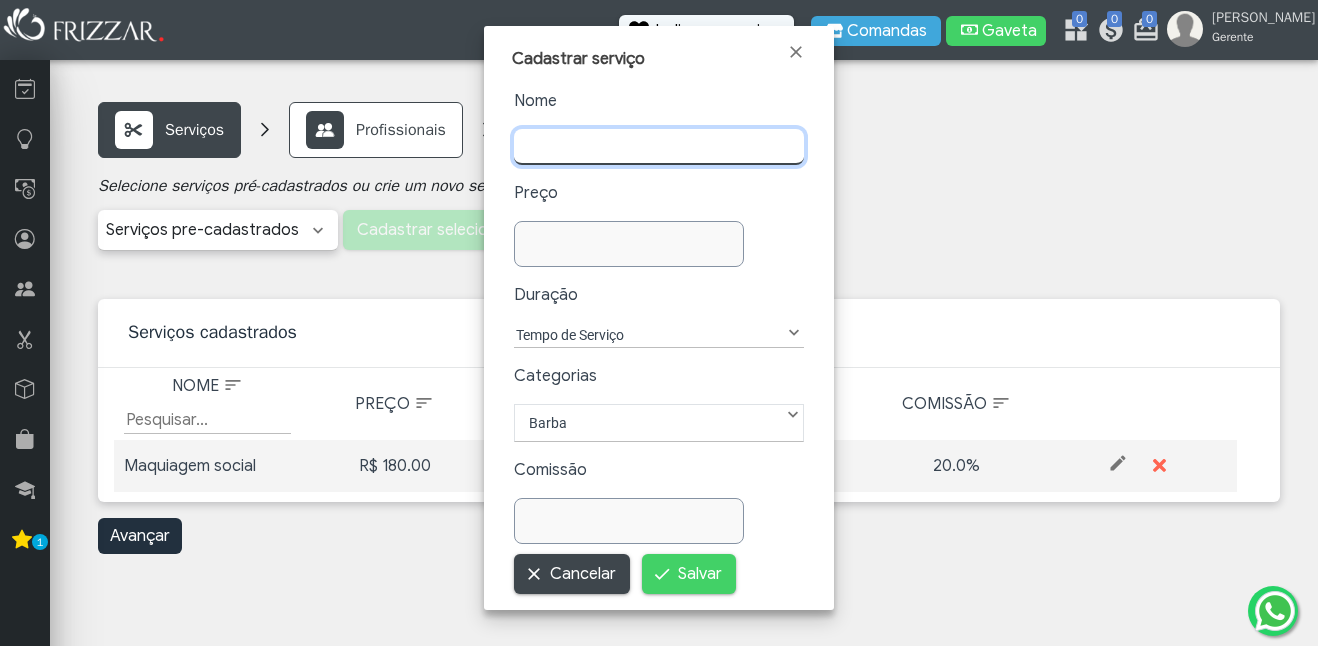 type on "S" 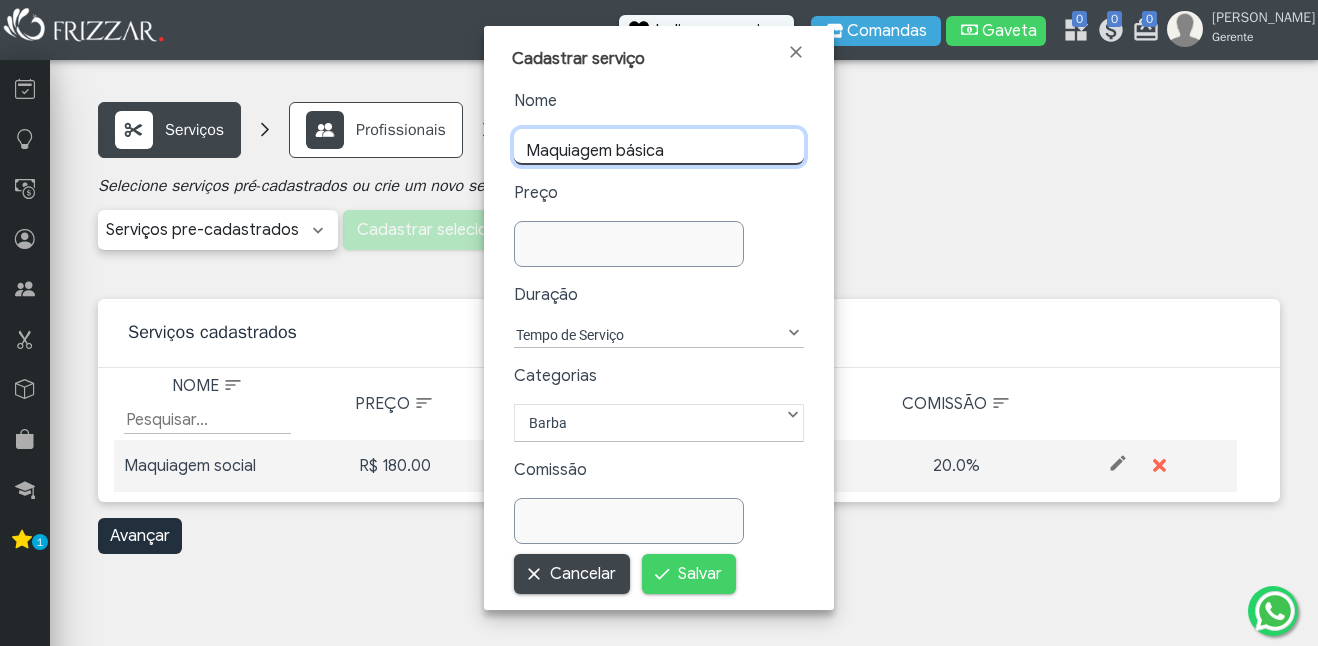 type on "Maquiagem básica" 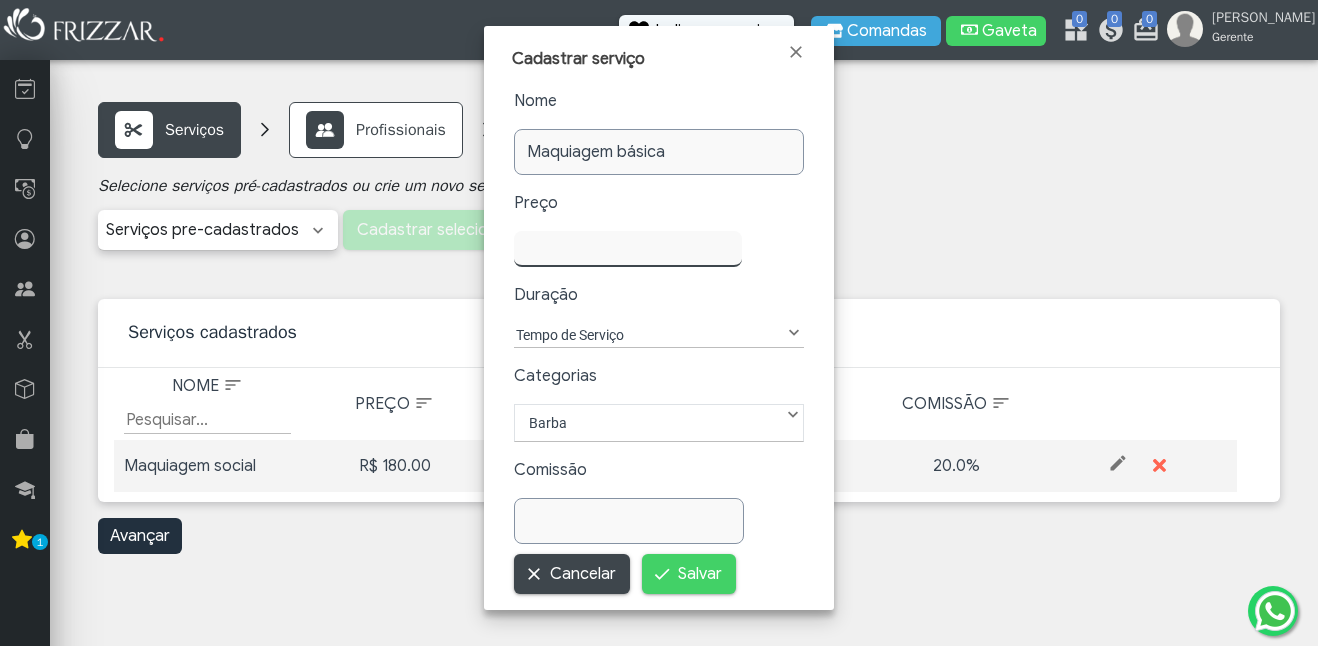 click at bounding box center [628, 249] 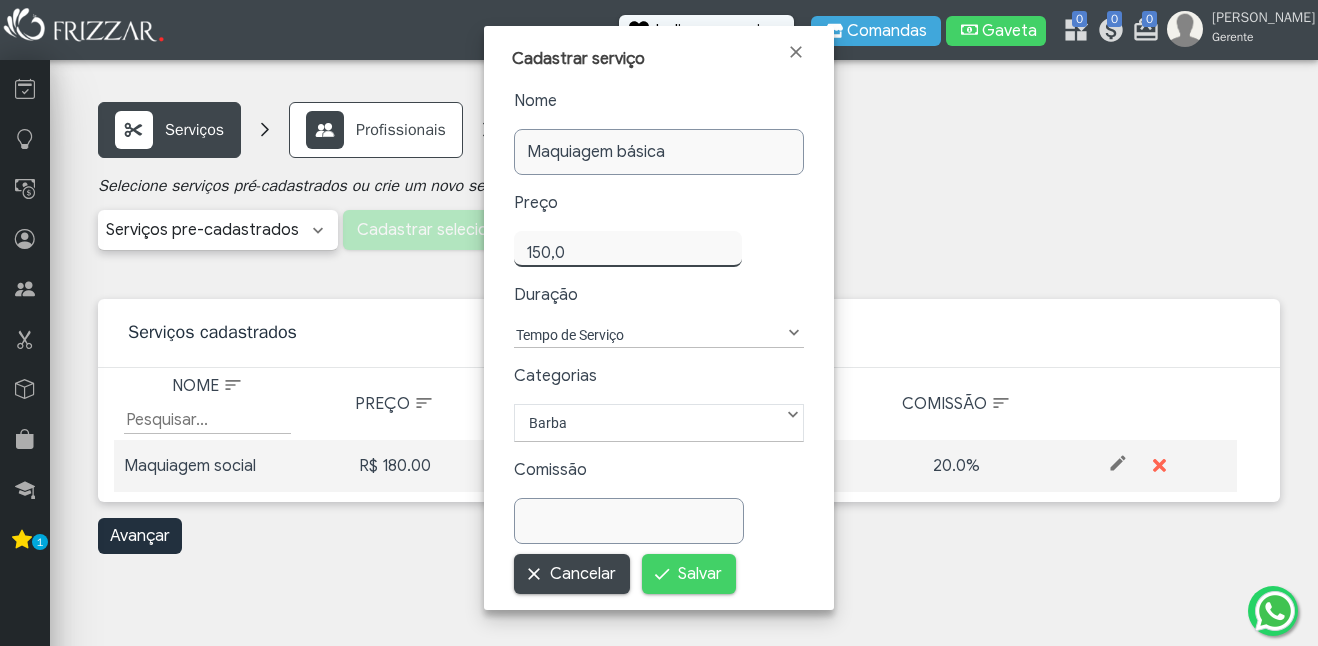 type on "150,00" 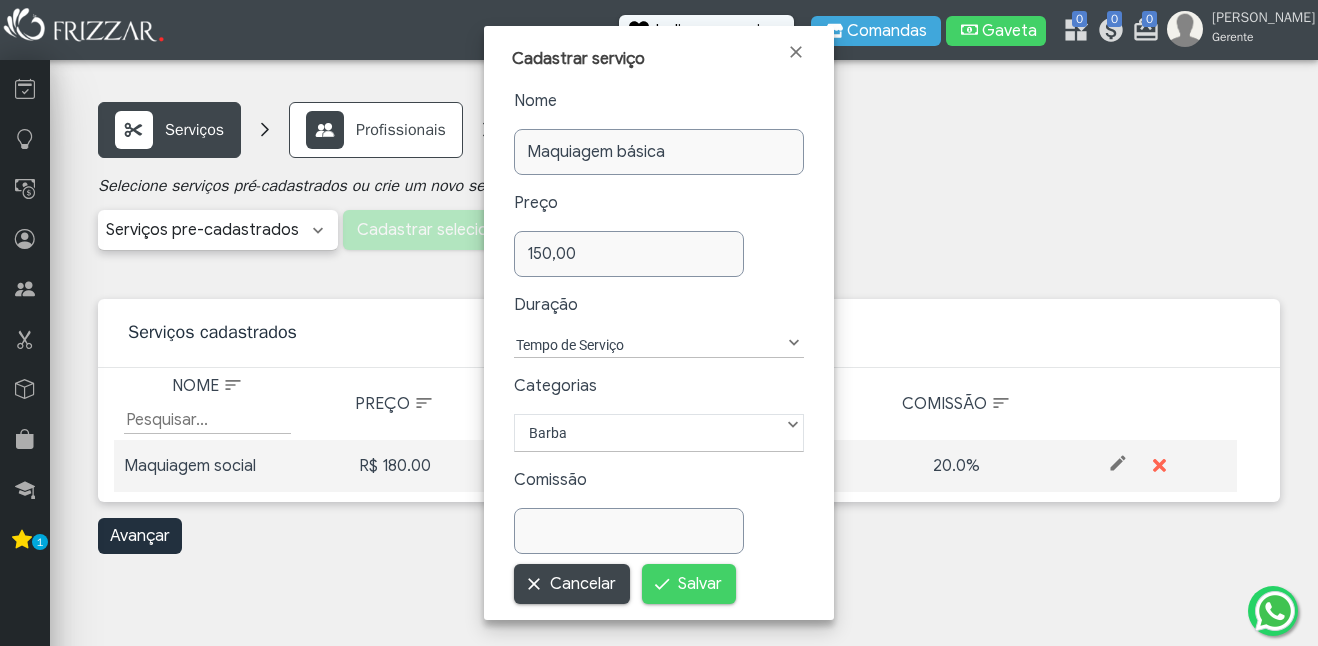 click on "Nome Maquiagem básica
Preço 150,00
Duração Tempo de Serviço 00:05 00:10 00:15 00:20 00:25 00:30 00:35 00:40 00:45 00:50 00:55 01:00 01:05 01:10 01:15 01:20 01:25 01:30 01:35 01:40 01:45 01:50 01:55 02:00 02:15 02:30 02:45 03:00 03:15 03:30 03:45 04:00 04:30 05:00 05:30 06:00 06:30 07:00 07:30 08:00 Tempo de Serviço
Categorias Barba Cabelo Depilação Estética Manicure/Pedicure Maquiagem Massagem Outros Química Tintura Barba
Comissão" at bounding box center (659, 321) 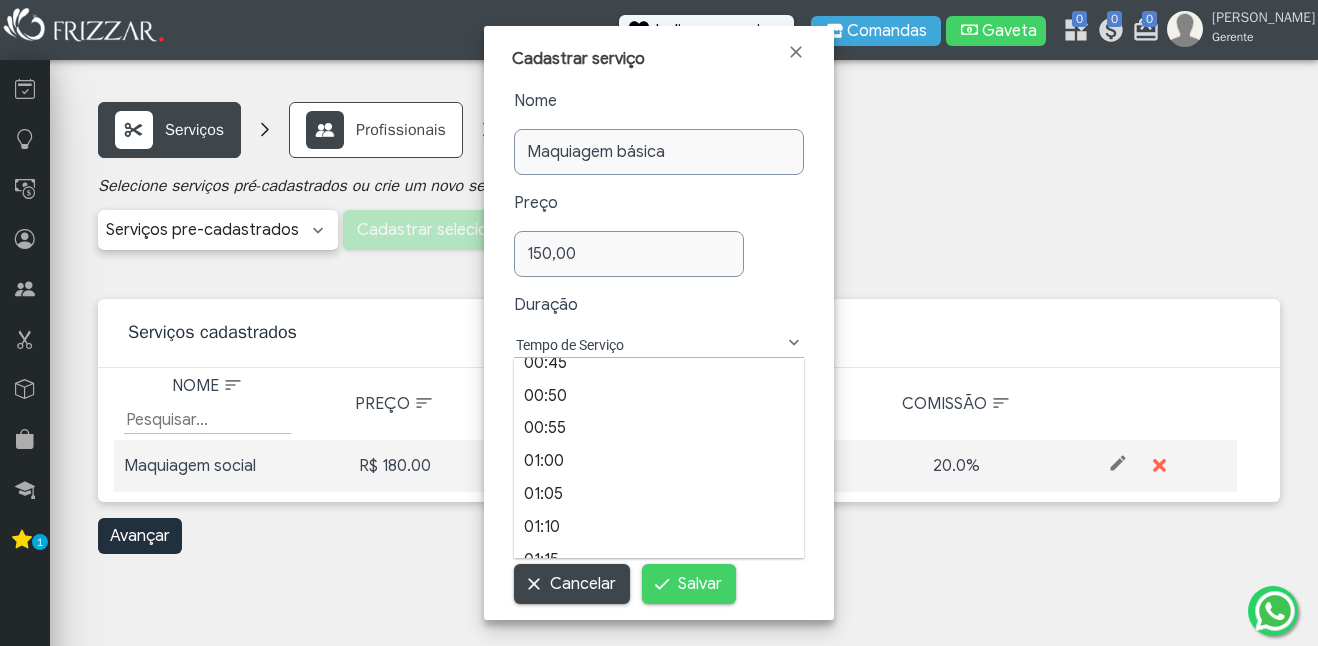 scroll, scrollTop: 297, scrollLeft: 0, axis: vertical 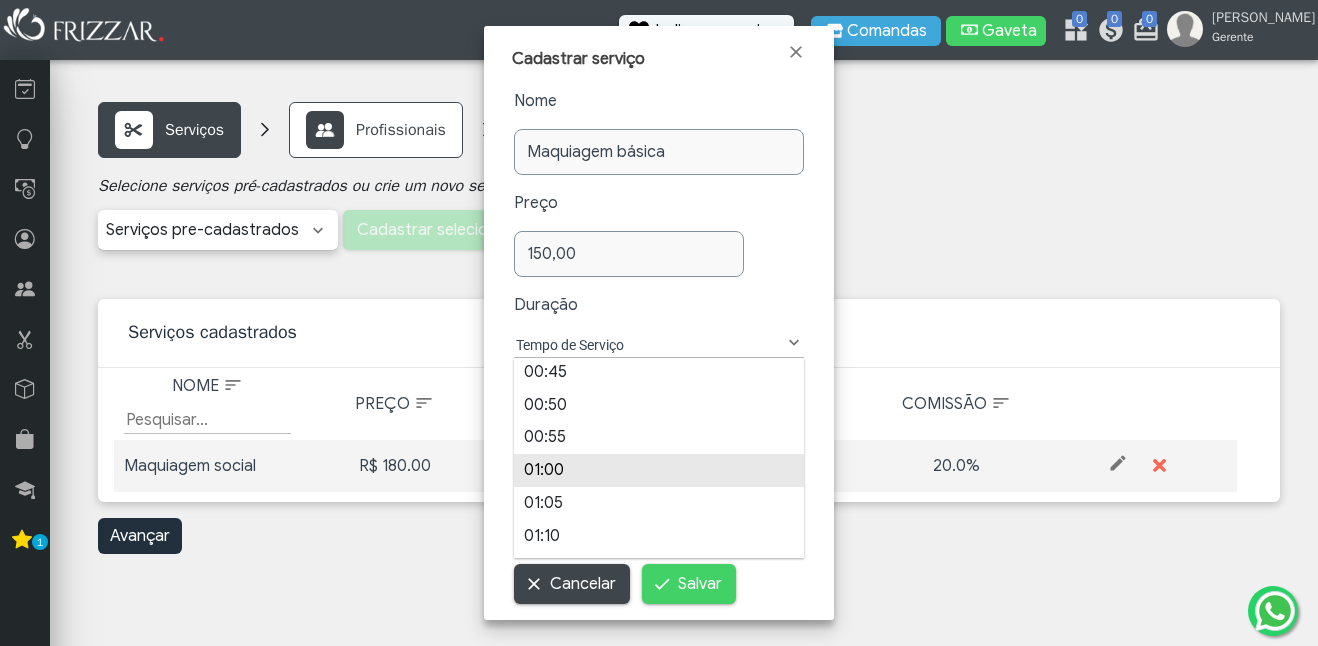 click on "01:00" at bounding box center (659, 470) 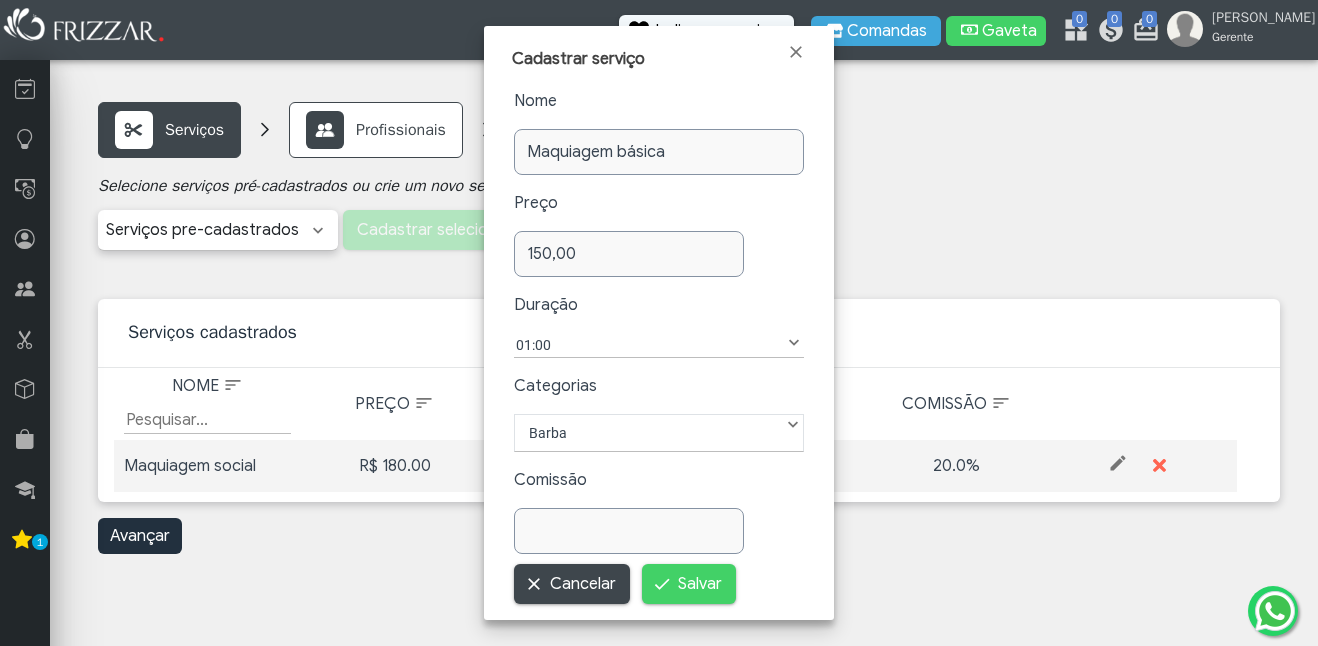 click at bounding box center (793, 425) 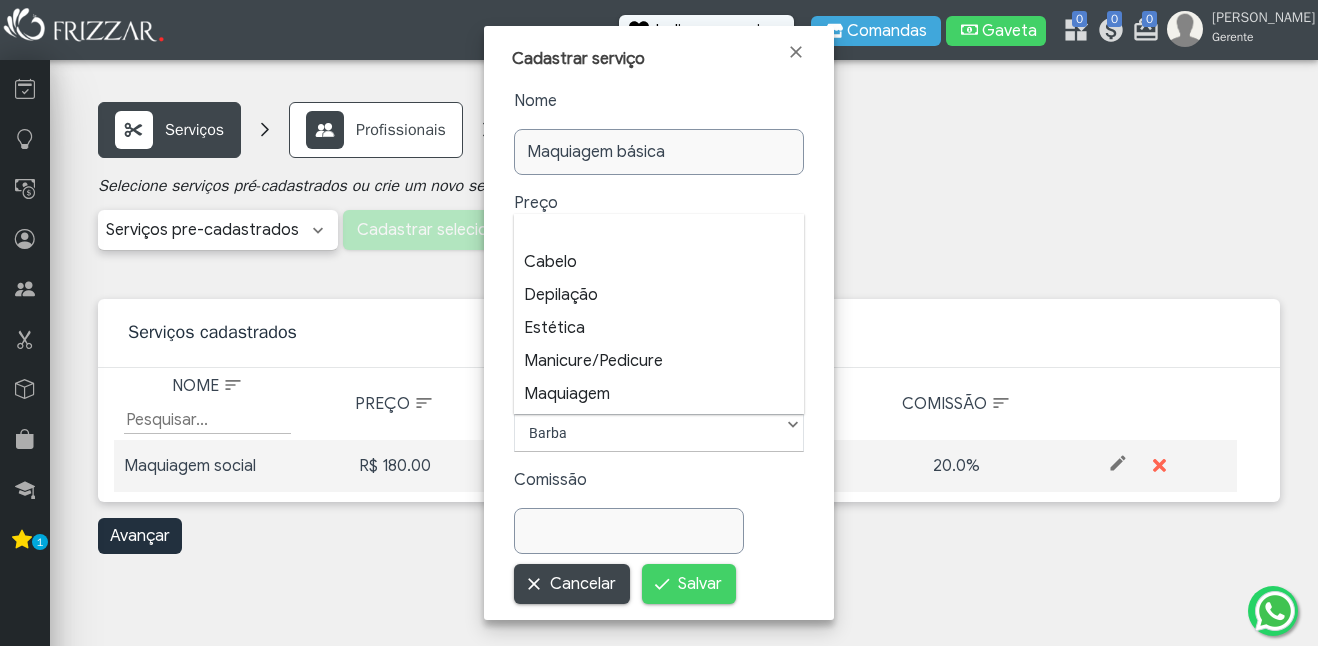 scroll, scrollTop: 22, scrollLeft: 93, axis: both 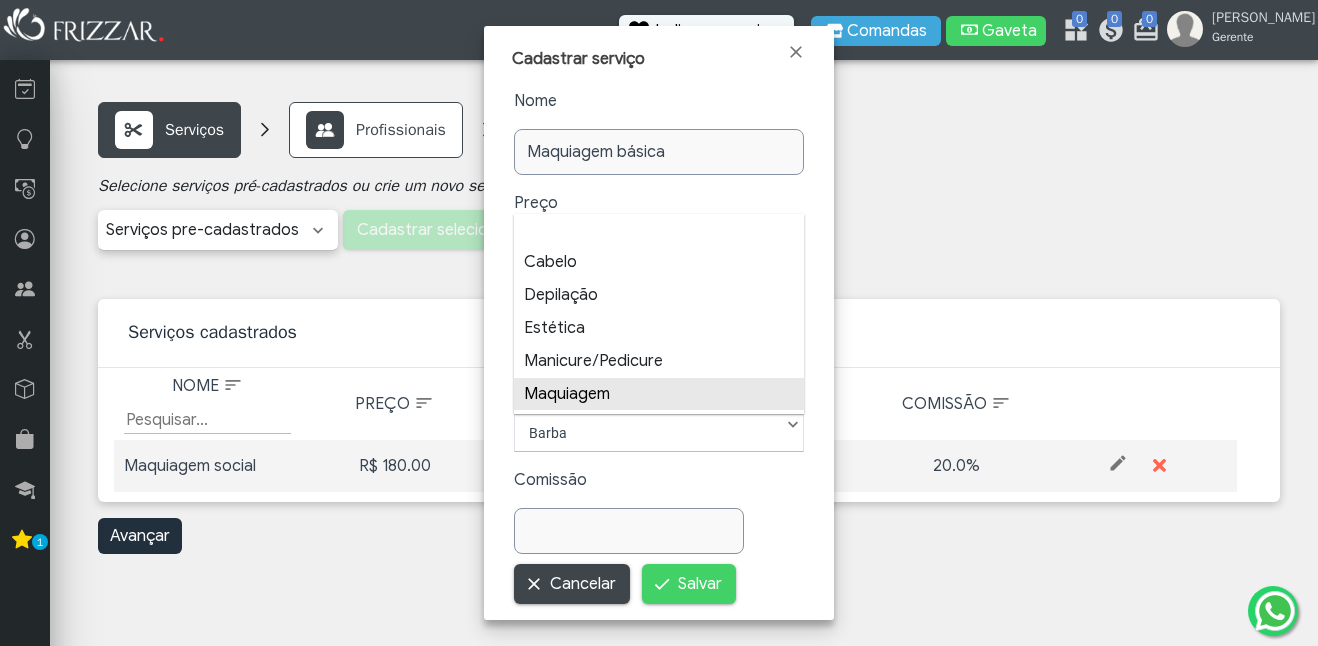 click on "Maquiagem" at bounding box center [659, 394] 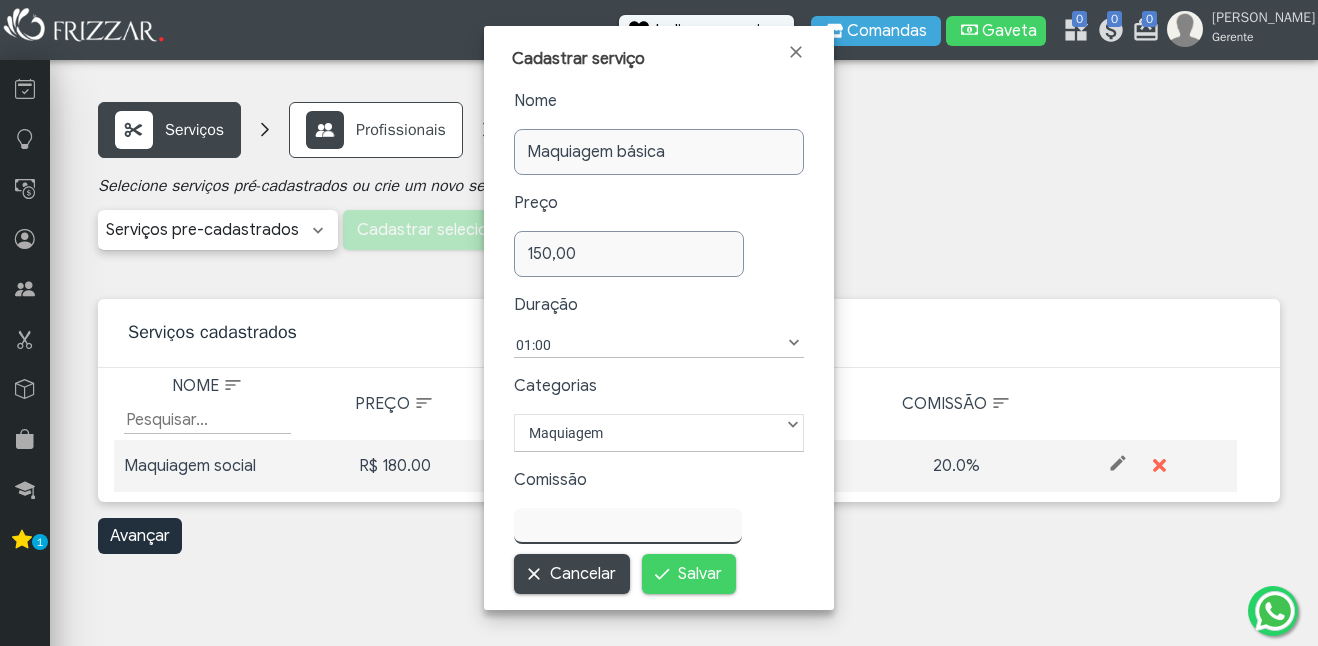 click at bounding box center [628, 526] 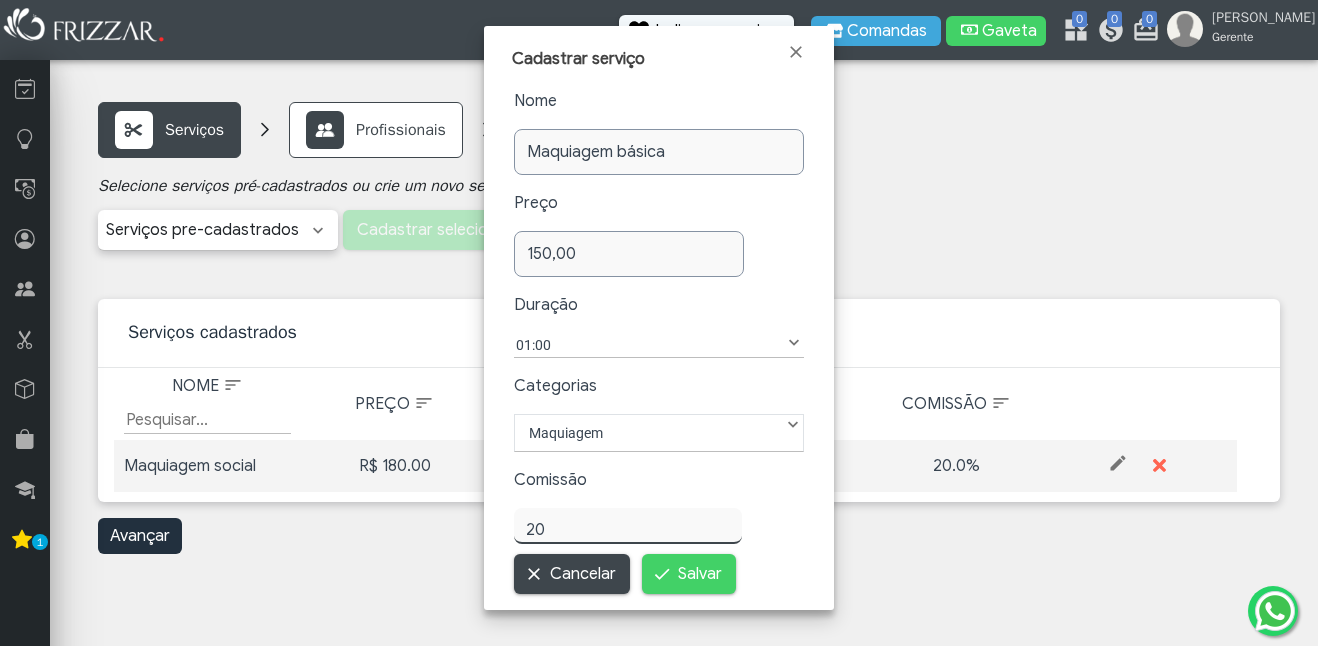 type on "20,00" 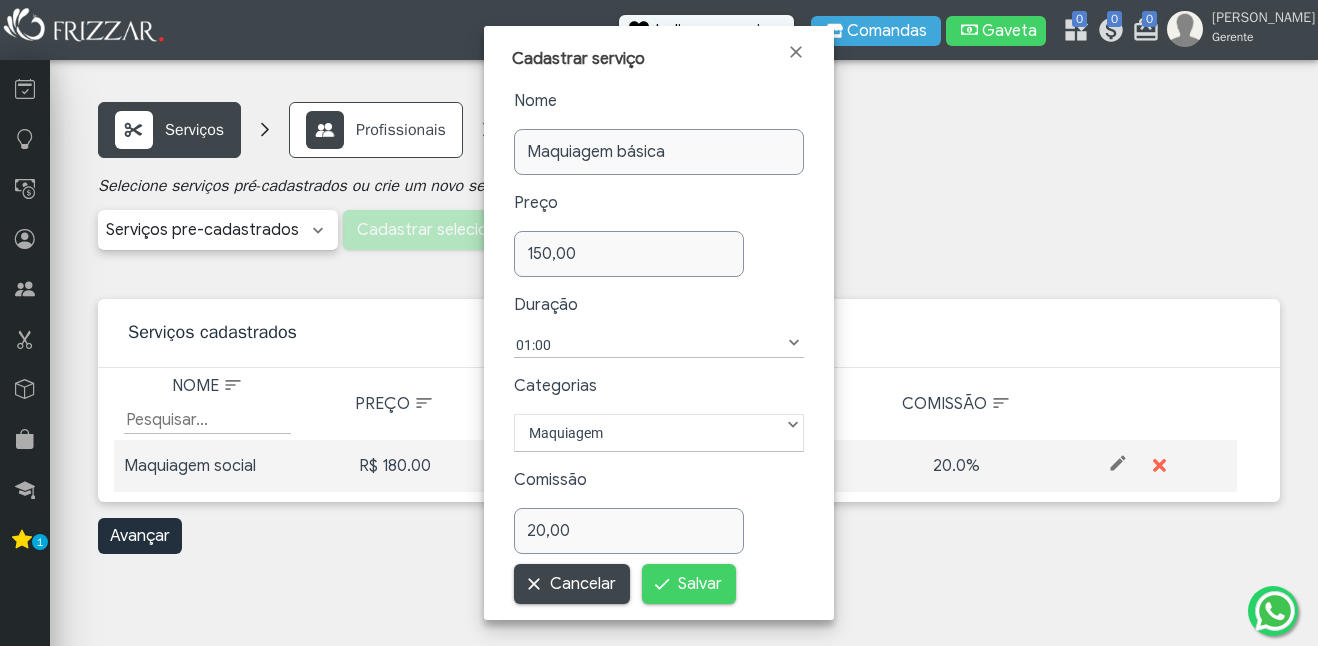 click on "Salvar" at bounding box center [689, 584] 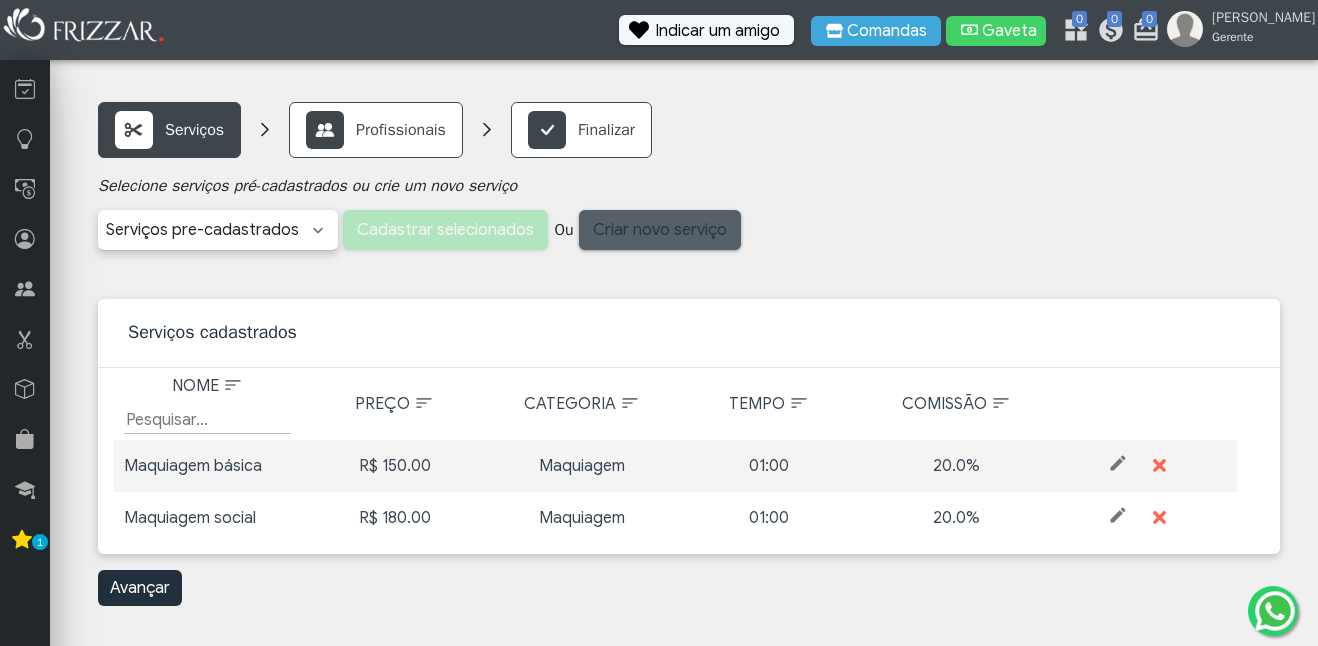 click on "Criar novo serviço" at bounding box center (660, 230) 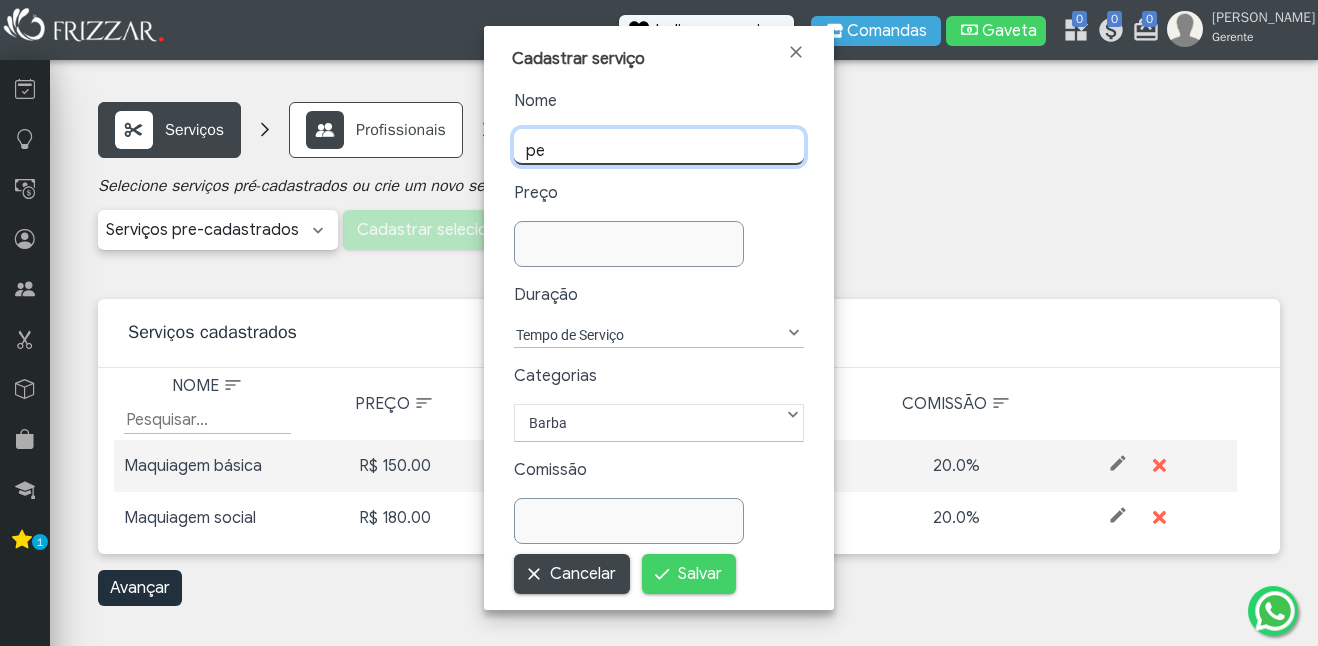type on "p" 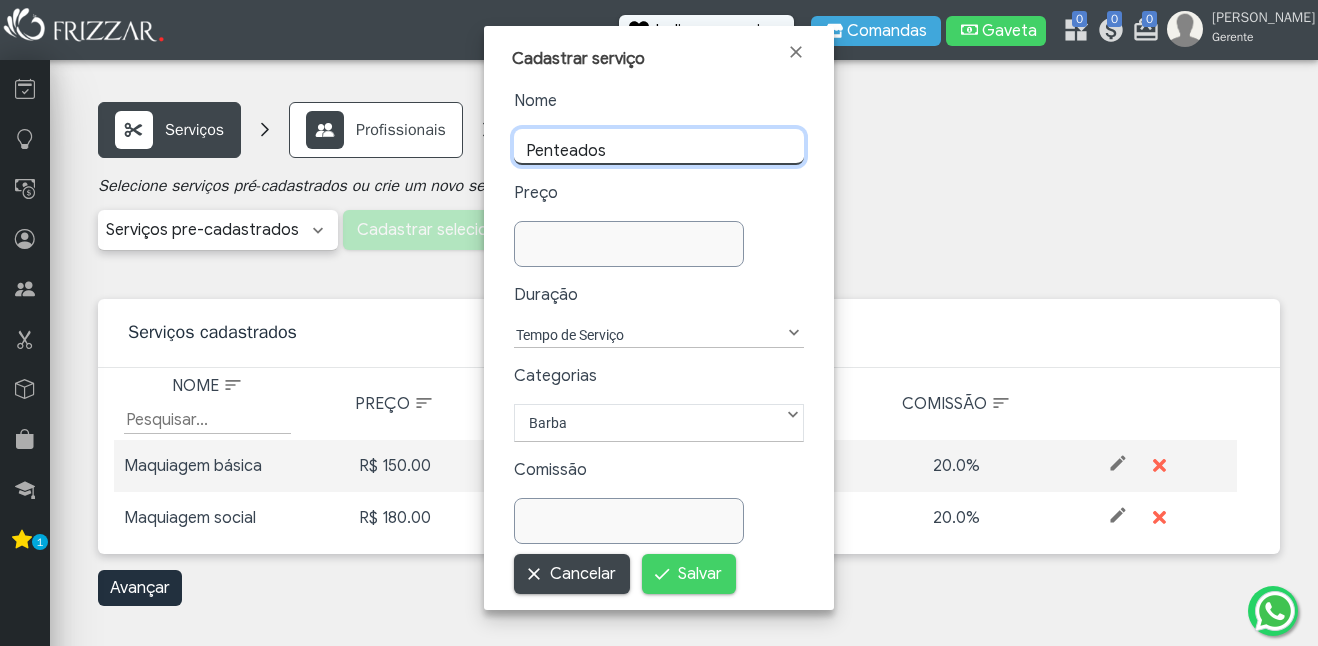 type on "Penteados" 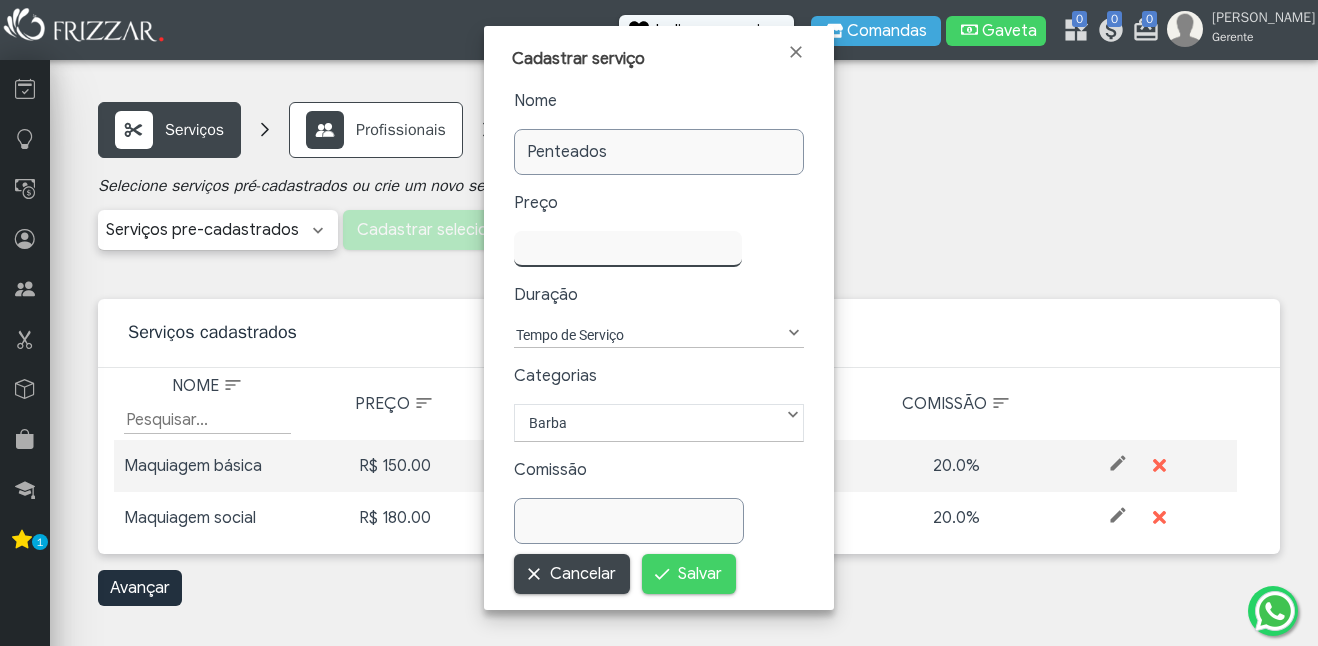 click at bounding box center (628, 249) 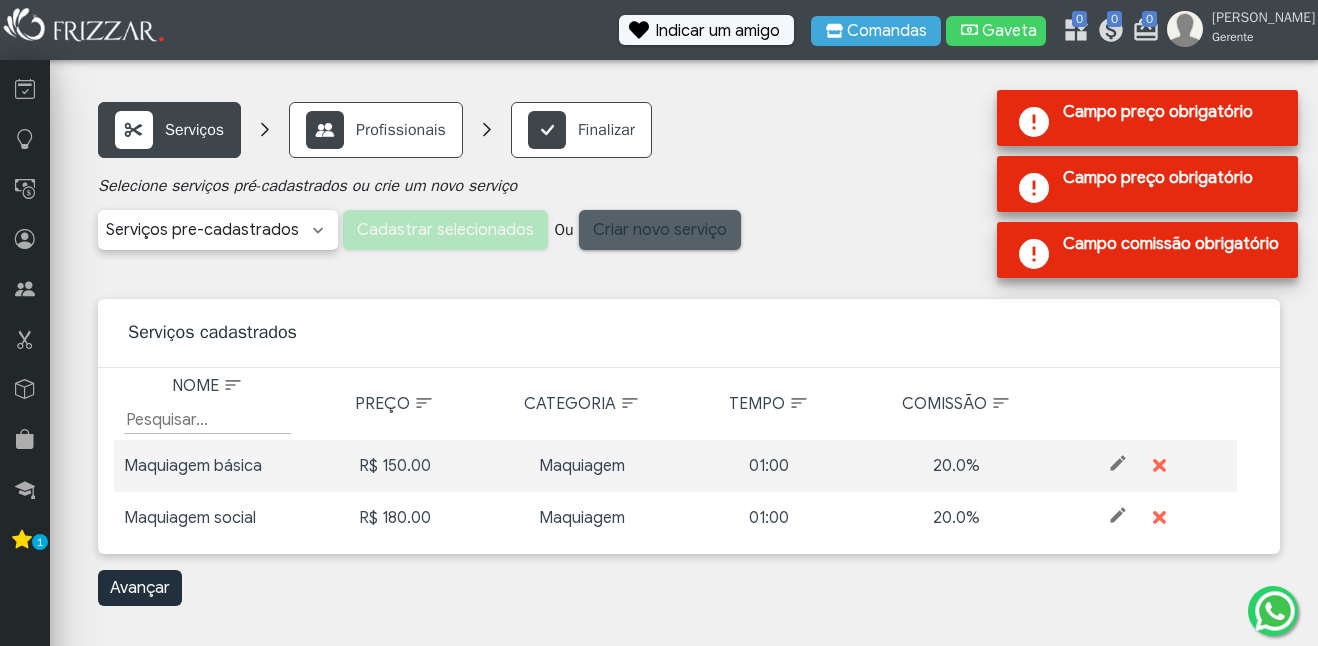 click on "Criar novo serviço" at bounding box center [660, 230] 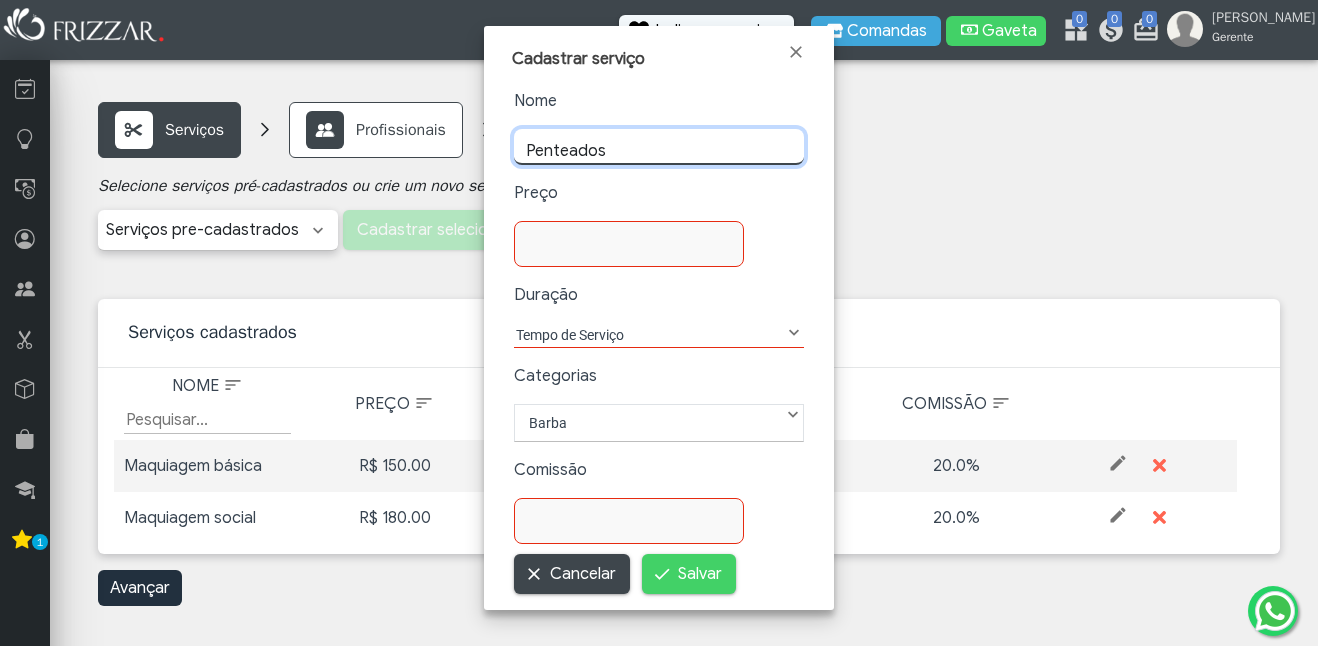 click on "Penteados" at bounding box center [659, 147] 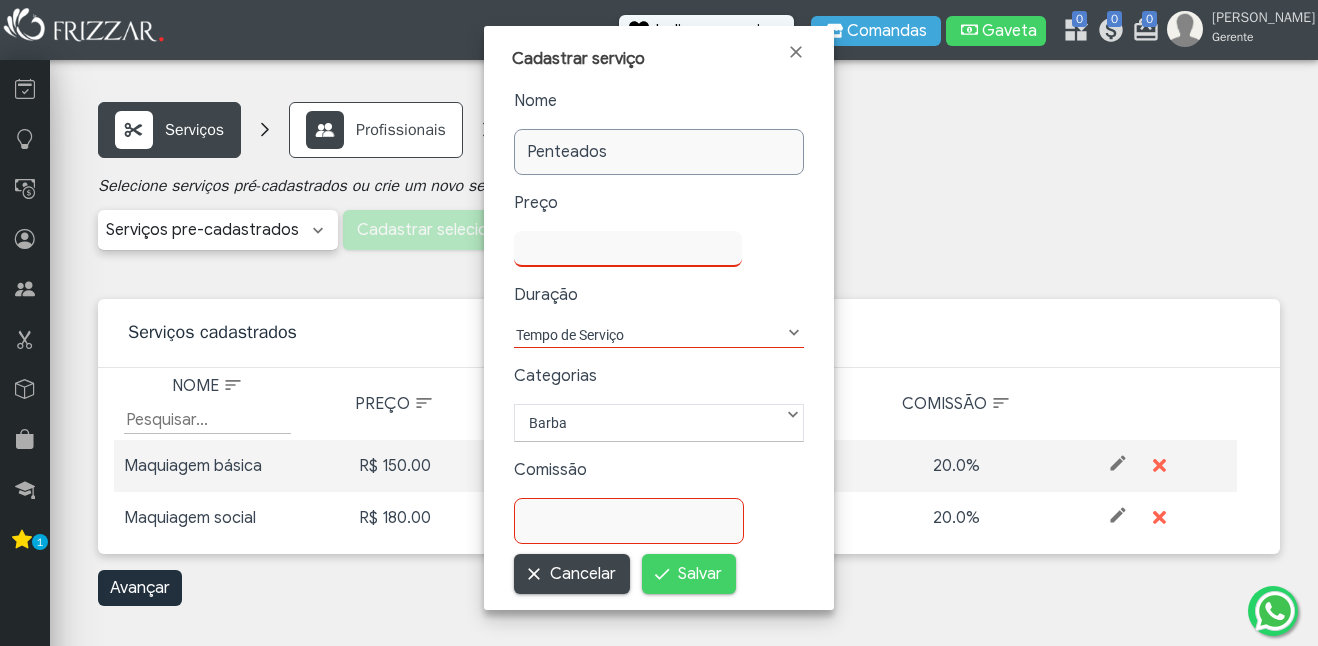 click at bounding box center [628, 249] 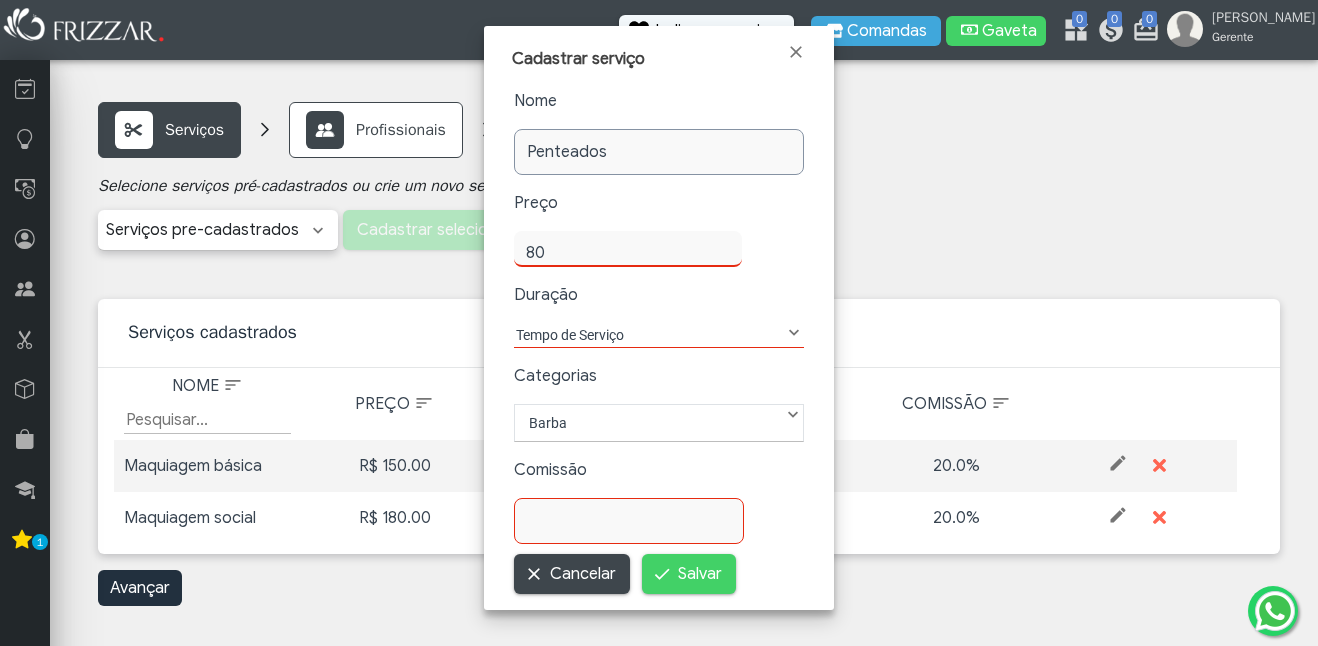 type on "8" 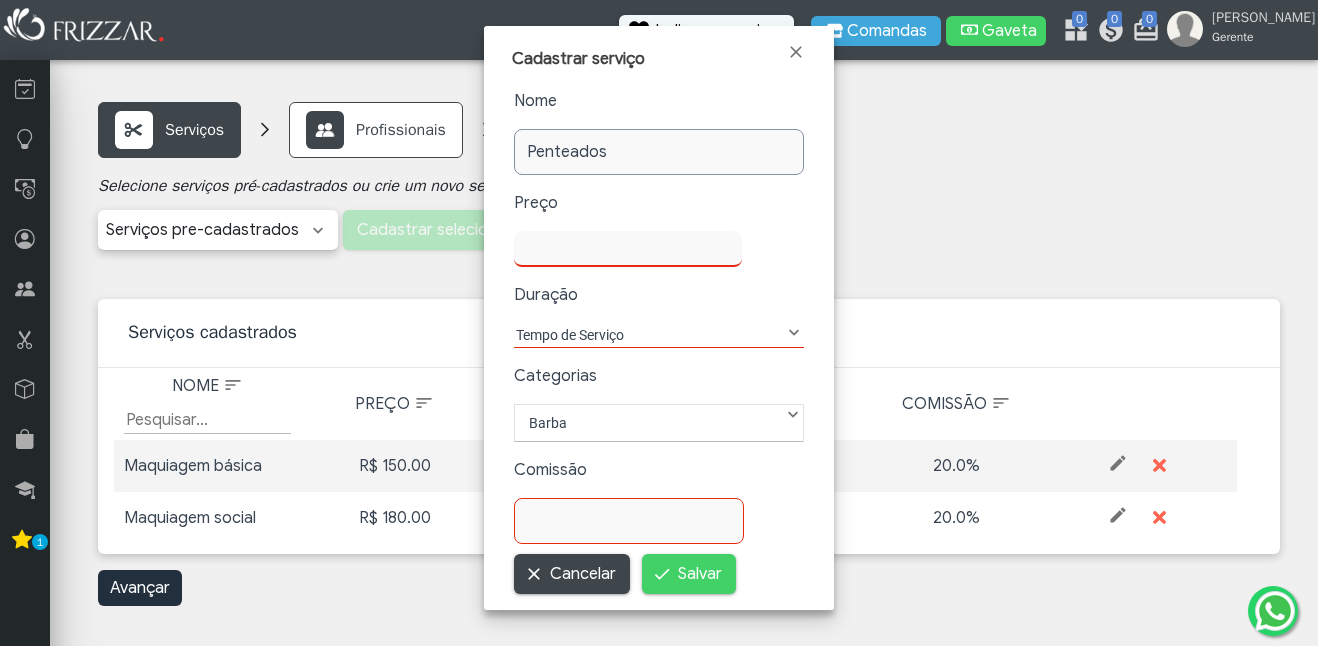 click at bounding box center [628, 249] 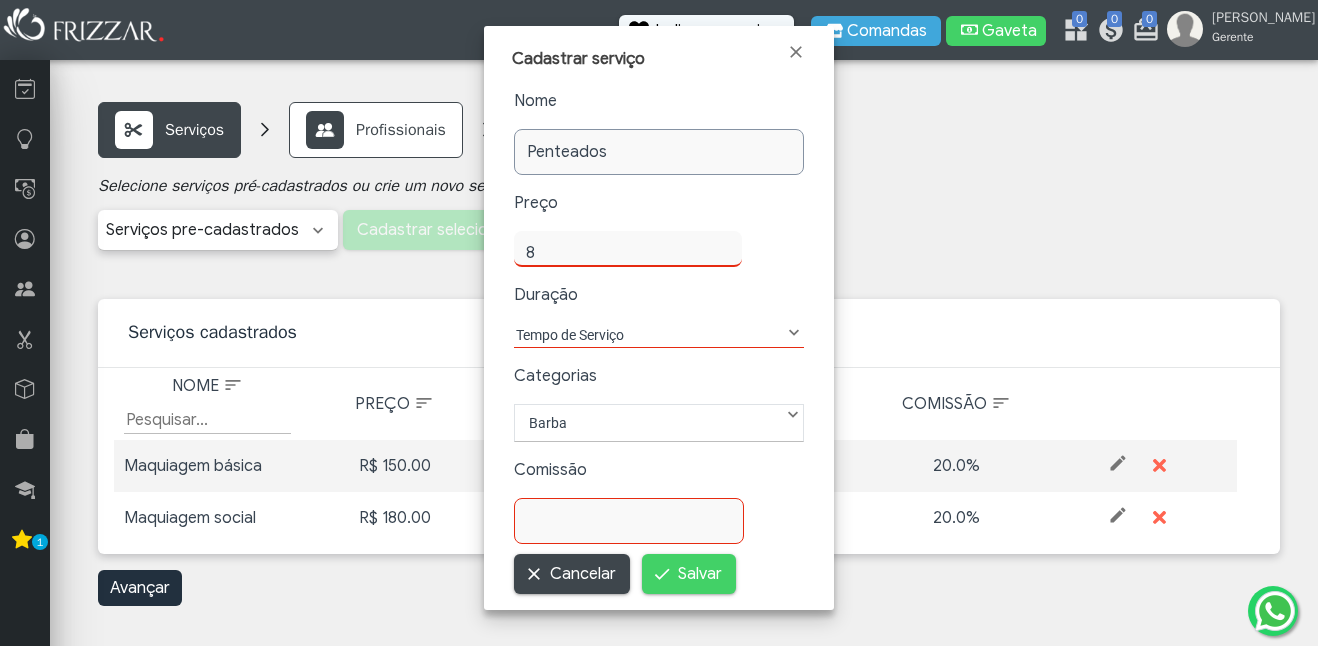 type on "80" 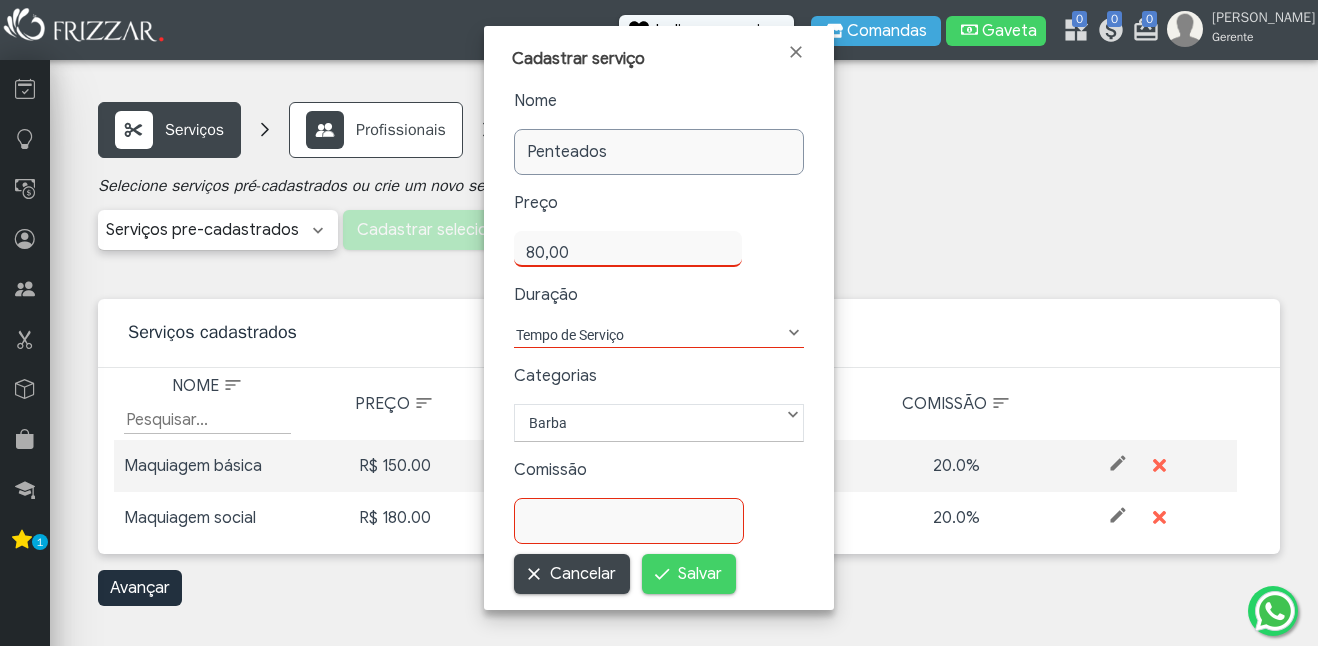 type on "80,00" 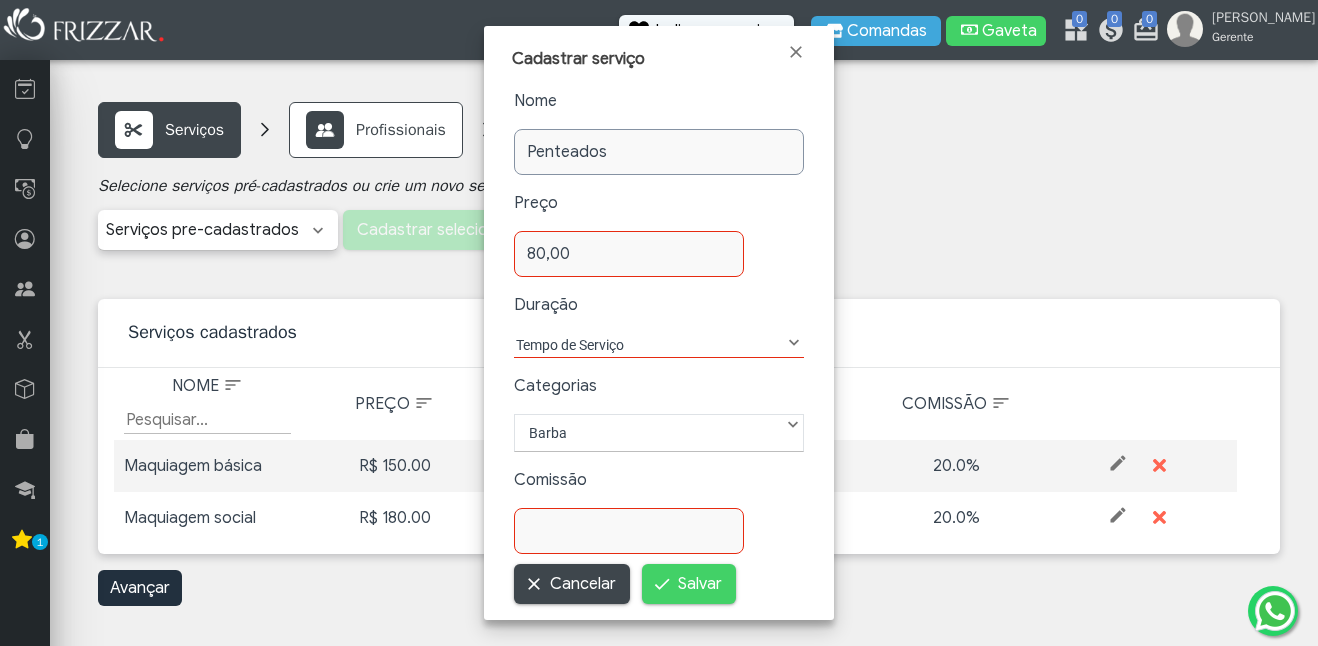 click on "Tempo de Serviço 00:05 00:10 00:15 00:20 00:25 00:30 00:35 00:40 00:45 00:50 00:55 01:00 01:05 01:10 01:15 01:20 01:25 01:30 01:35 01:40 01:45 01:50 01:55 02:00 02:15 02:30 02:45 03:00 03:15 03:30 03:45 04:00 04:30 05:00 05:30 06:00 06:30 07:00 07:30 08:00 Tempo de Serviço" at bounding box center [659, 345] 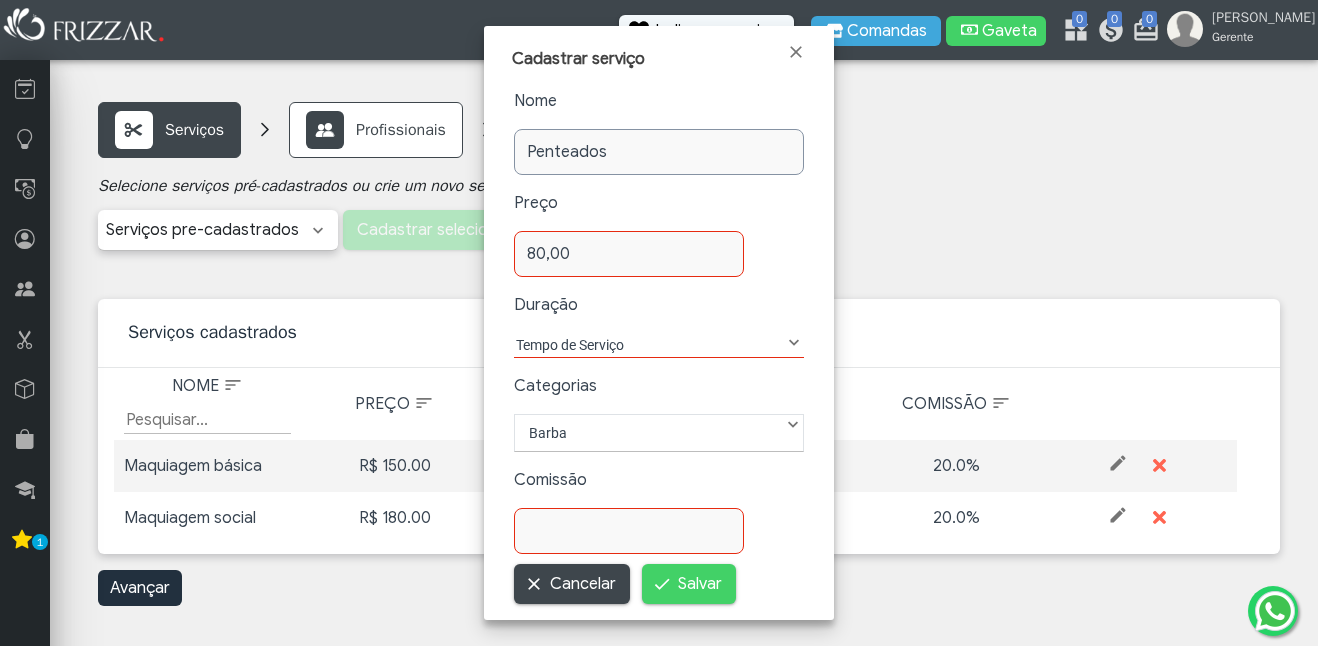 click on "Tempo de Serviço" at bounding box center (648, 345) 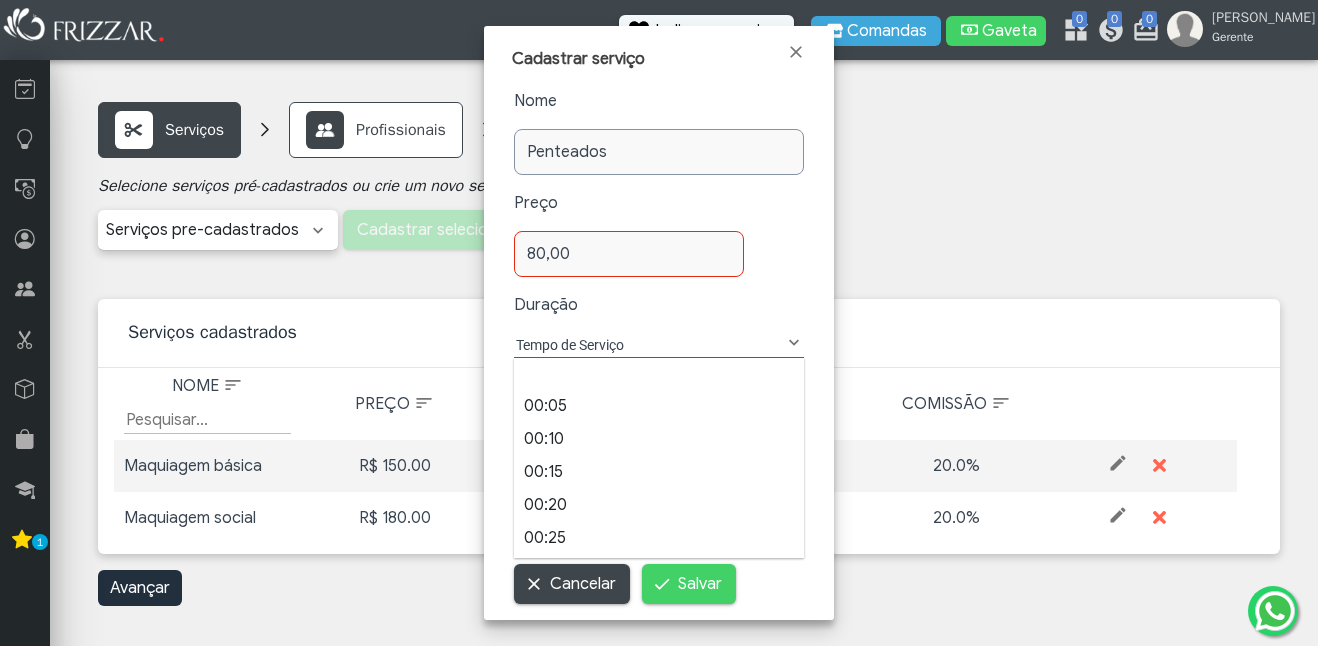 scroll, scrollTop: 22, scrollLeft: 93, axis: both 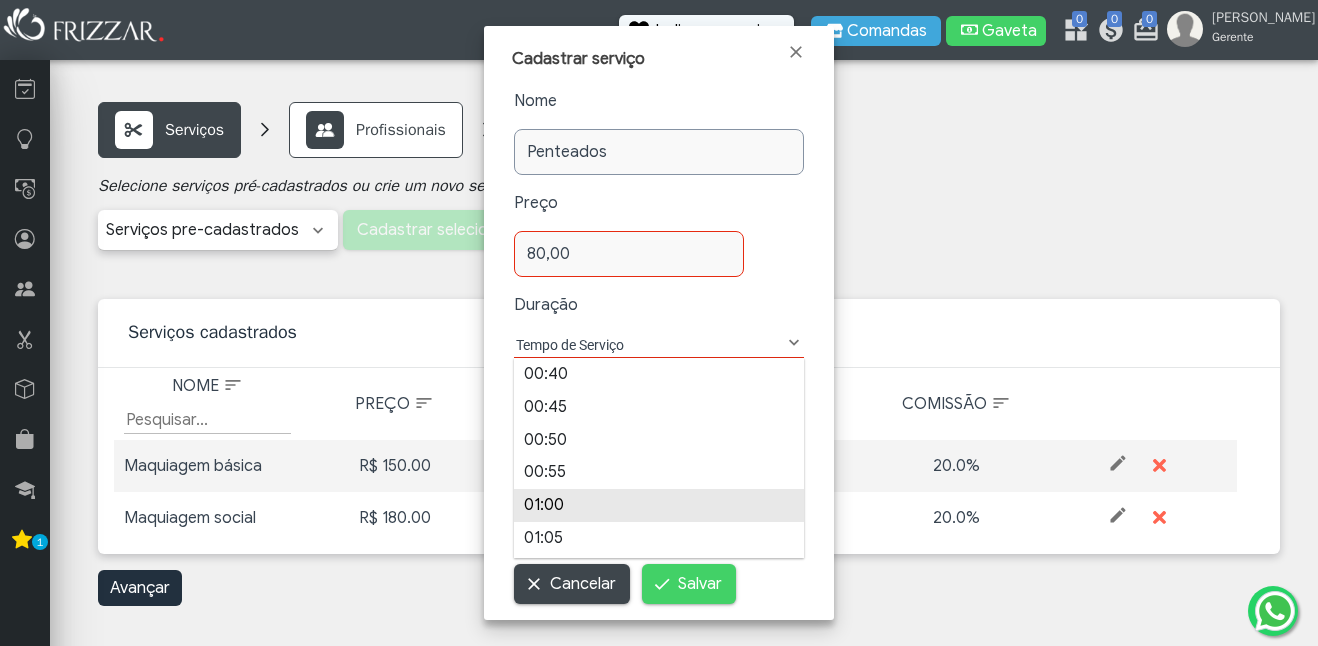 click on "01:00" at bounding box center [659, 505] 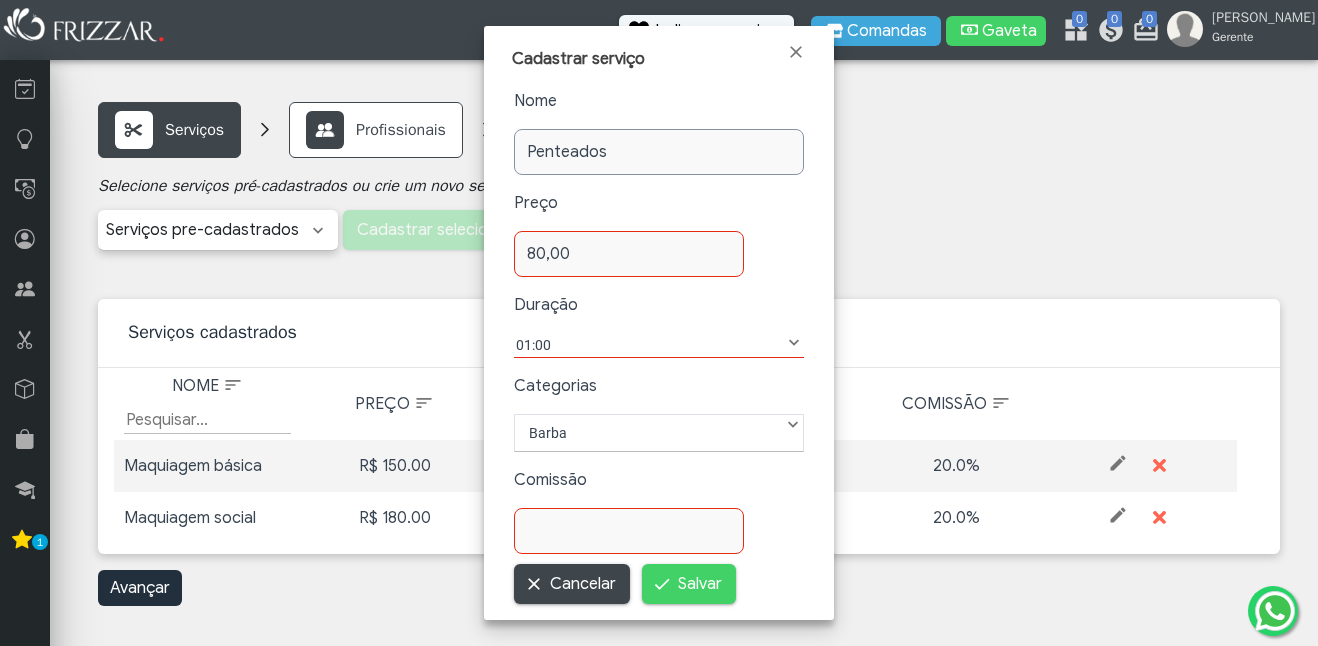 click on "Barba" at bounding box center (659, 433) 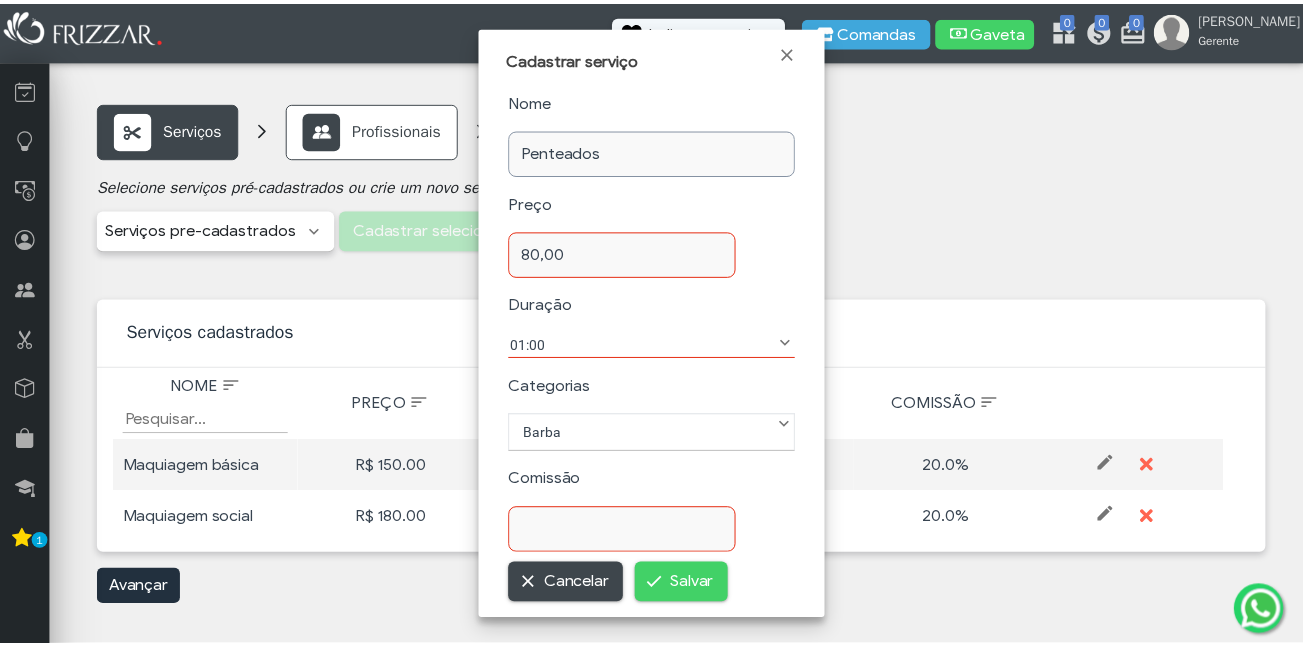 scroll, scrollTop: 22, scrollLeft: 93, axis: both 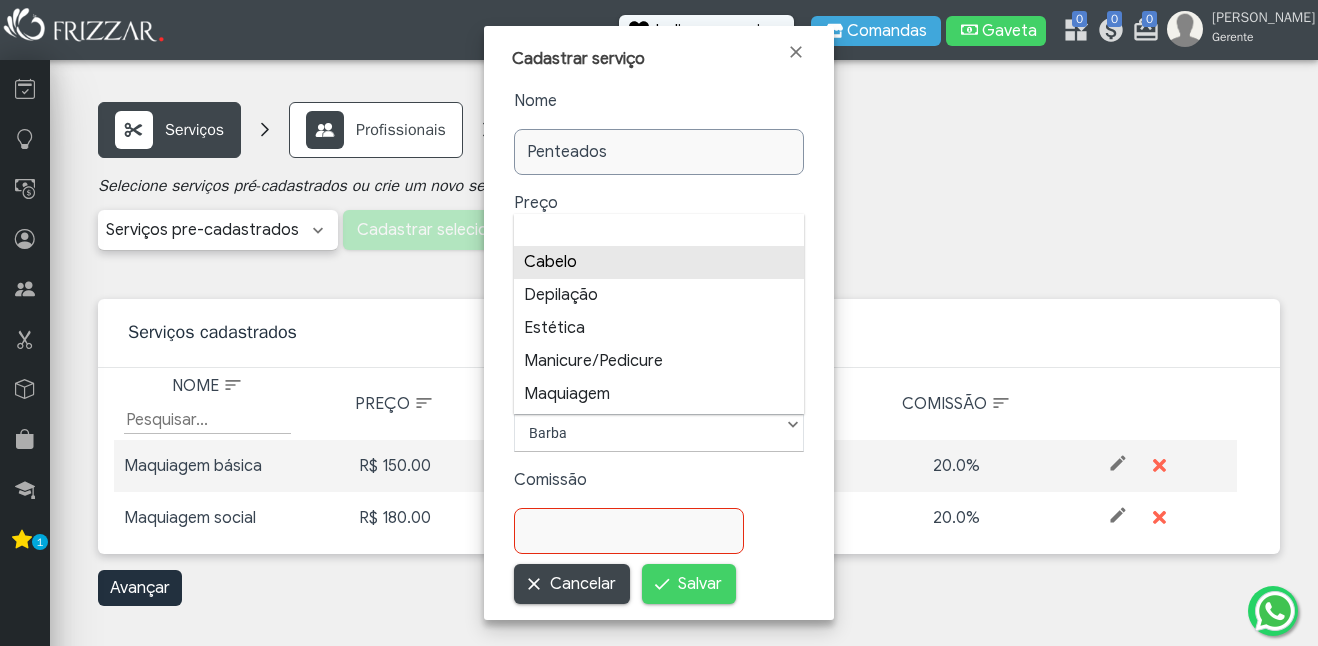 click on "Cabelo" at bounding box center (659, 262) 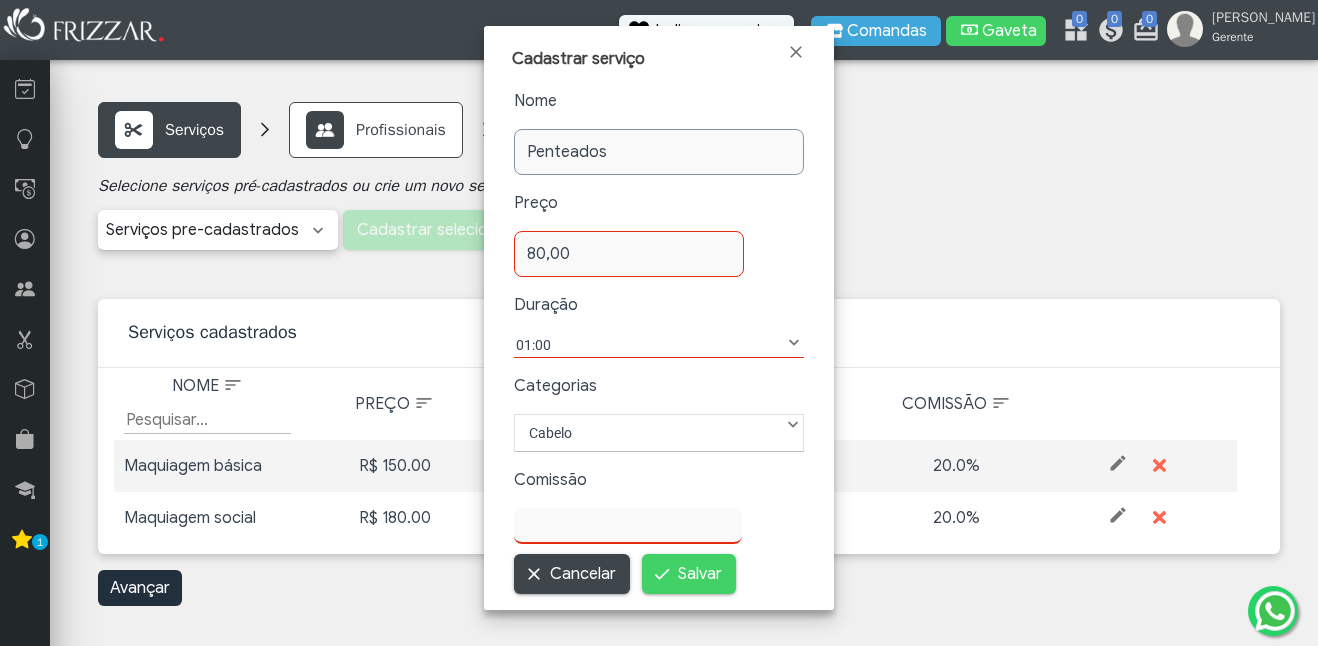 click at bounding box center (628, 526) 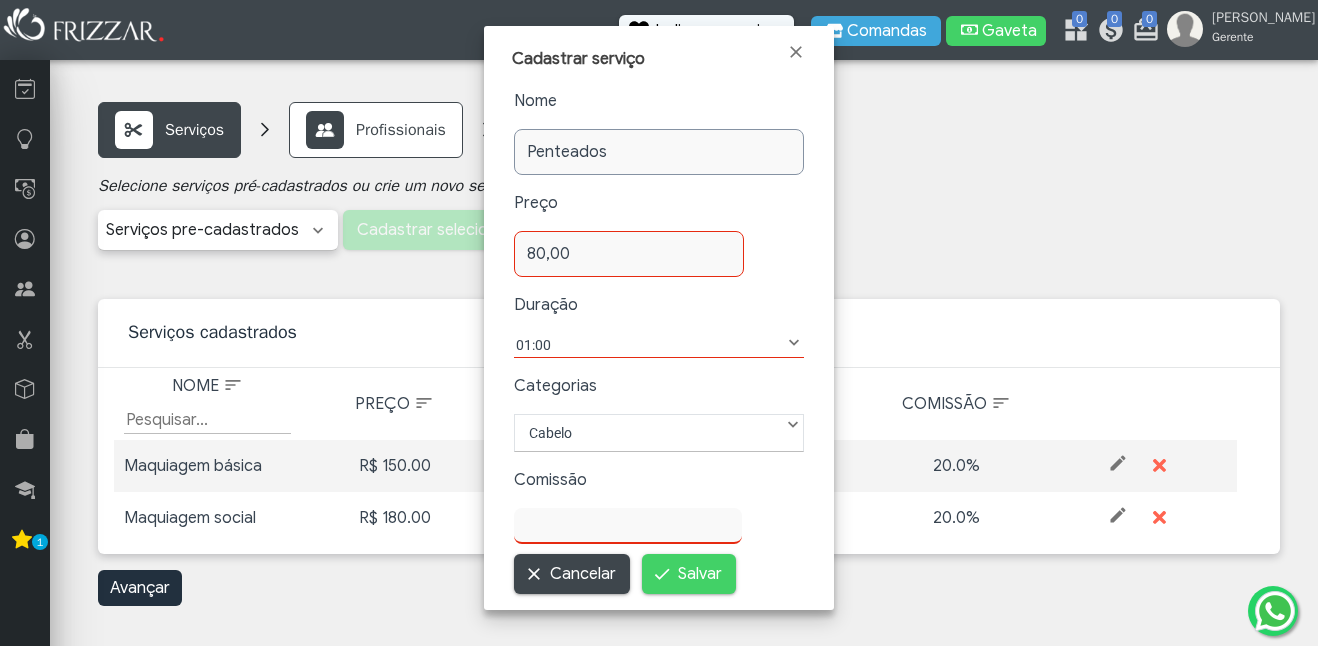 type on "20,00" 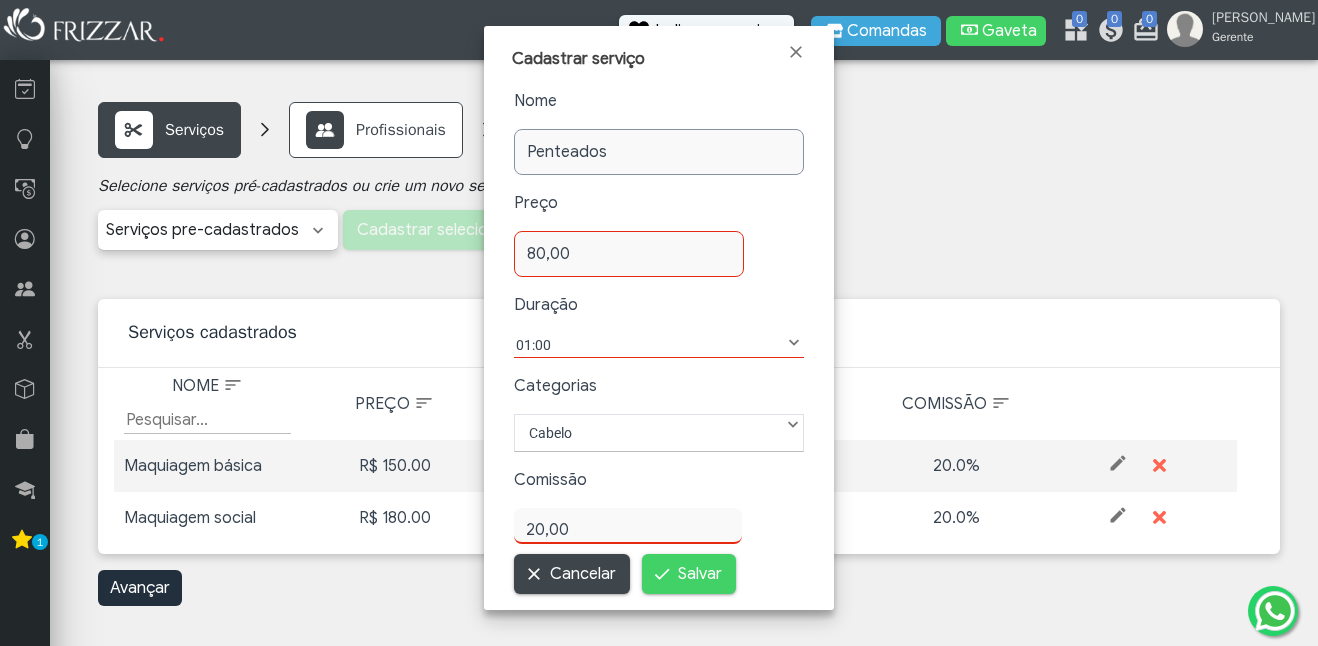 click on "Salvar" at bounding box center [700, 574] 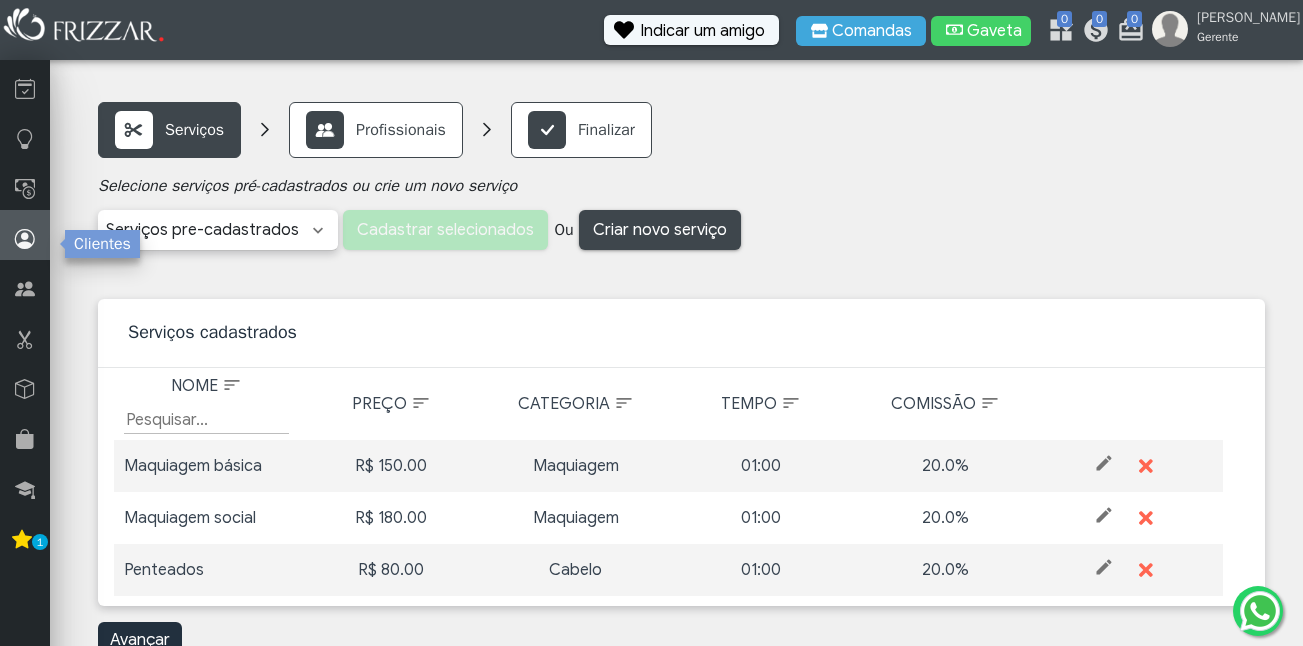click at bounding box center (25, 239) 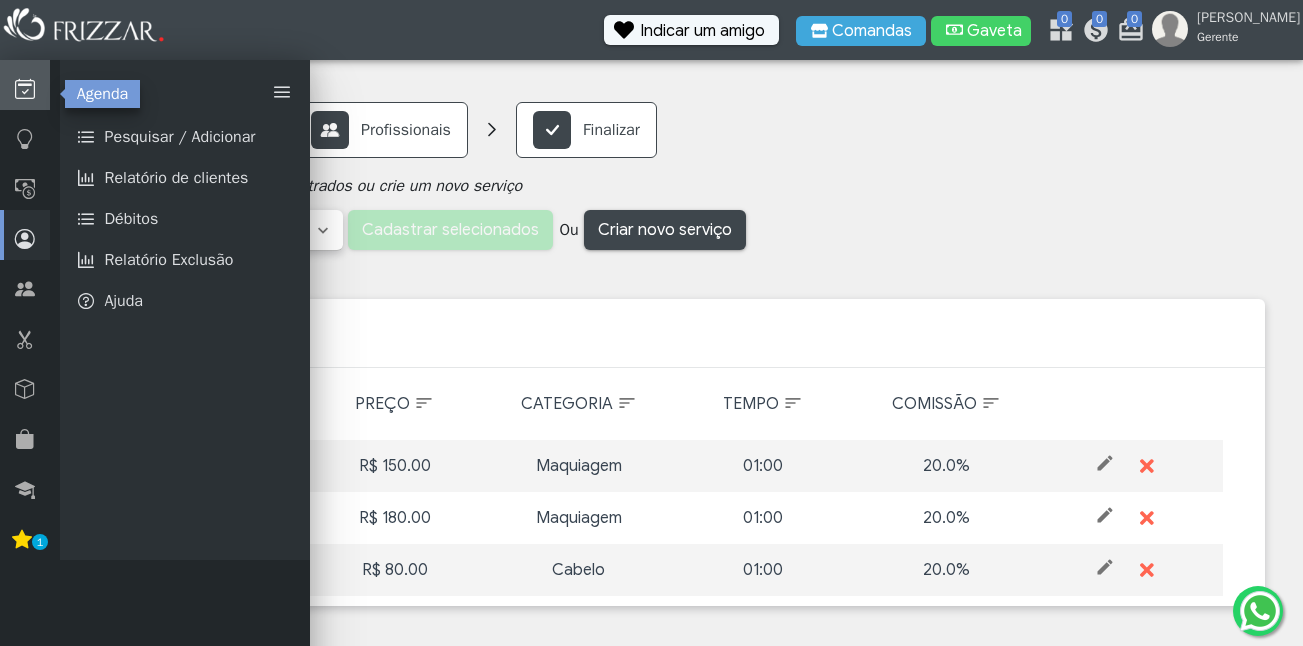 click at bounding box center [25, 89] 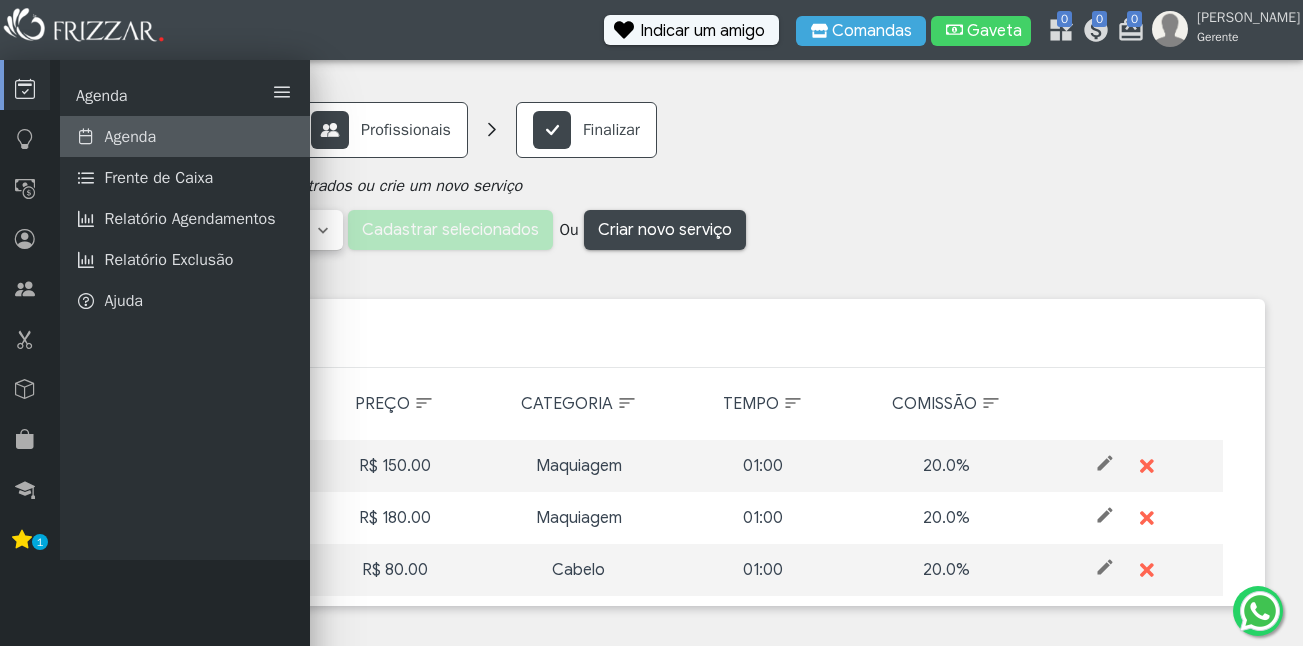 click on "Agenda" at bounding box center (185, 136) 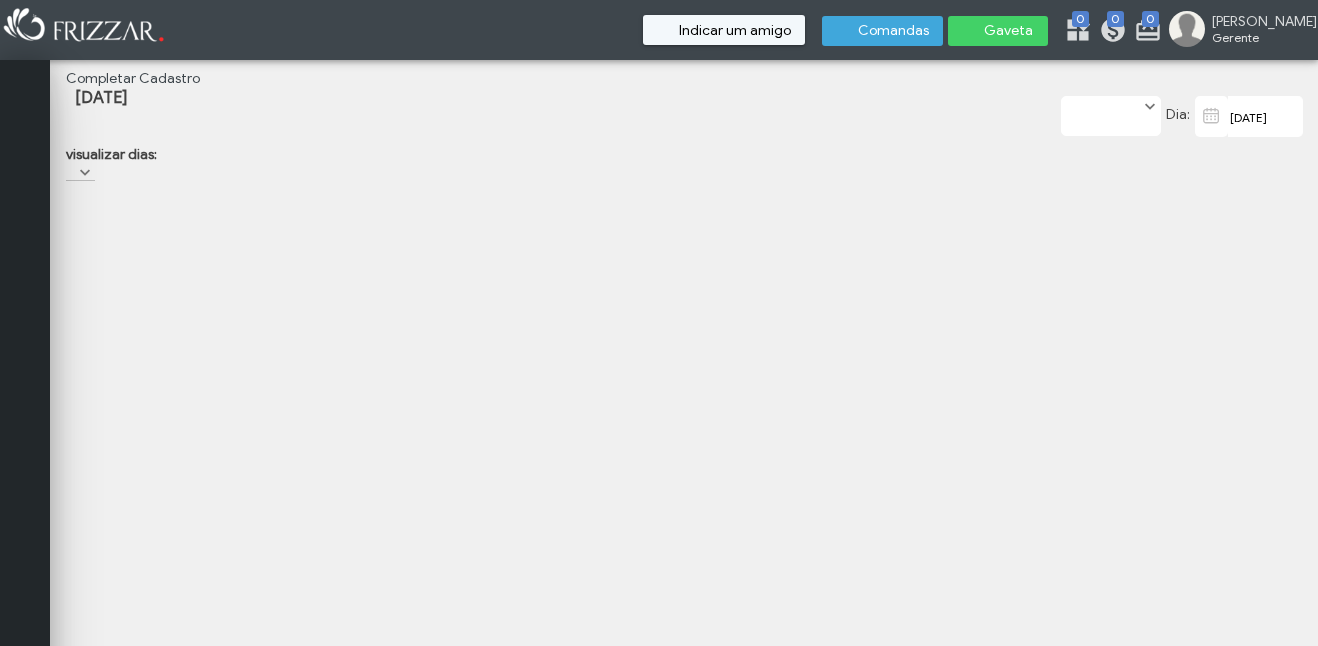 scroll, scrollTop: 0, scrollLeft: 0, axis: both 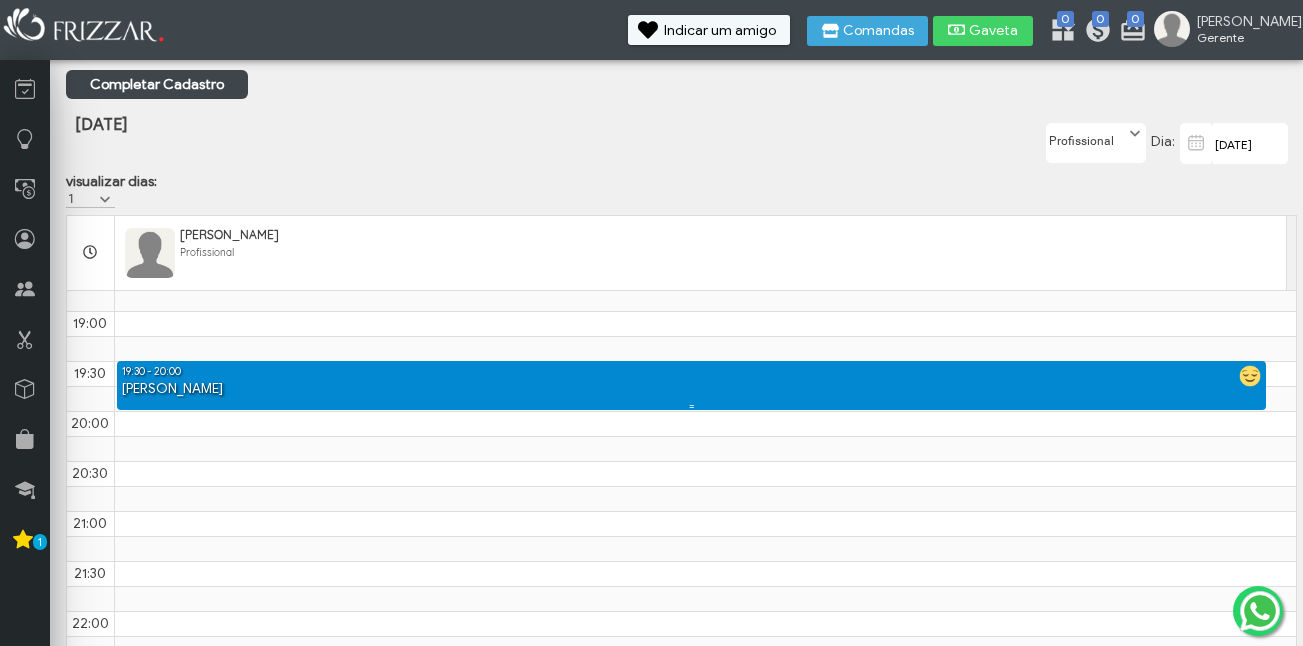 drag, startPoint x: 1241, startPoint y: 386, endPoint x: 806, endPoint y: 137, distance: 501.2245 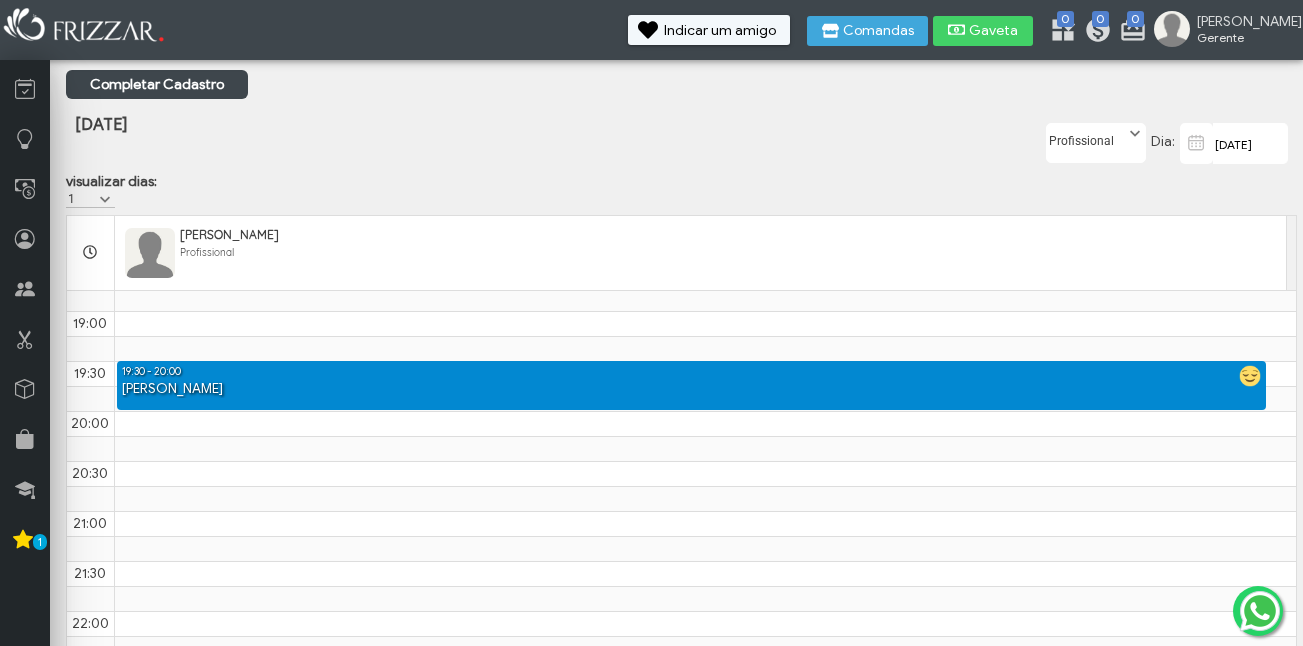 scroll, scrollTop: 76, scrollLeft: 0, axis: vertical 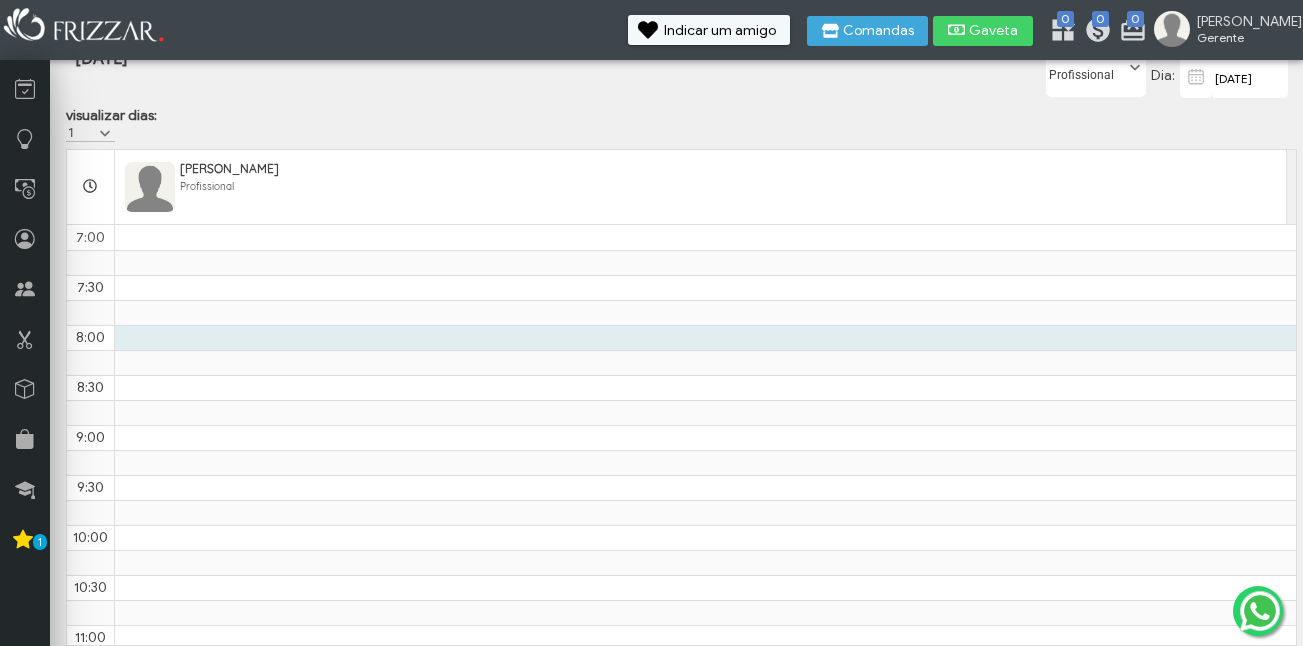 click on "7:00 7:30 8:00 8:30 9:00 9:30 10:00 10:30 11:00 11:30 12:00 12:30 13:00 13:30 14:00 14:30 15:00 15:30 16:00 16:30 17:00 17:30 18:00 18:30 19:00 19:30 20:00 20:30 21:00 21:30 22:00 22:30 12:00 - 13:00 Almoço 19:30 - 20:00 stefany sampaio - Corte" at bounding box center [681, 1025] 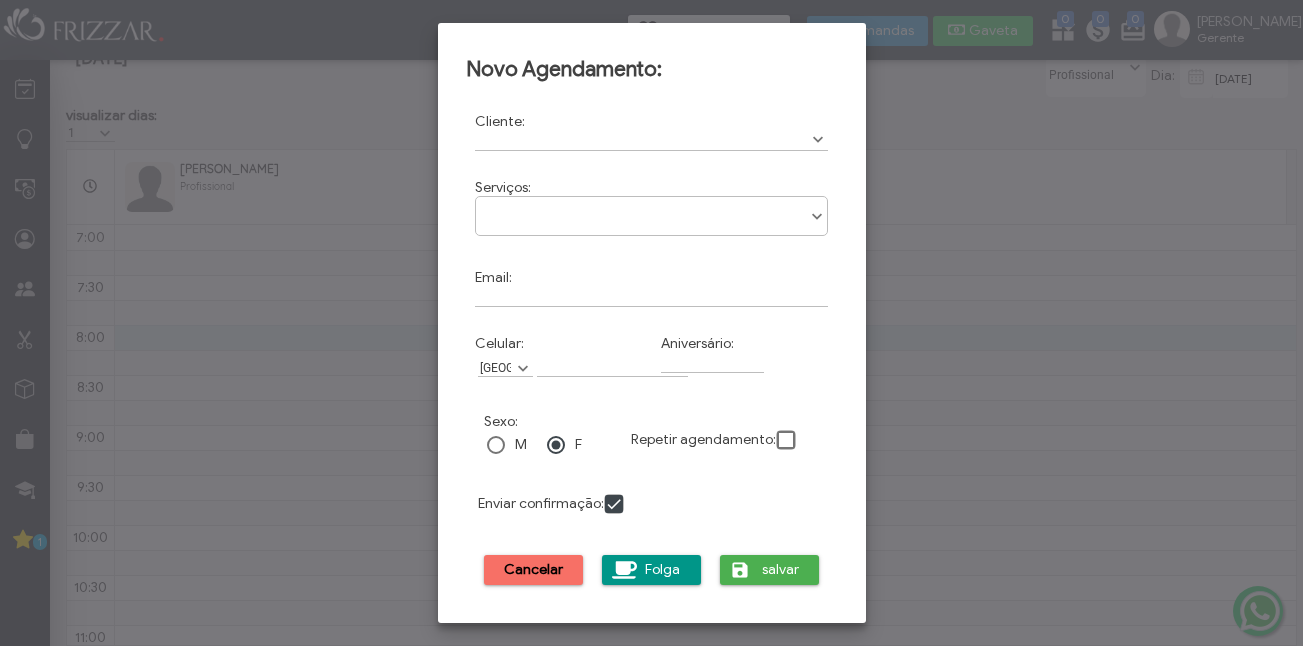 click on "Cancelar" at bounding box center [534, 570] 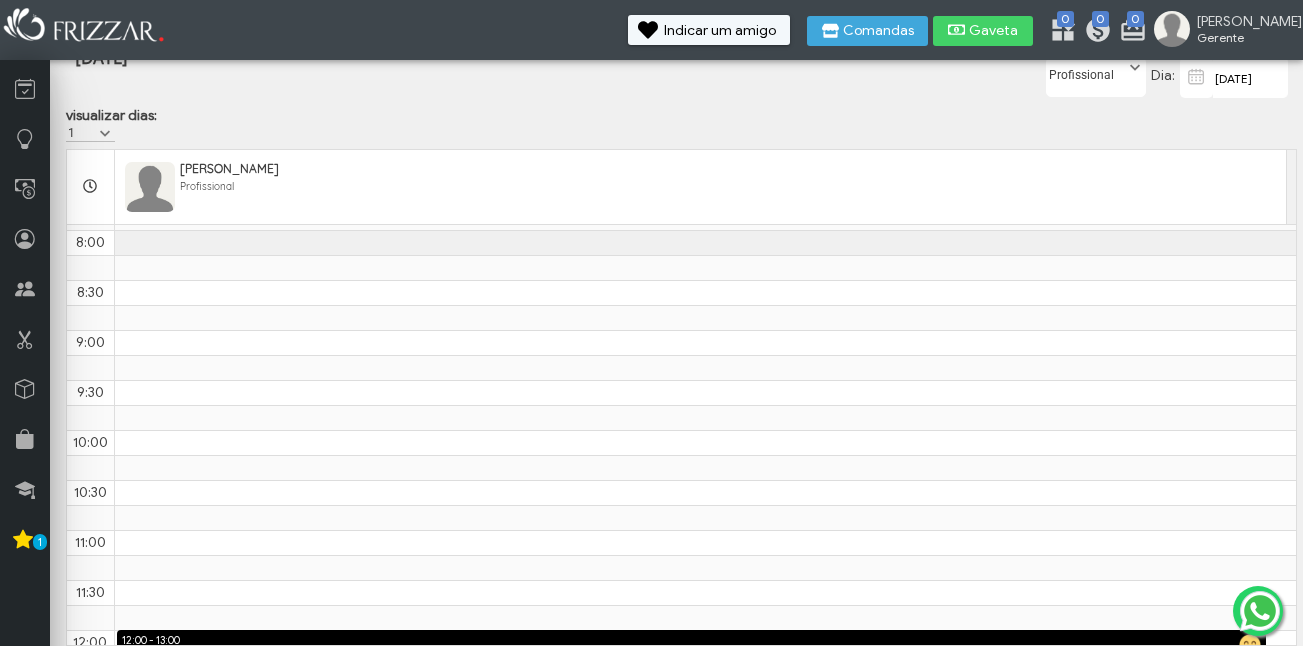 scroll, scrollTop: 0, scrollLeft: 0, axis: both 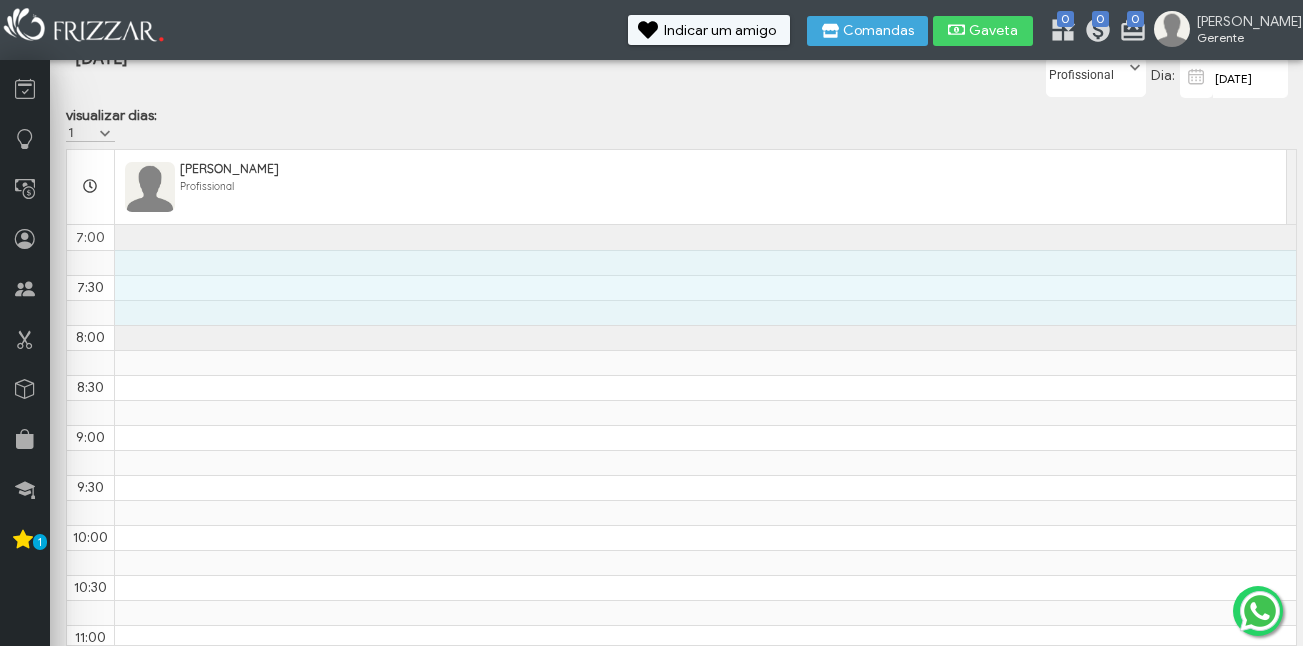 drag, startPoint x: 528, startPoint y: 255, endPoint x: 331, endPoint y: 310, distance: 204.53362 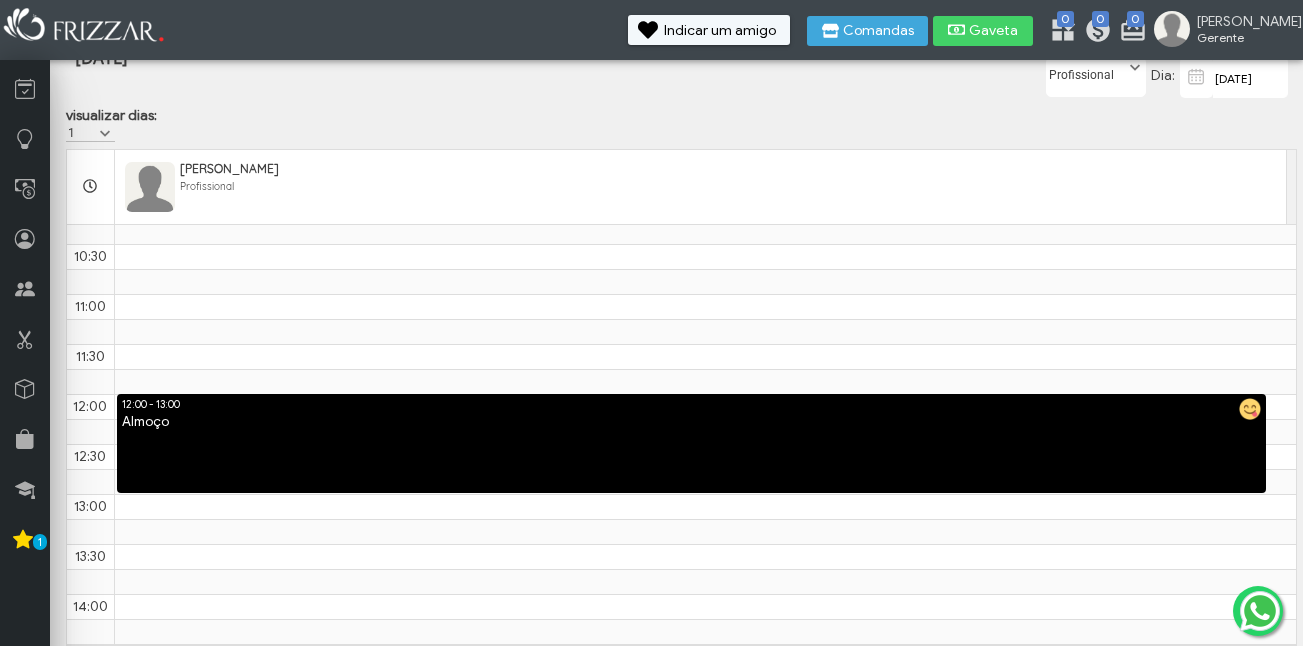 scroll, scrollTop: 346, scrollLeft: 0, axis: vertical 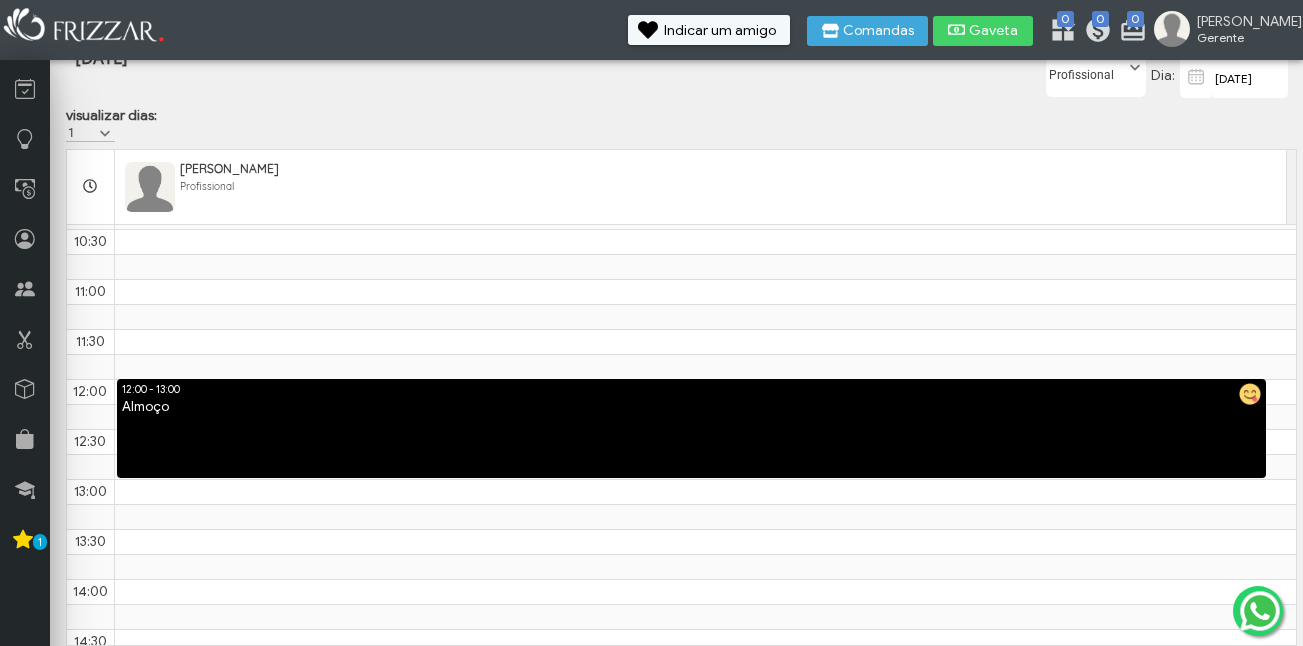 click at bounding box center [1260, 611] 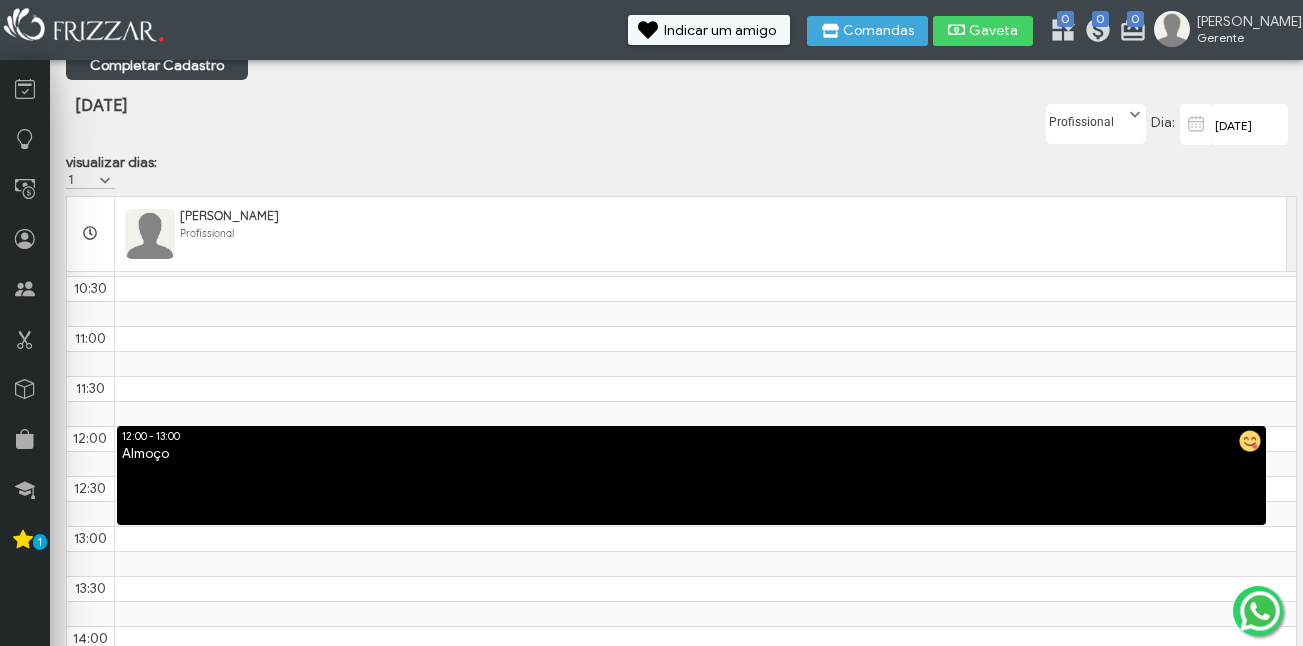 scroll, scrollTop: 0, scrollLeft: 0, axis: both 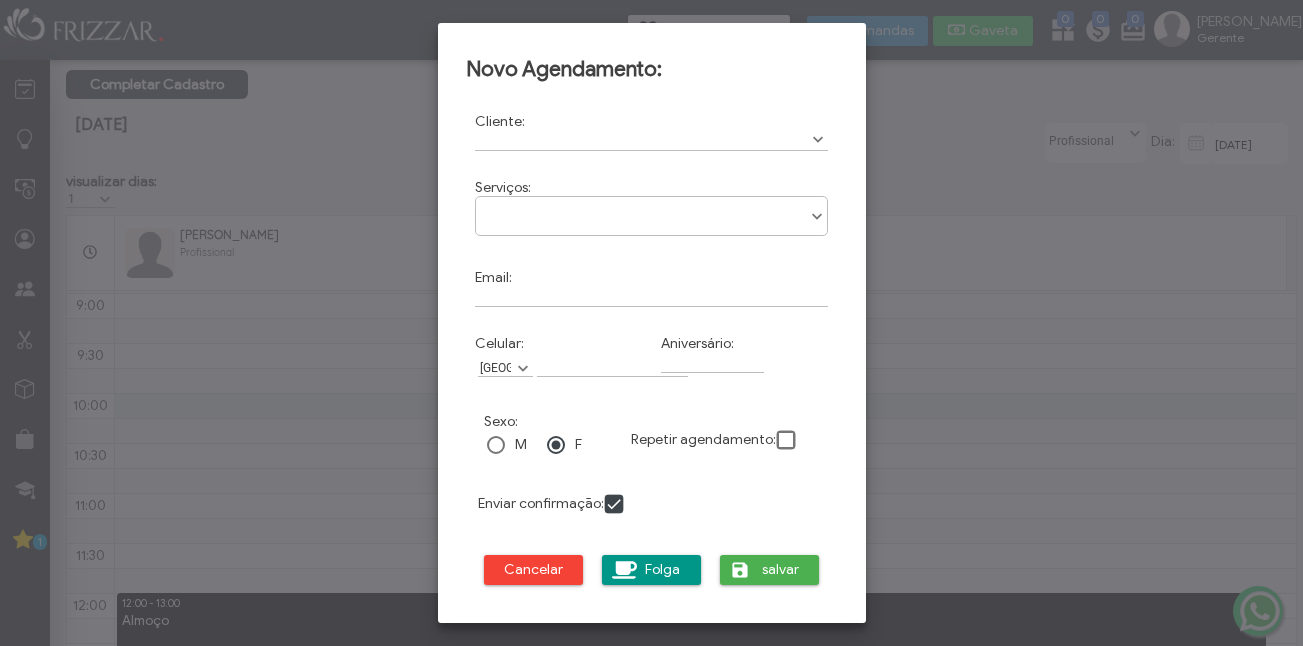 click at bounding box center [818, 140] 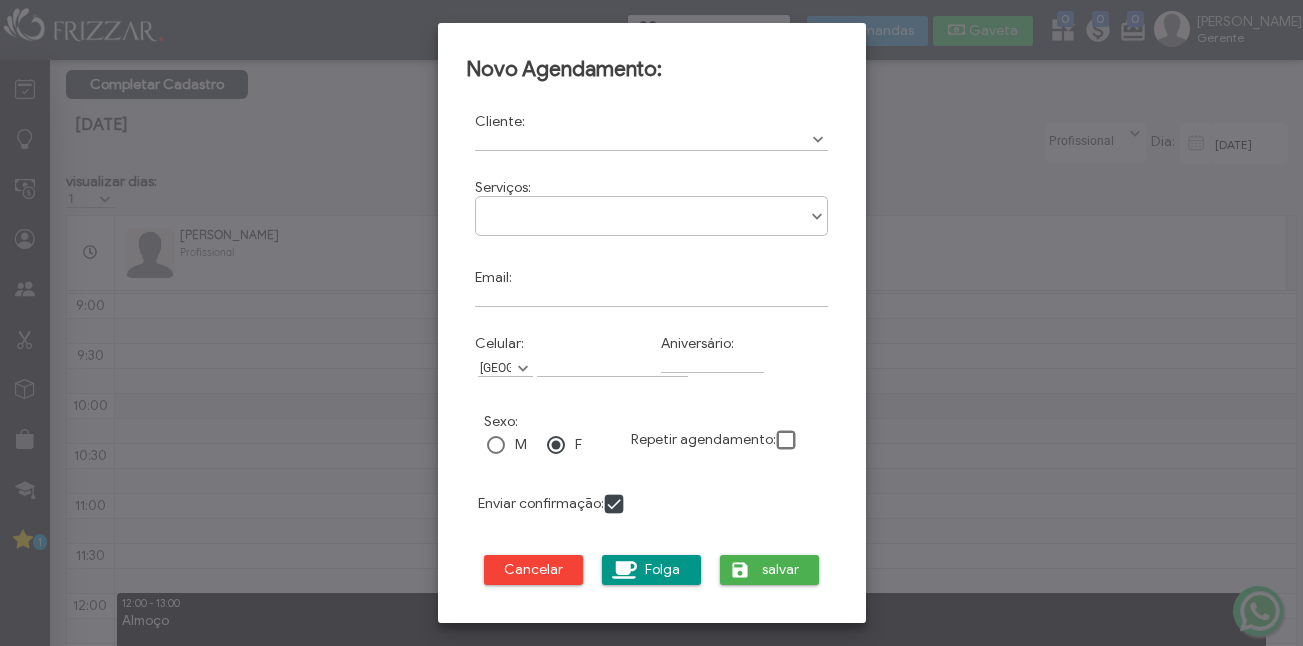 click on "Serviços:  Maquiagem básica Maquiagem social Penteados" at bounding box center (652, 209) 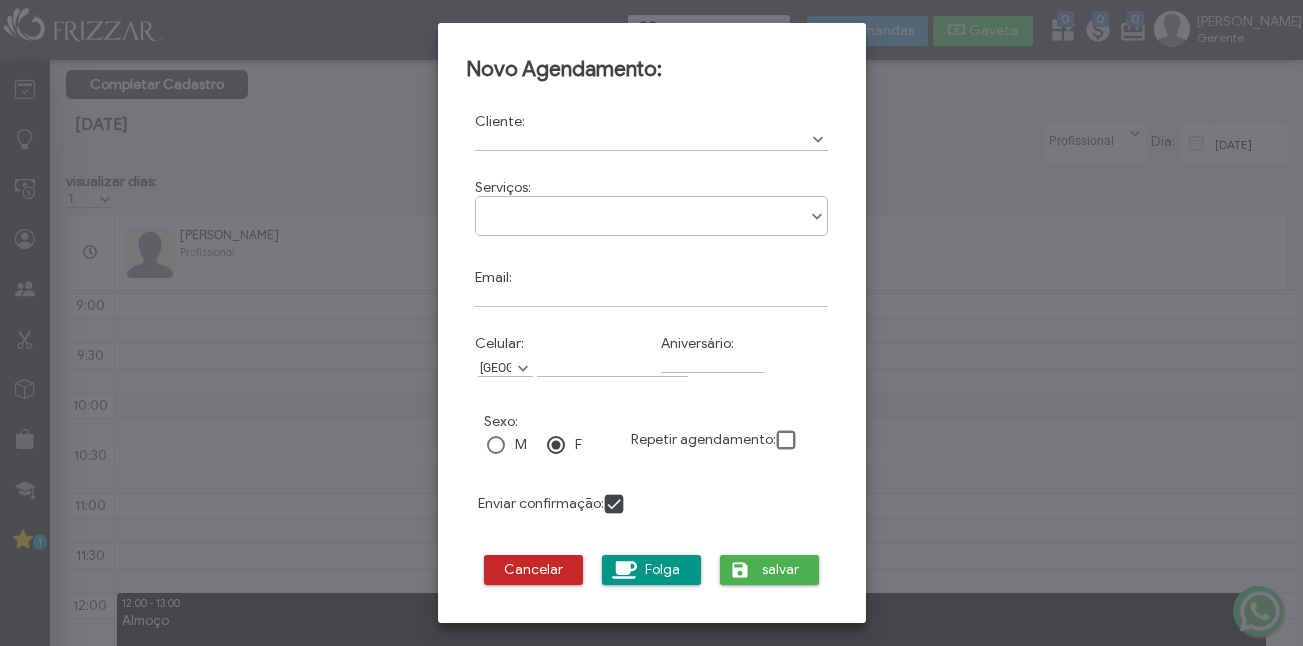 click on "Cancelar" at bounding box center [534, 570] 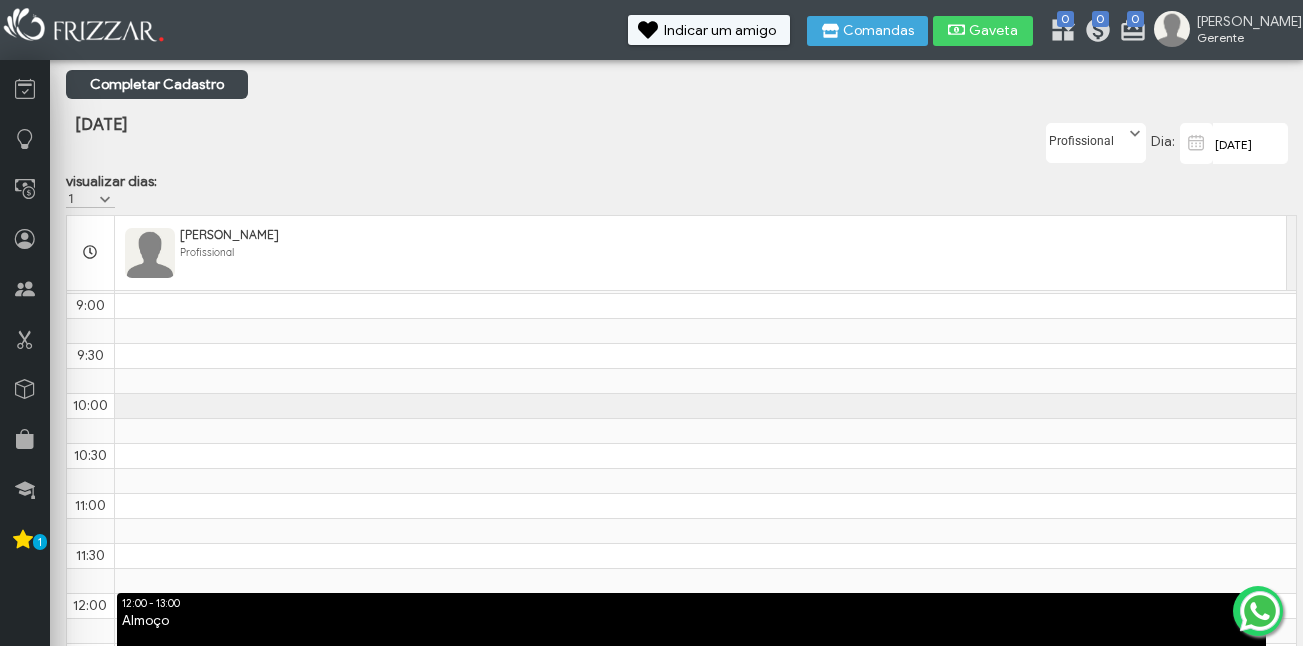 click at bounding box center [1260, 611] 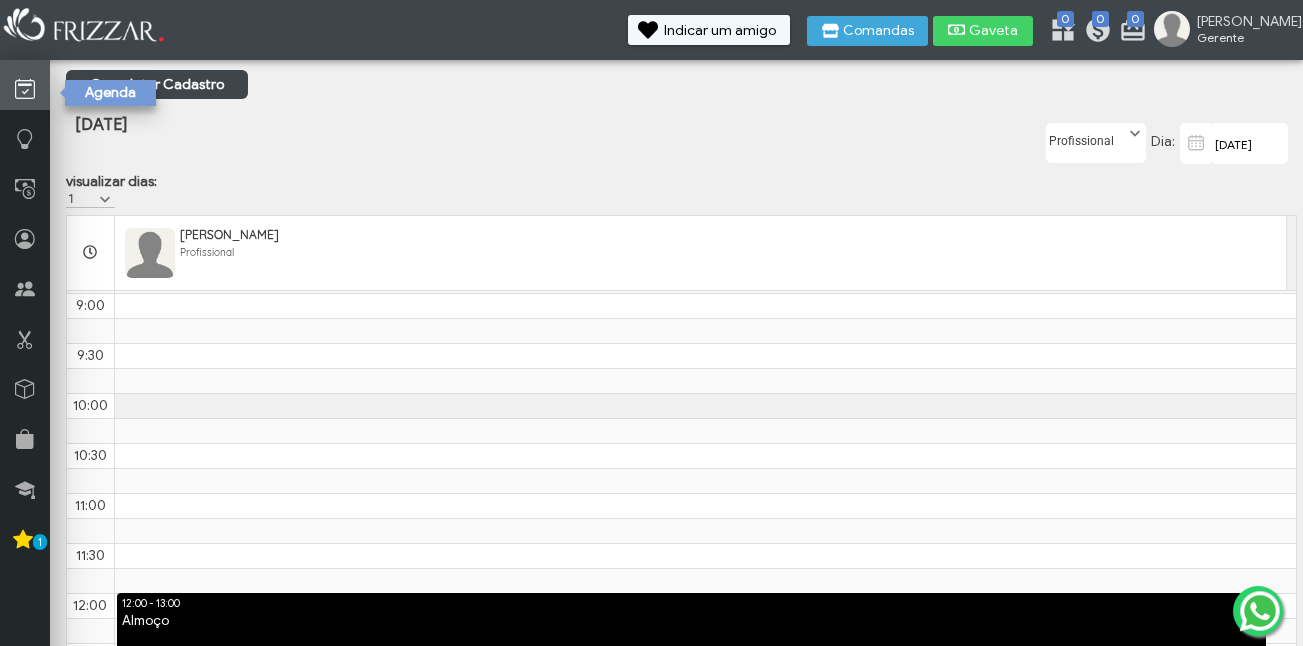 click at bounding box center (25, 85) 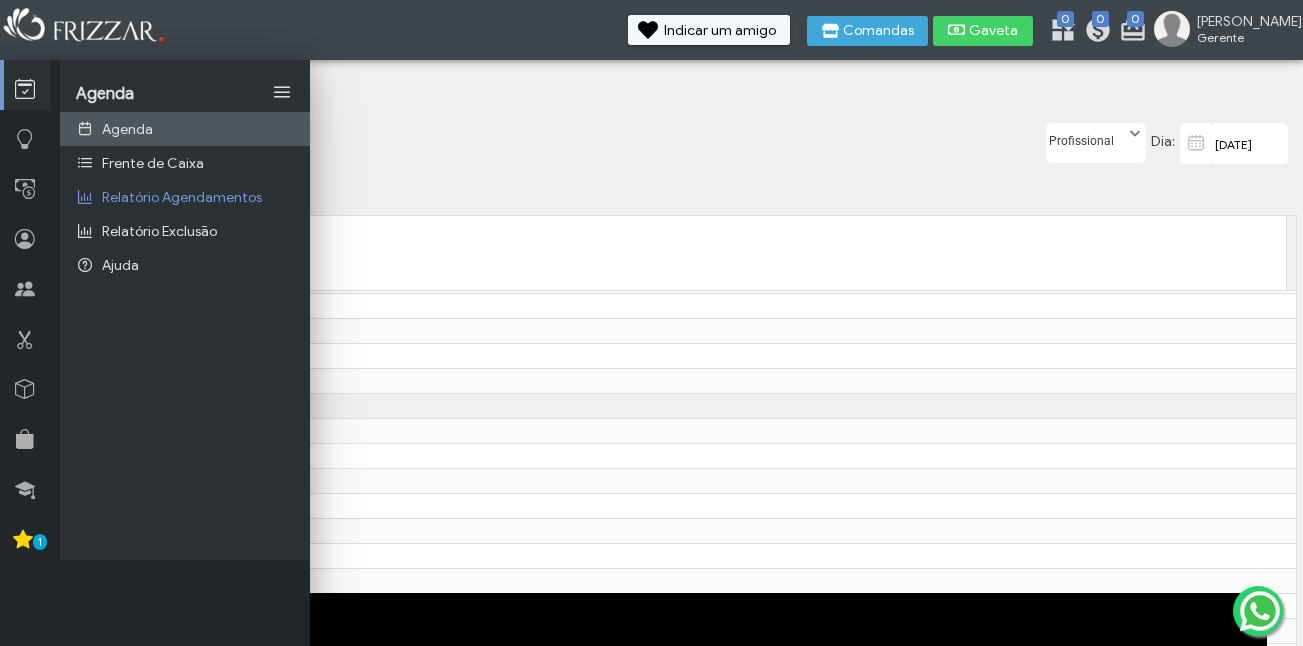 click on "Agenda" at bounding box center [185, 129] 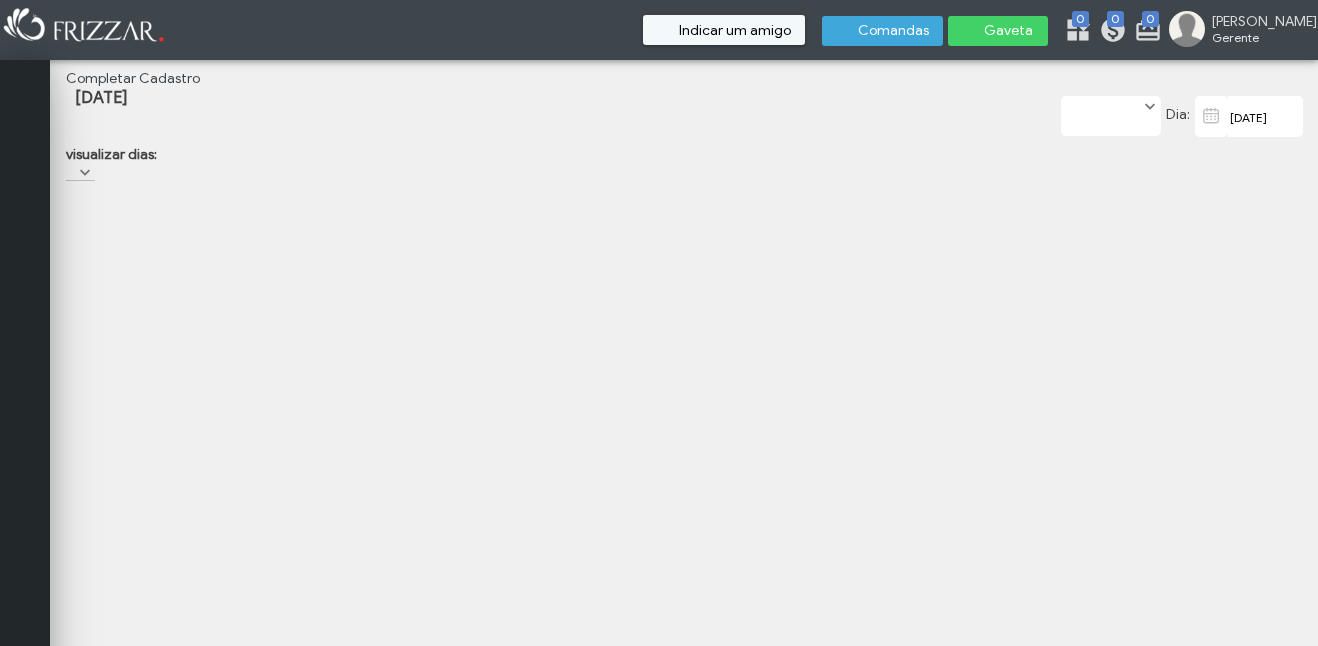 scroll, scrollTop: 0, scrollLeft: 0, axis: both 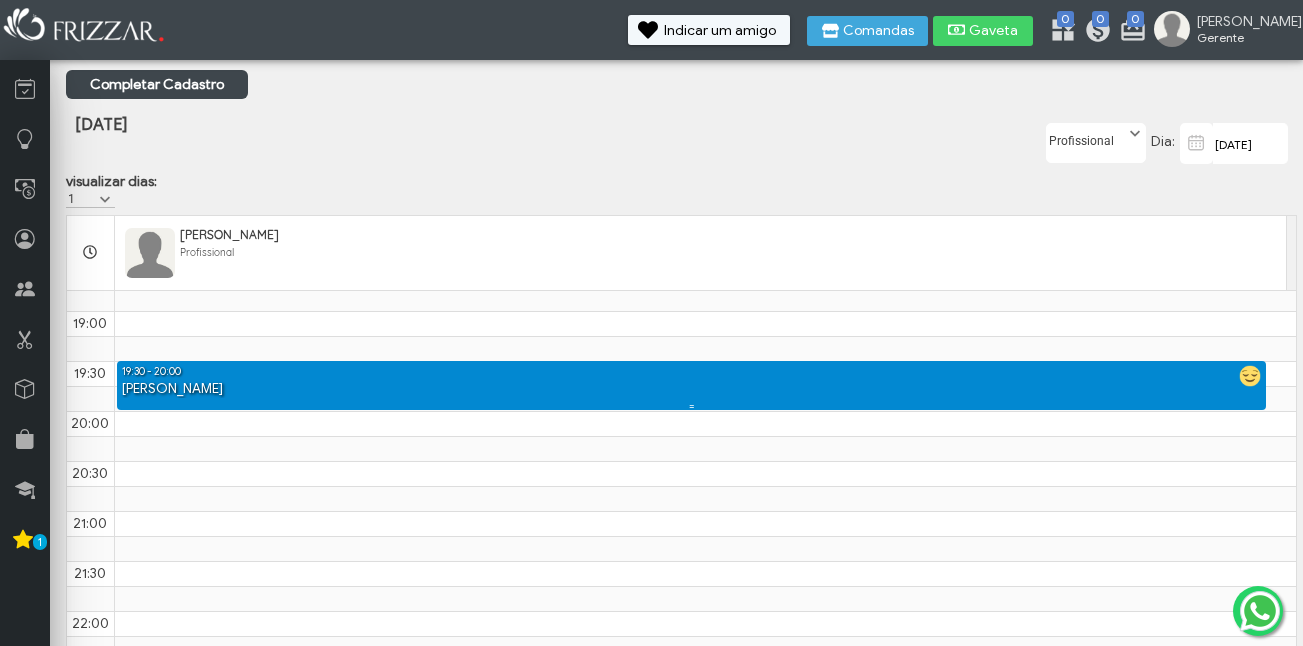 drag, startPoint x: 1156, startPoint y: 393, endPoint x: 214, endPoint y: 391, distance: 942.00214 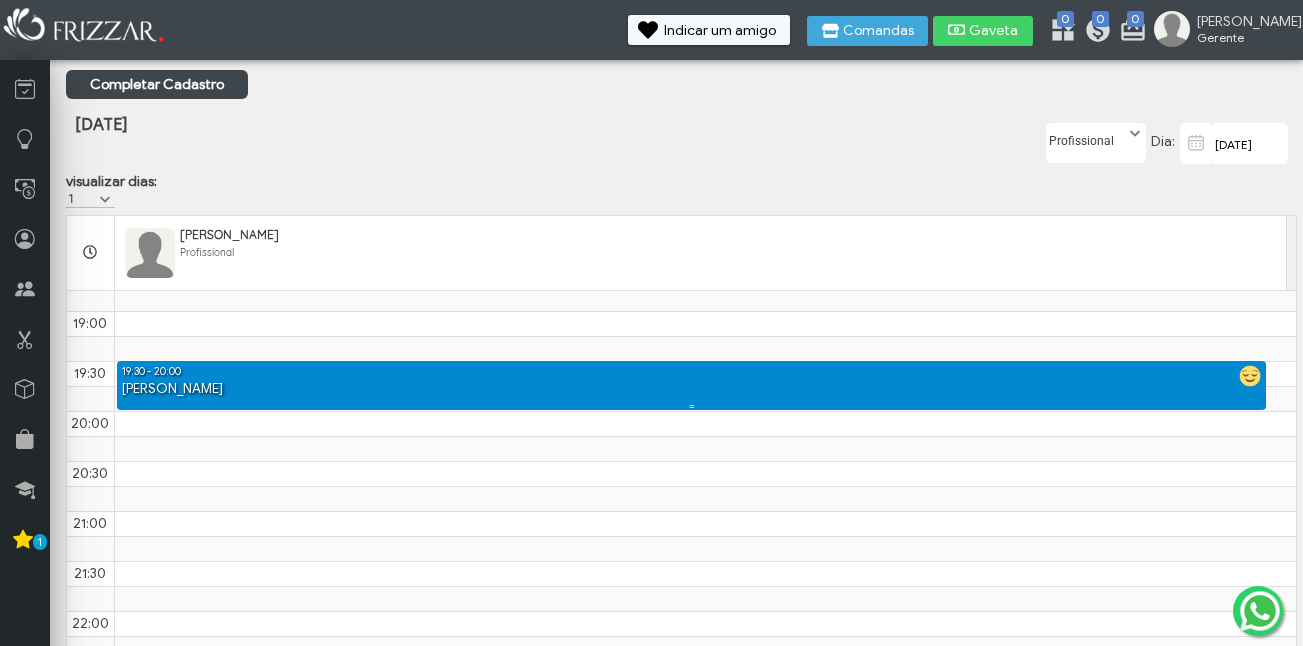 drag, startPoint x: 214, startPoint y: 391, endPoint x: 177, endPoint y: 390, distance: 37.01351 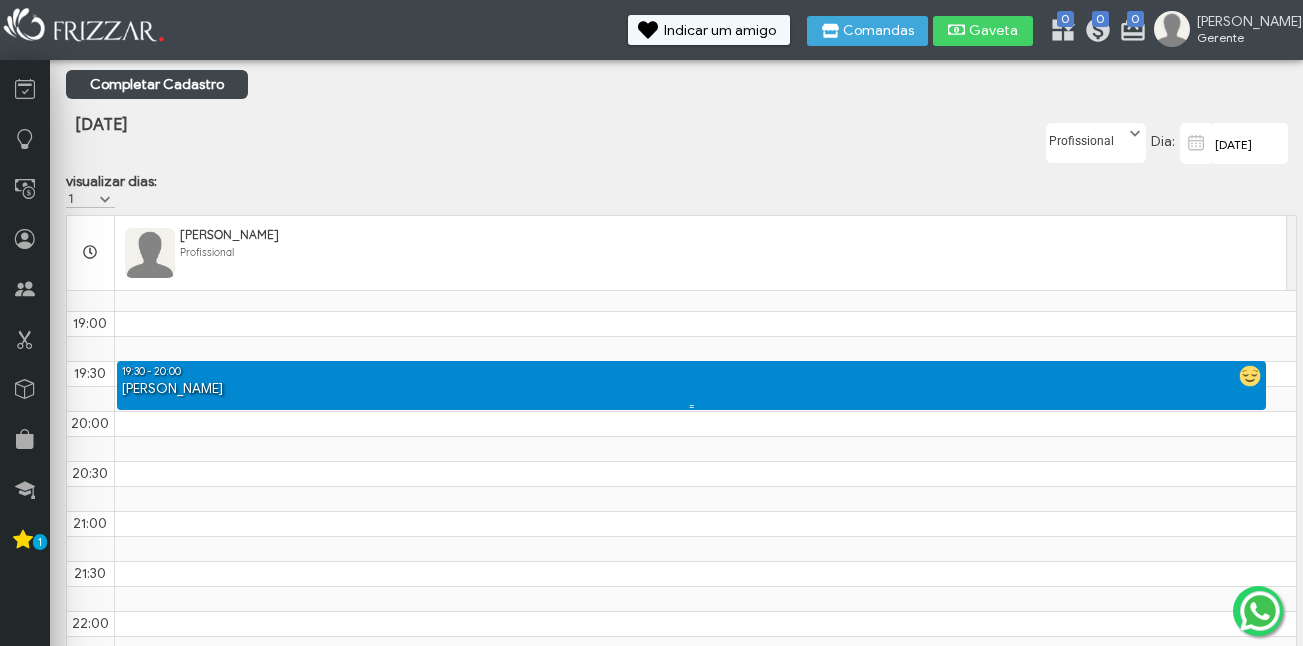 click on "stefany sampaio - Corte" at bounding box center (692, 389) 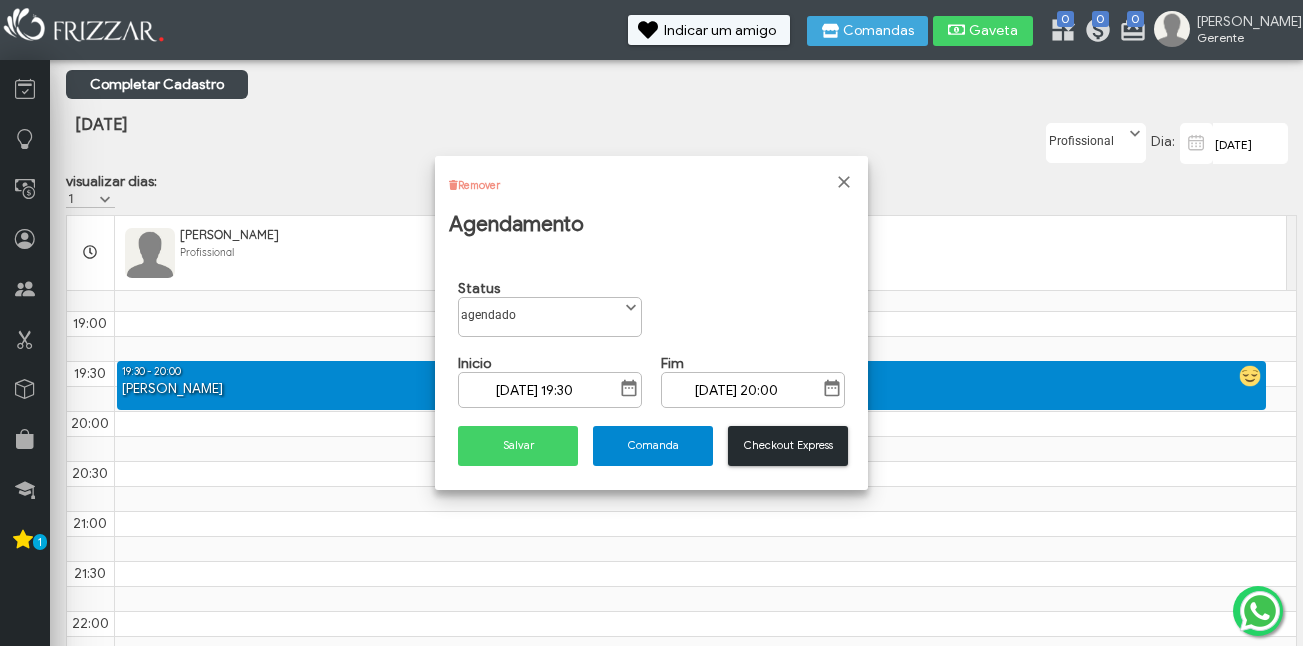 scroll, scrollTop: 11, scrollLeft: 89, axis: both 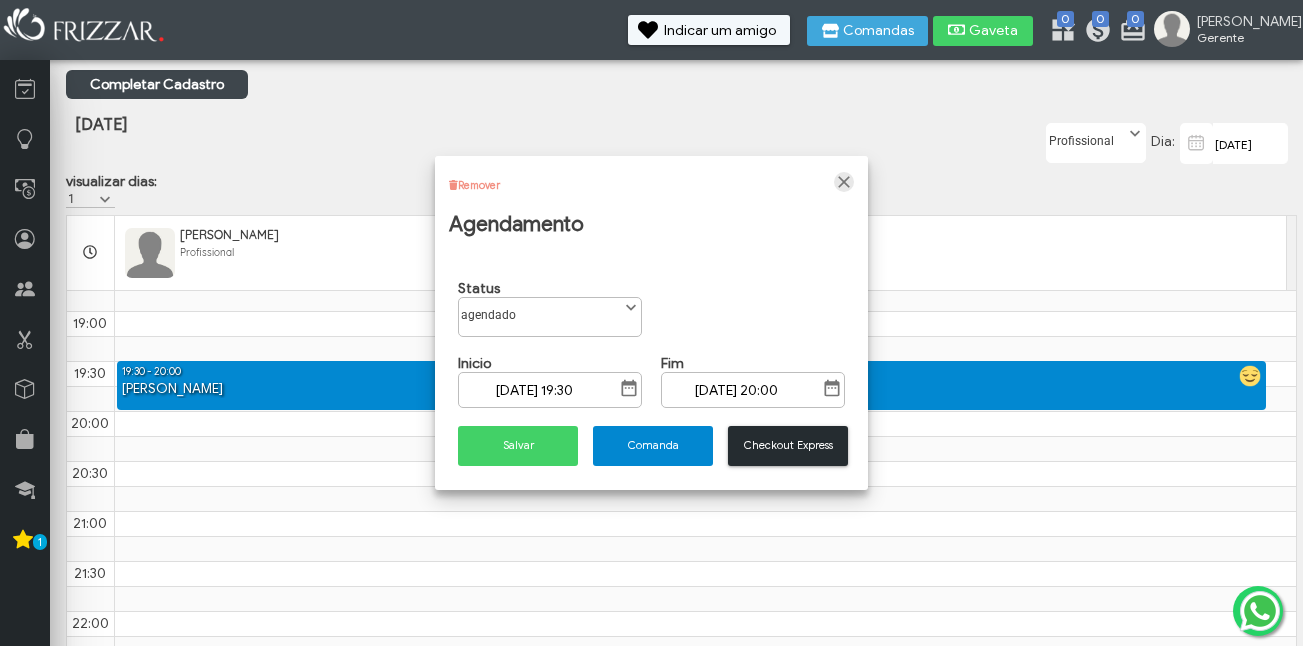 click at bounding box center [844, 182] 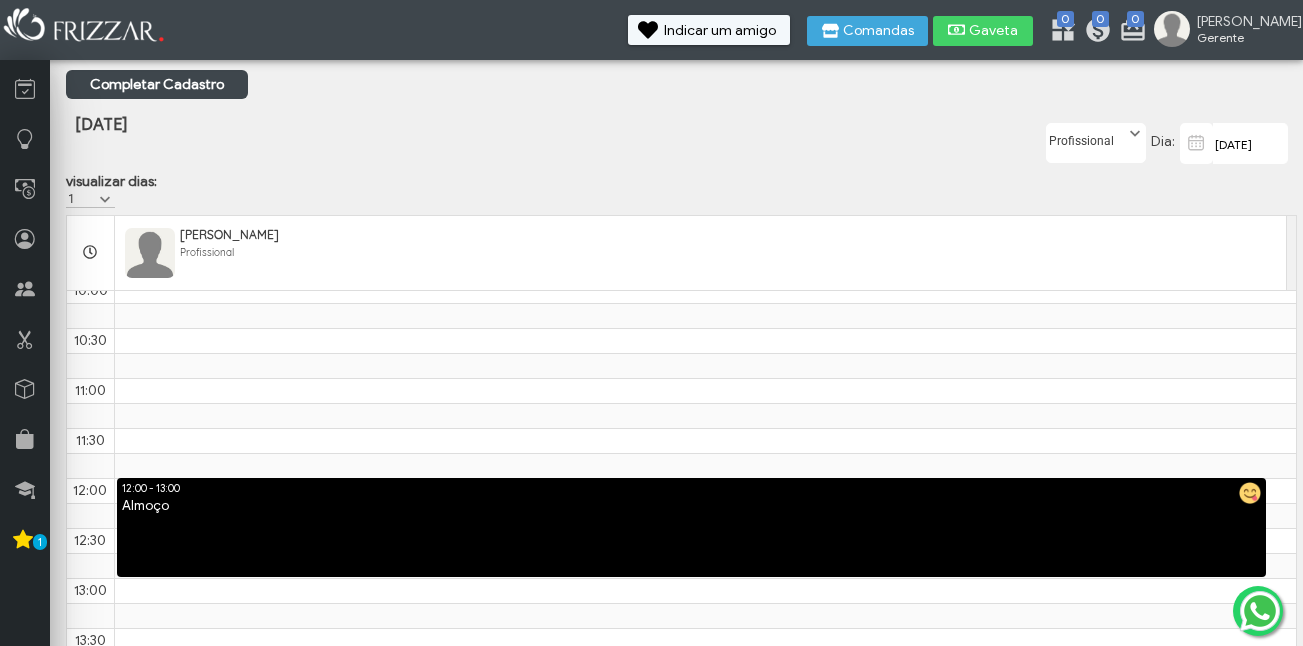 scroll, scrollTop: 285, scrollLeft: 0, axis: vertical 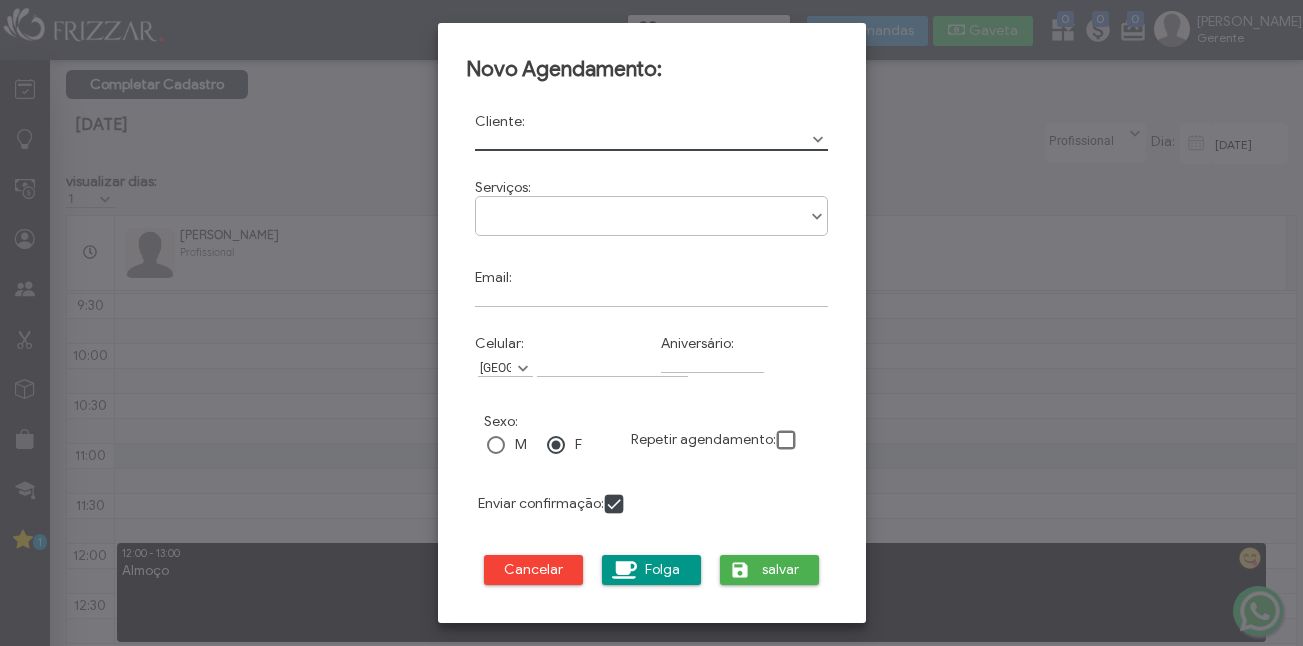 click at bounding box center [652, 140] 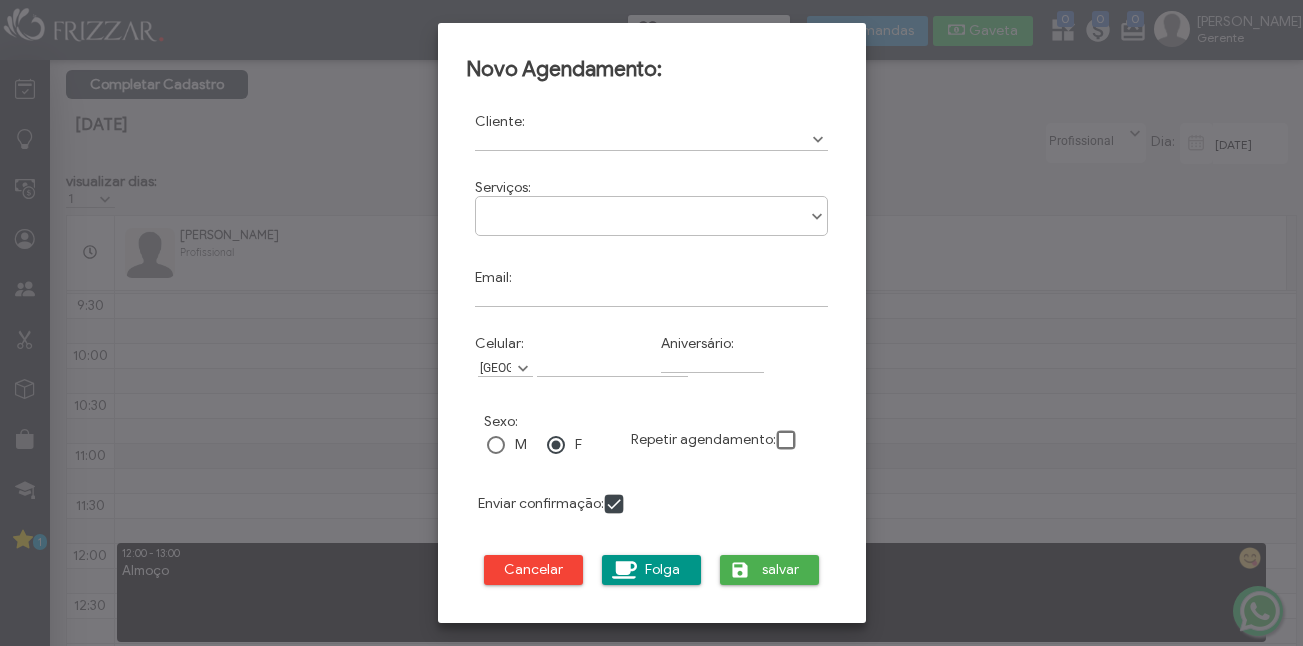 click at bounding box center (818, 140) 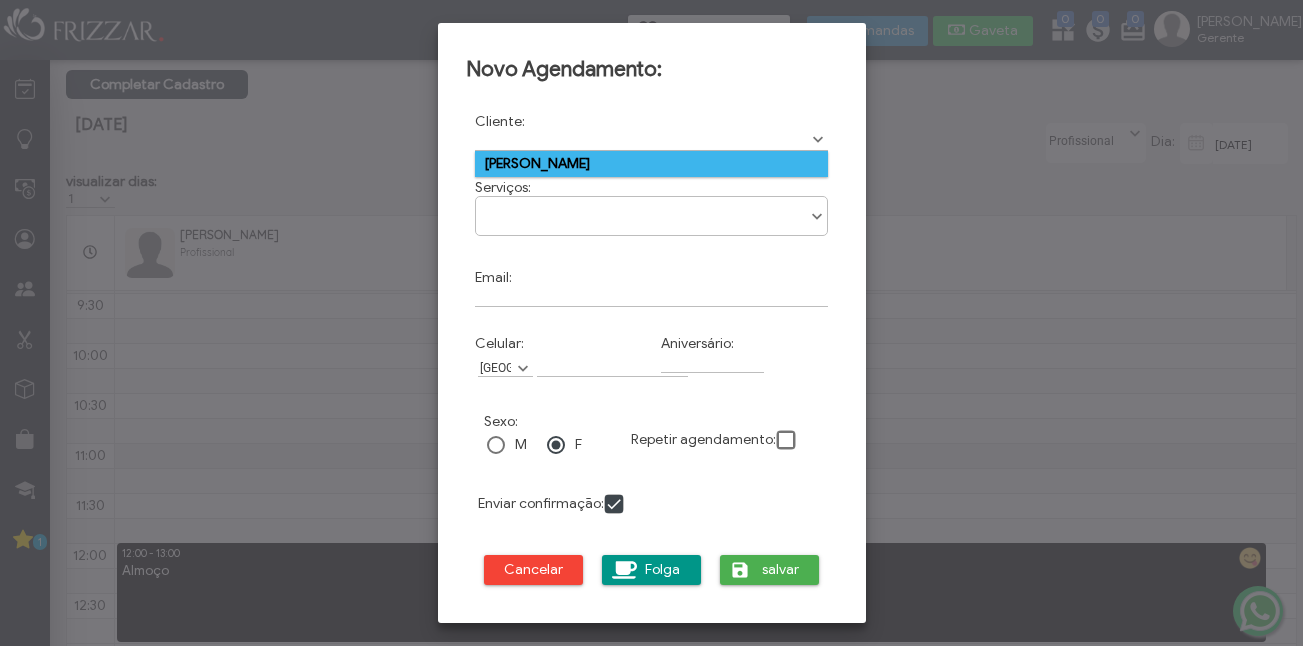 click on "stefany sampaio" at bounding box center (652, 164) 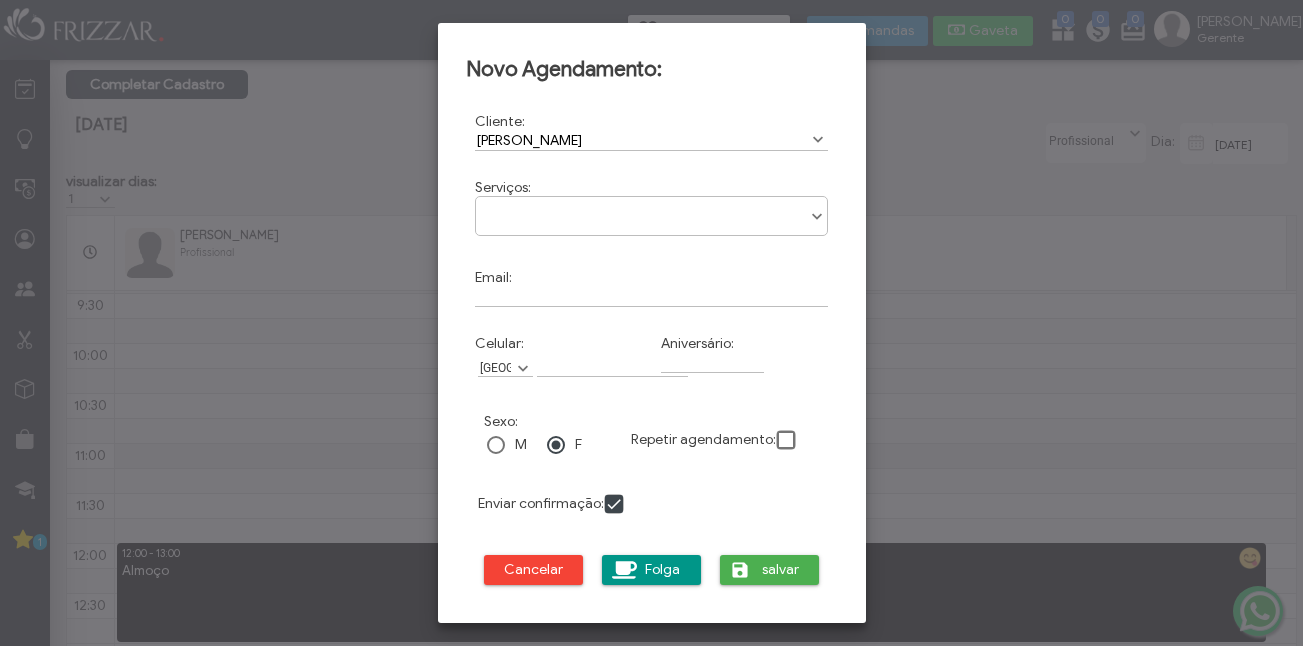 click on "Serviços:  Maquiagem básica Maquiagem social Penteados" at bounding box center [652, 209] 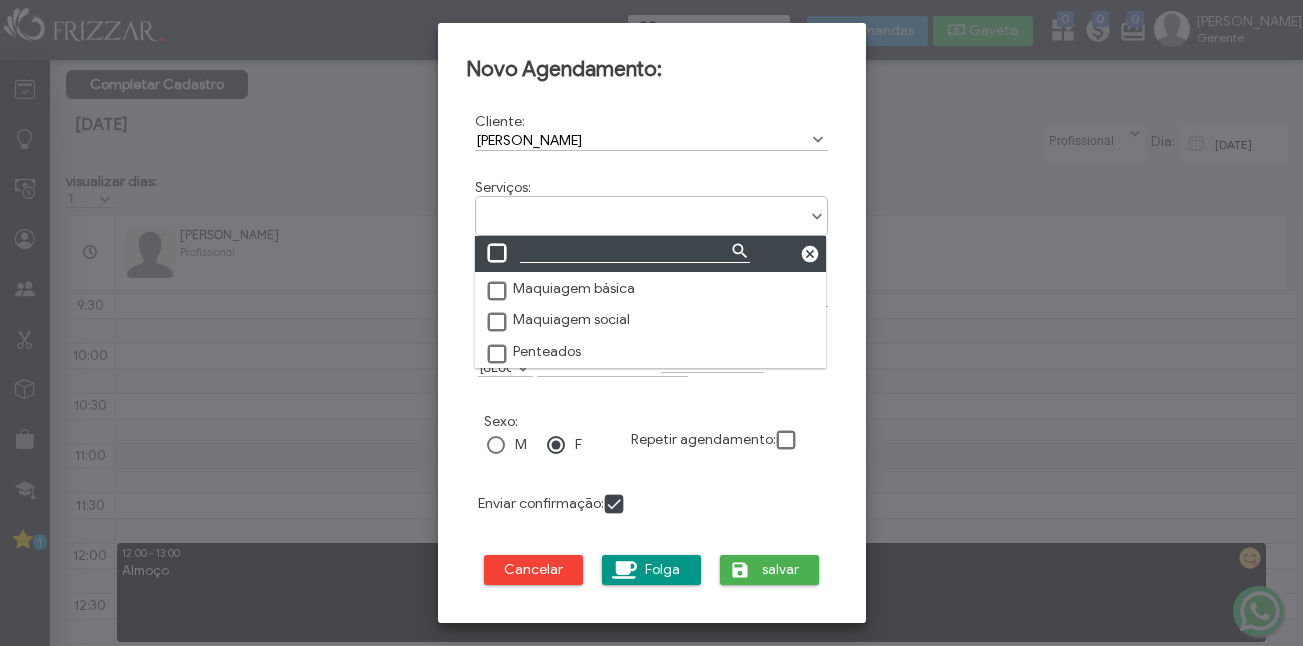 scroll, scrollTop: 11, scrollLeft: 89, axis: both 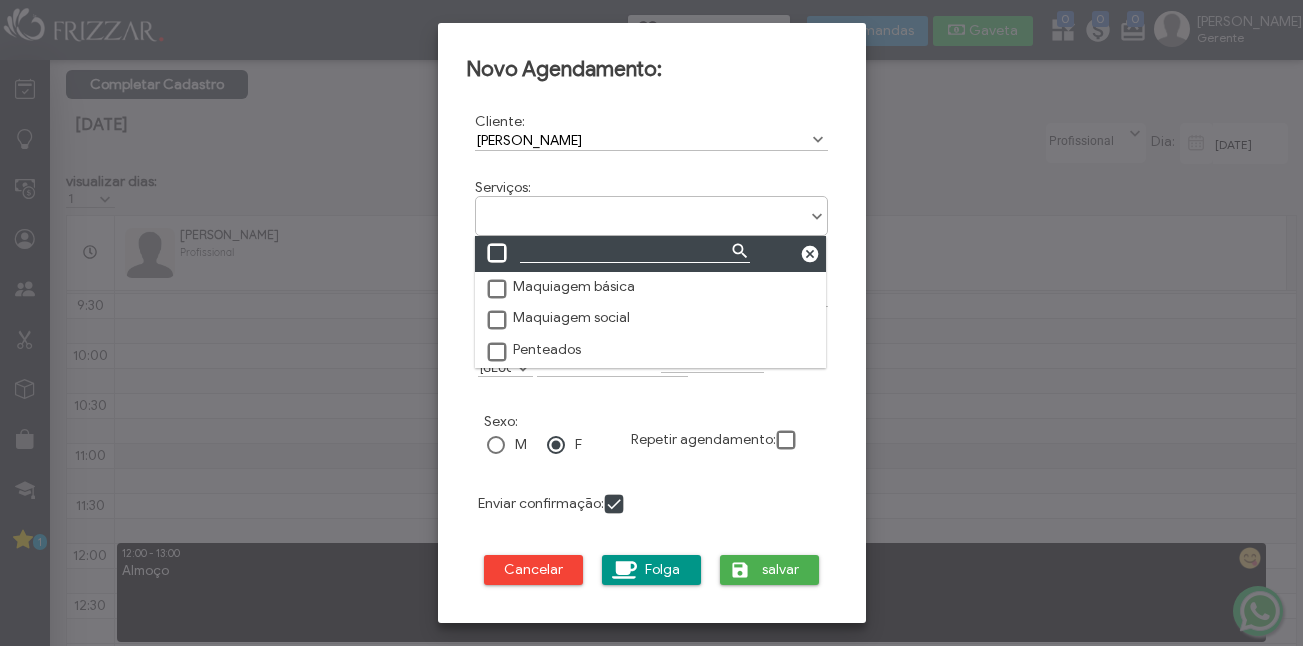 click on "Maquiagem básica" at bounding box center (560, 287) 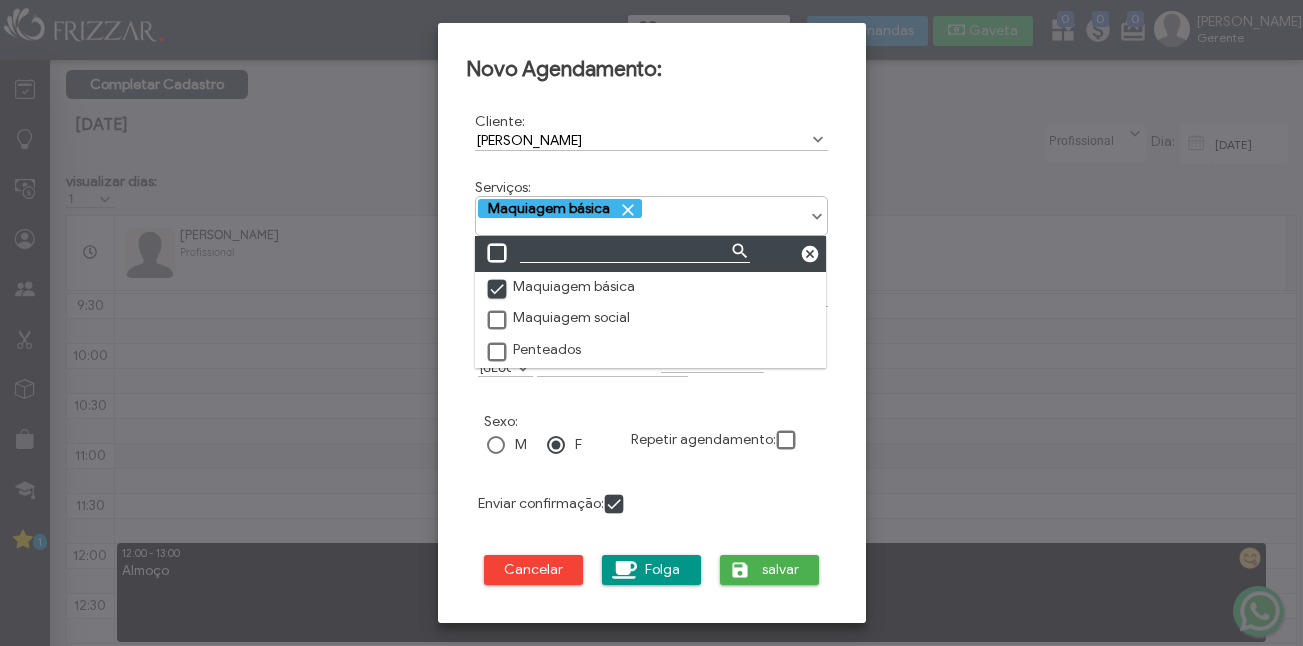 scroll, scrollTop: 10, scrollLeft: 11, axis: both 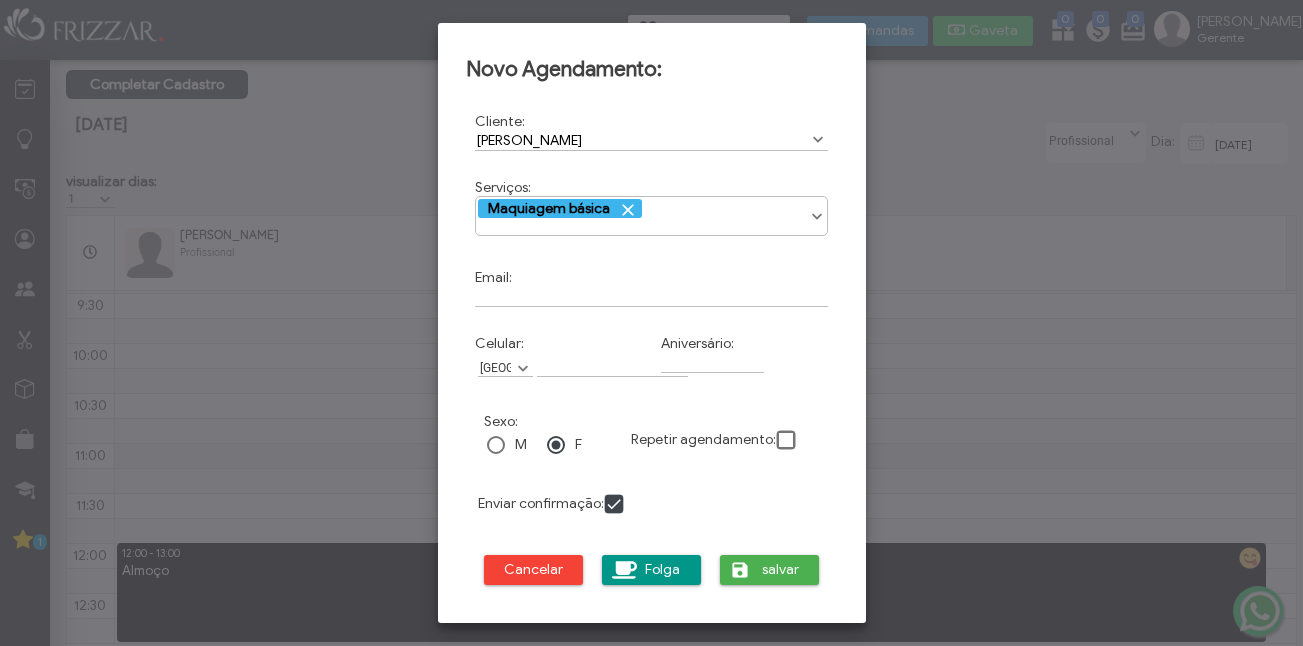 click on "Repetir agendamento:" at bounding box center (725, 431) 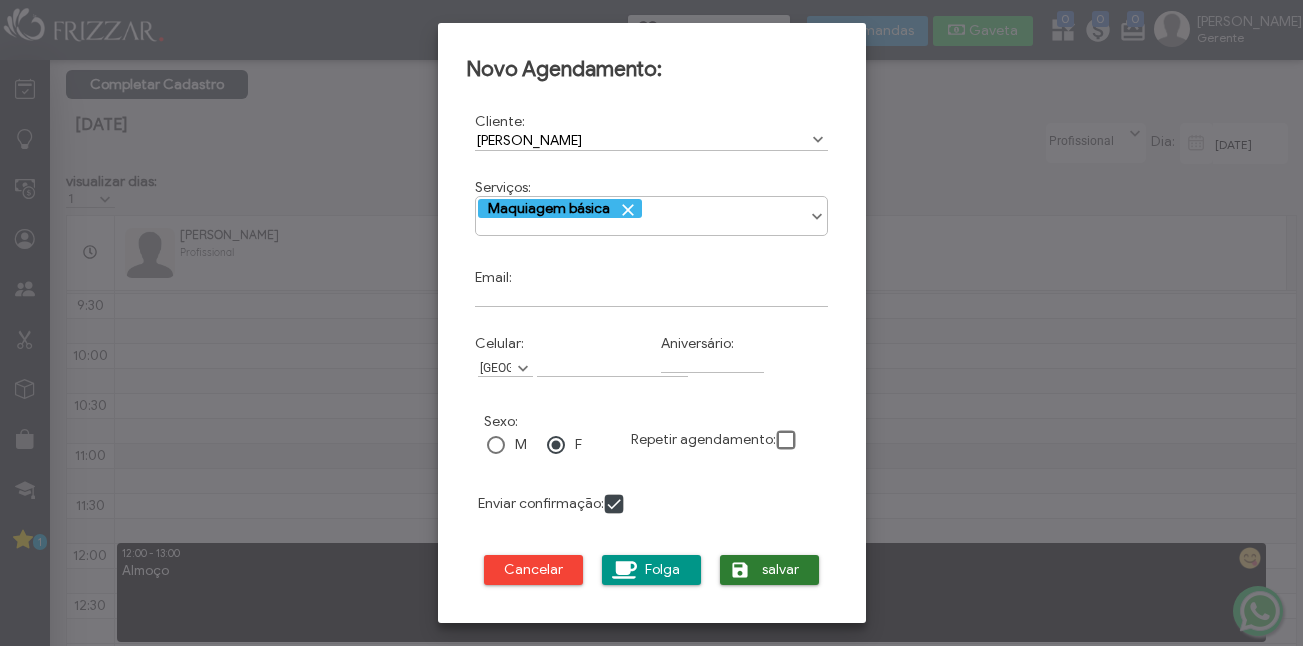 click on "salvar" at bounding box center (781, 570) 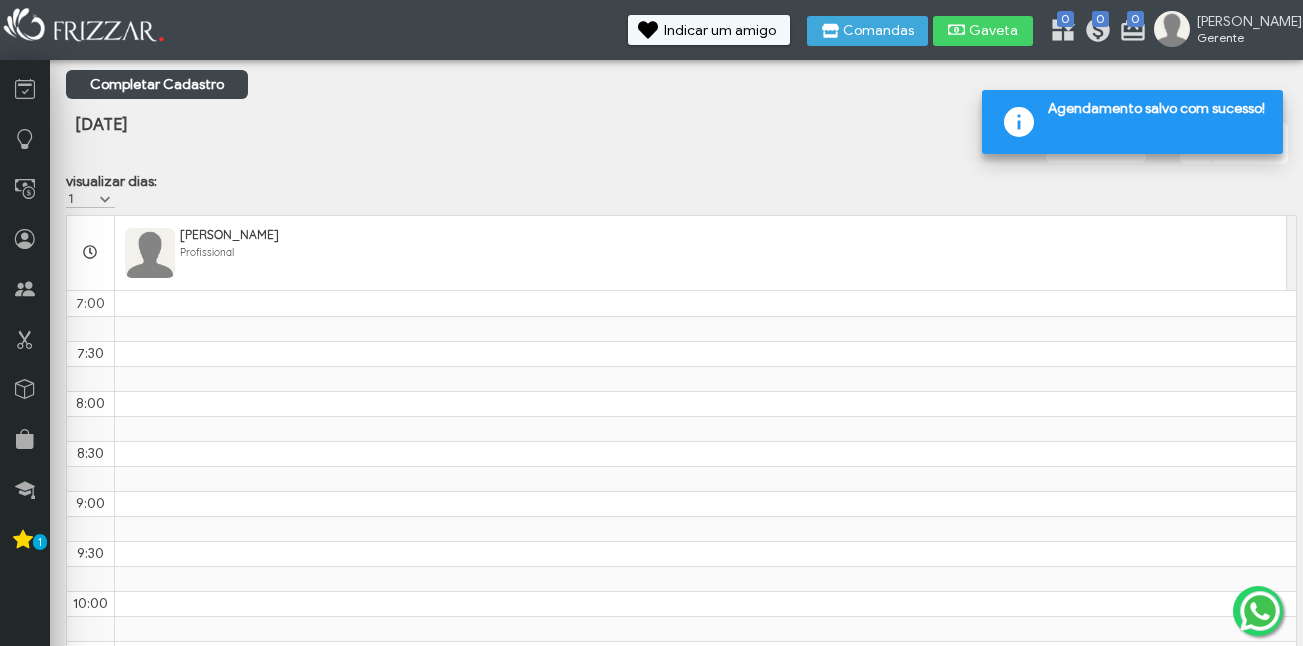 scroll, scrollTop: 401, scrollLeft: 0, axis: vertical 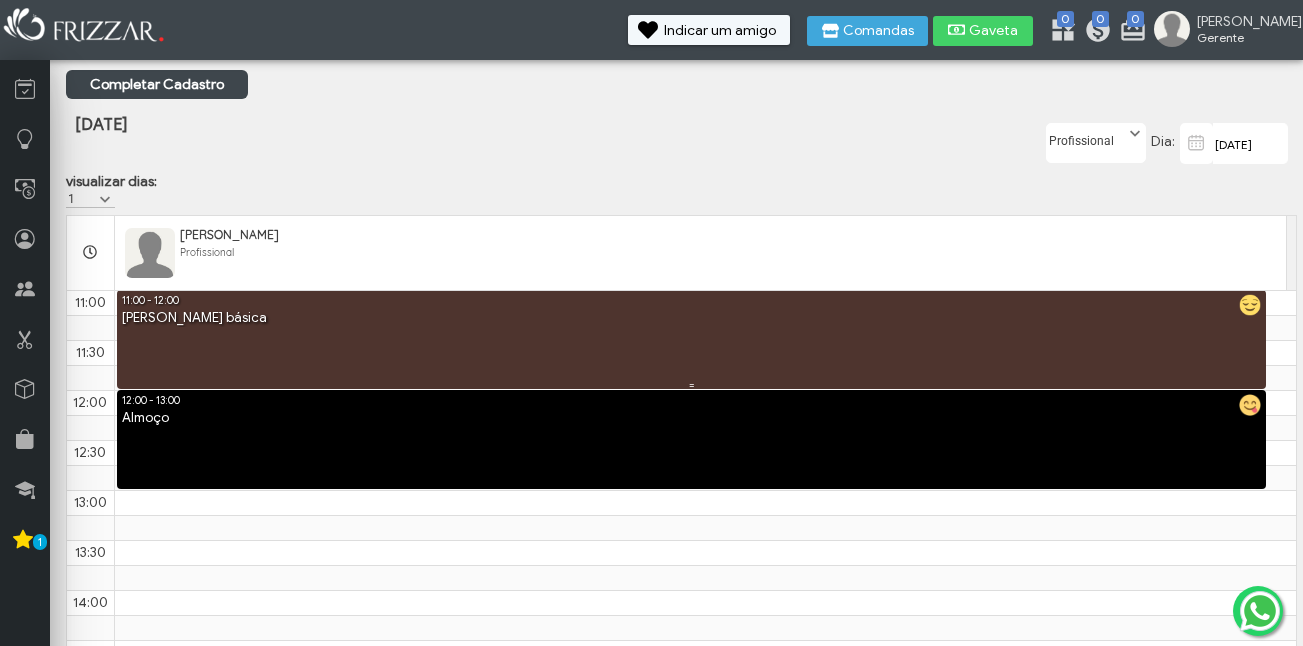 click at bounding box center [1250, 305] 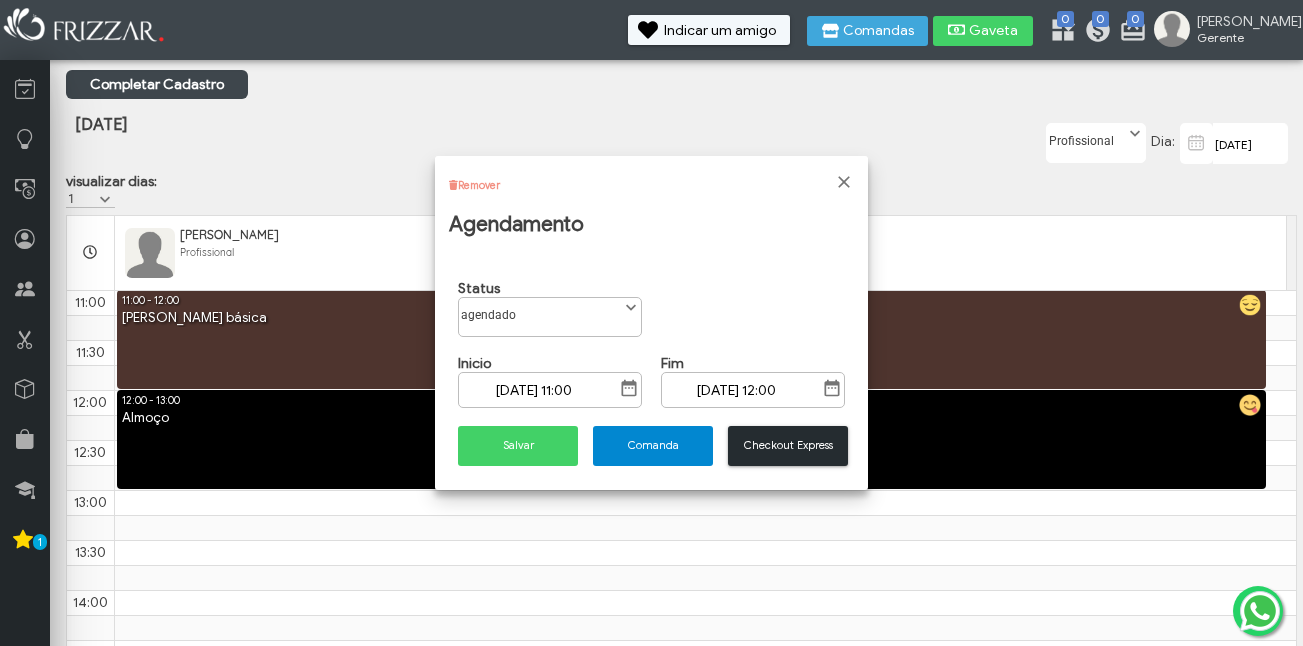 scroll, scrollTop: 11, scrollLeft: 89, axis: both 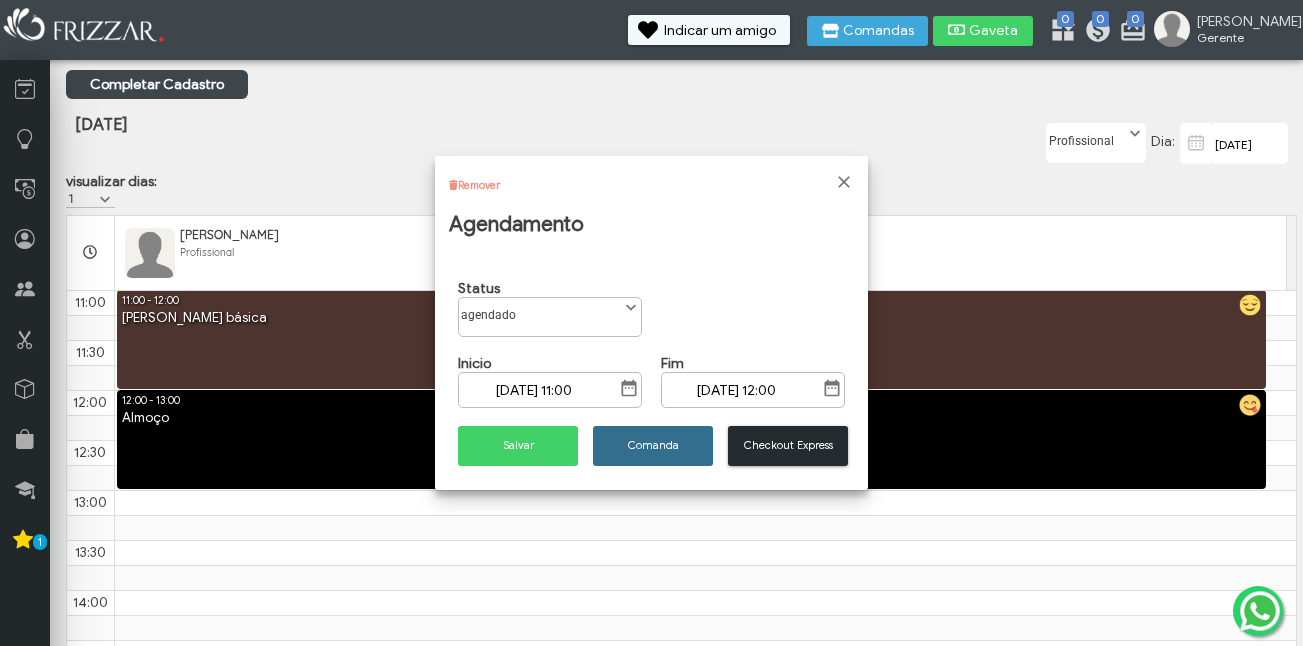 click on "Comanda" at bounding box center [653, 445] 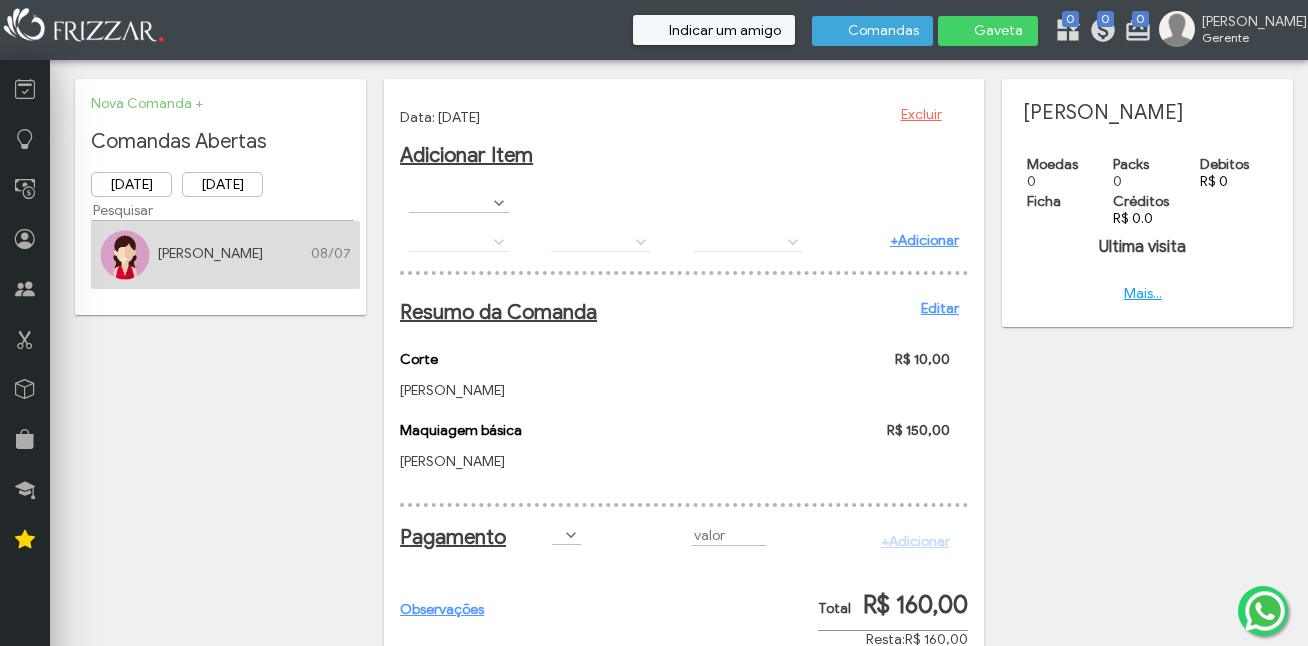 scroll, scrollTop: 0, scrollLeft: 0, axis: both 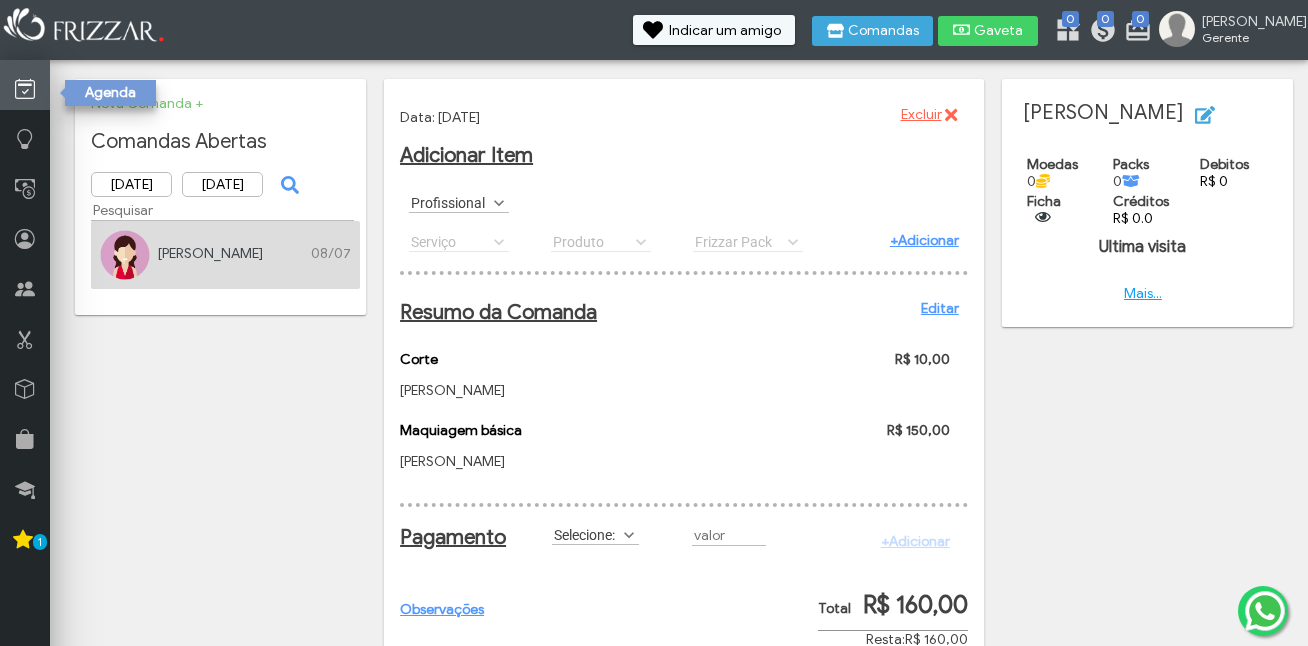 click at bounding box center (25, 89) 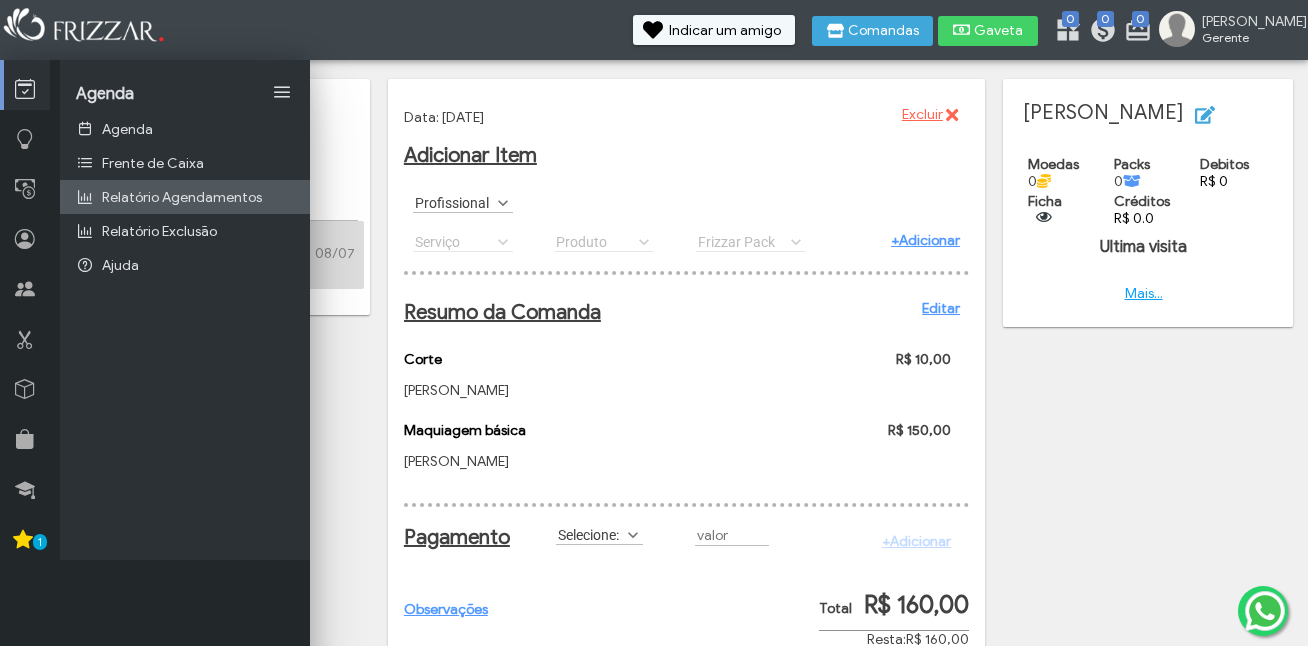 click on "Relatório Agendamentos" at bounding box center (182, 197) 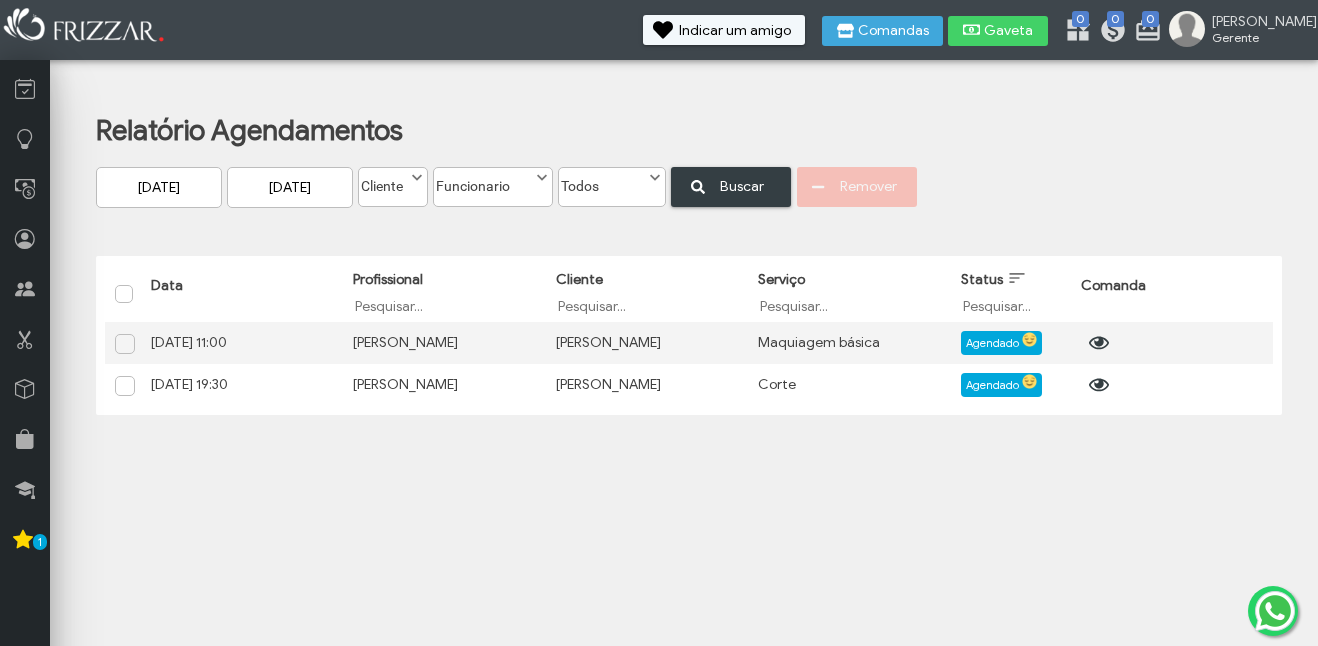scroll, scrollTop: 0, scrollLeft: 0, axis: both 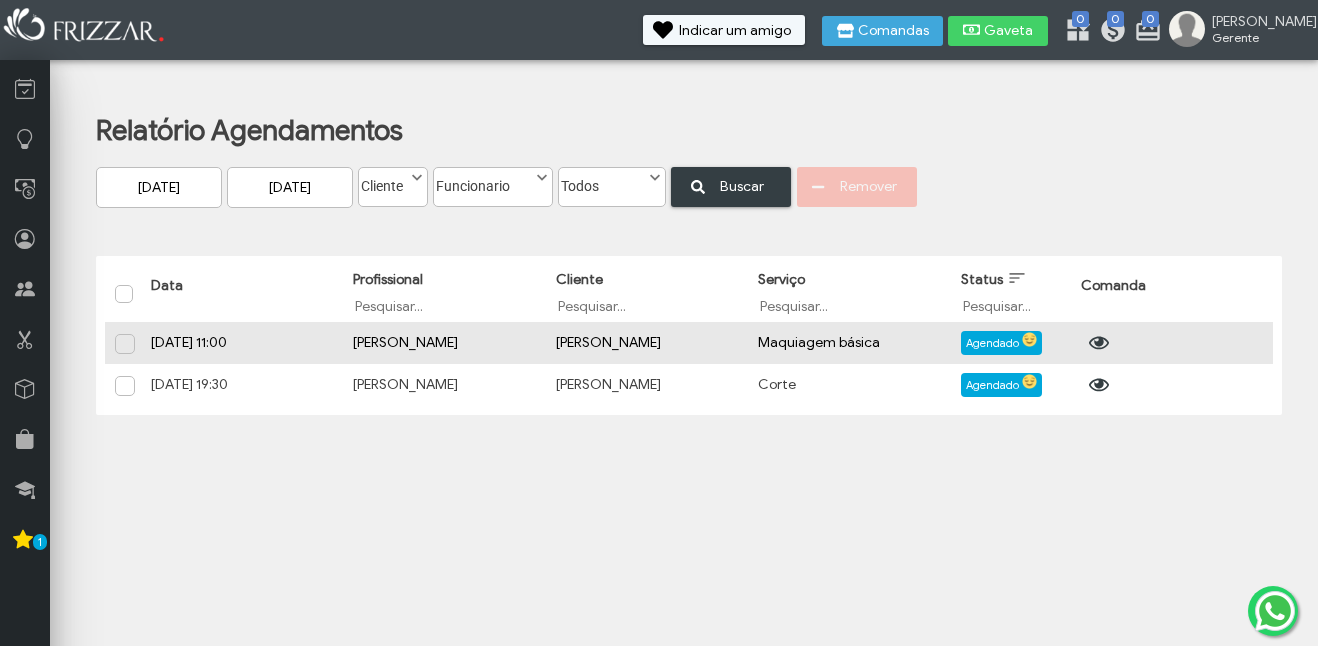 drag, startPoint x: 627, startPoint y: 335, endPoint x: 575, endPoint y: 336, distance: 52.009613 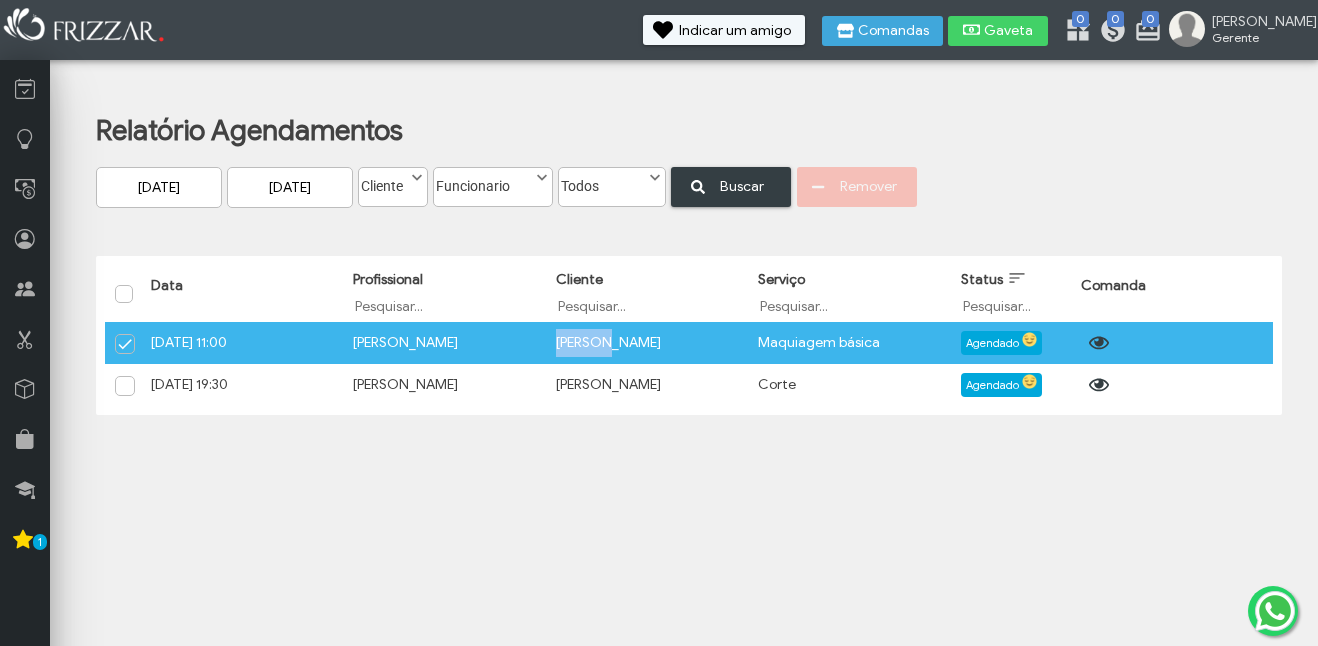 click on "[PERSON_NAME]" at bounding box center [647, 343] 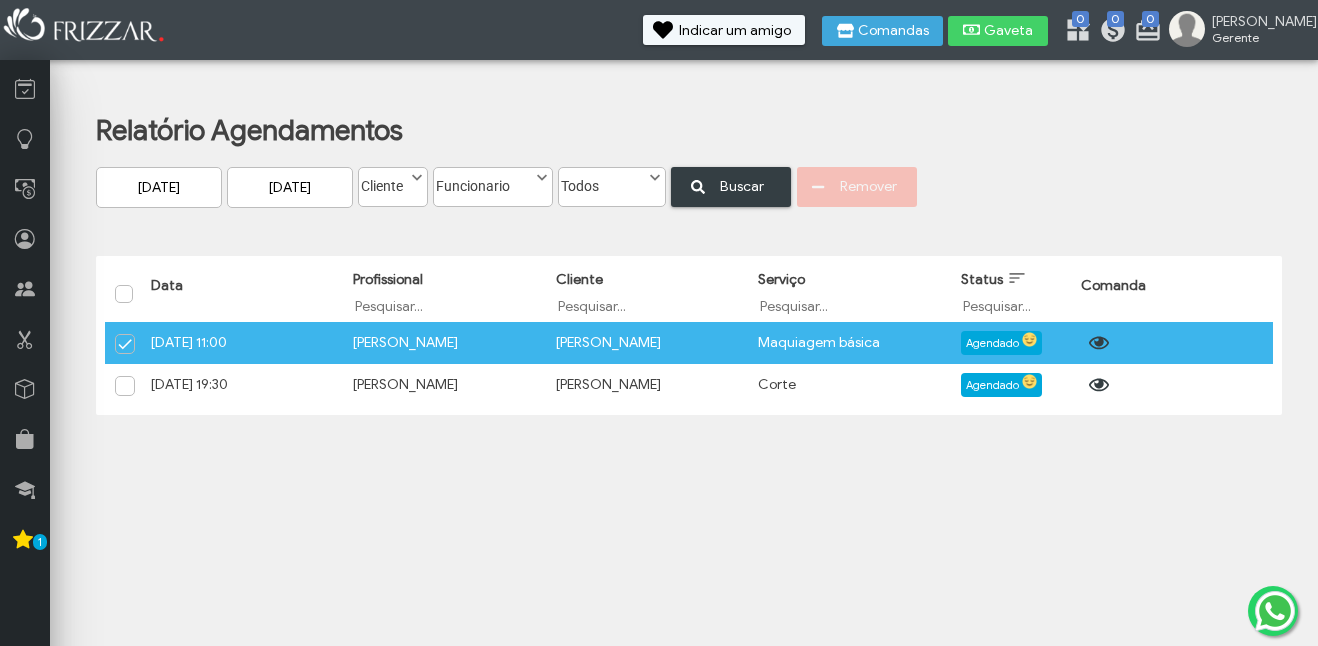 click on "[PERSON_NAME]" at bounding box center (647, 343) 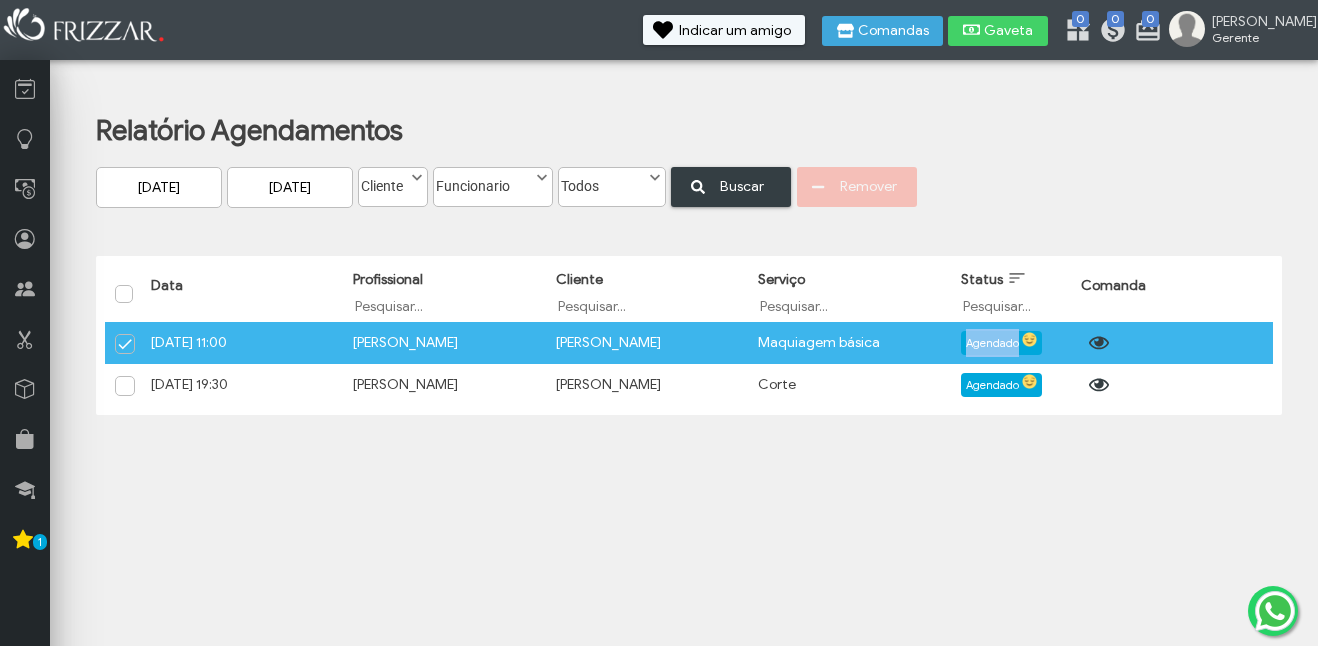 click on "agendado" at bounding box center (992, 343) 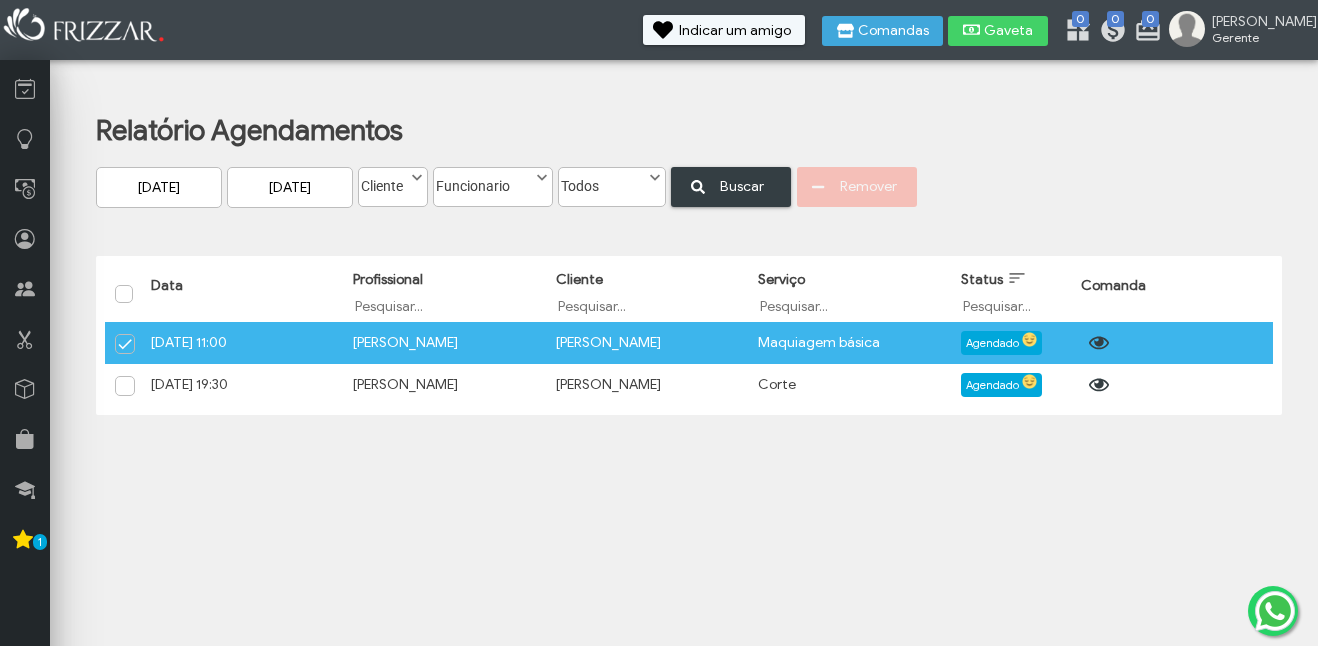 click on "agendado" at bounding box center (992, 343) 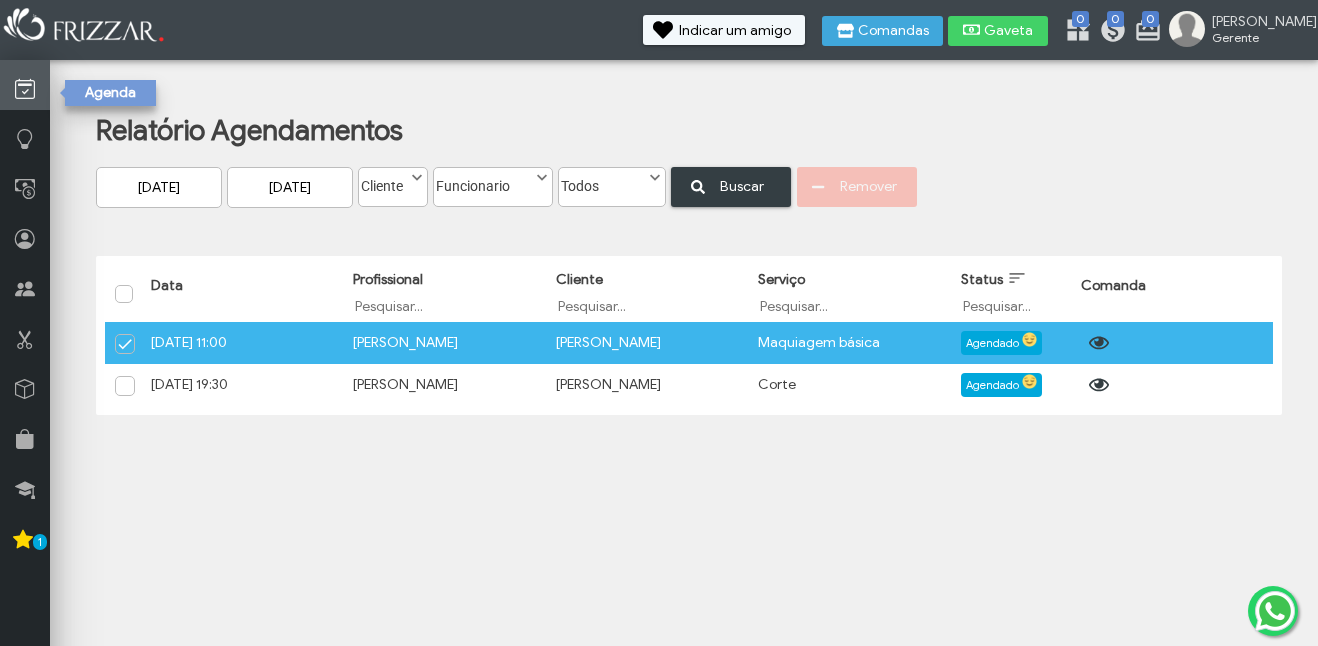 click at bounding box center [25, 85] 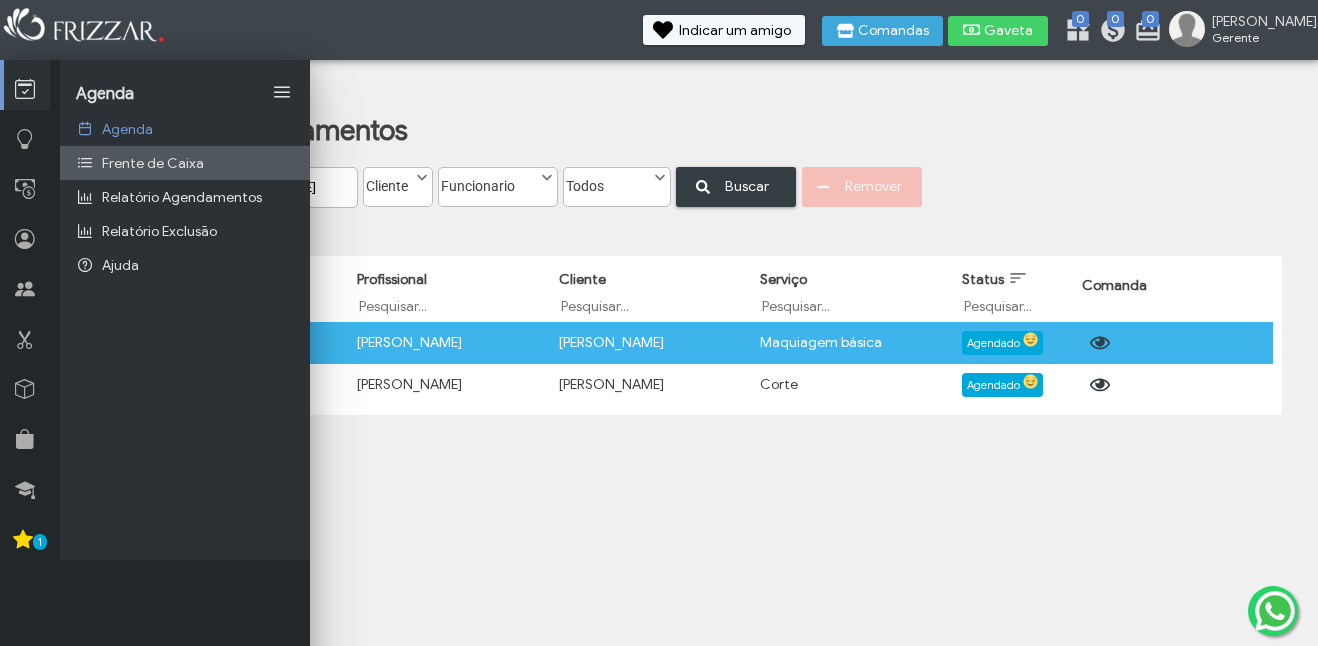 click on "Frente de Caixa" at bounding box center (153, 163) 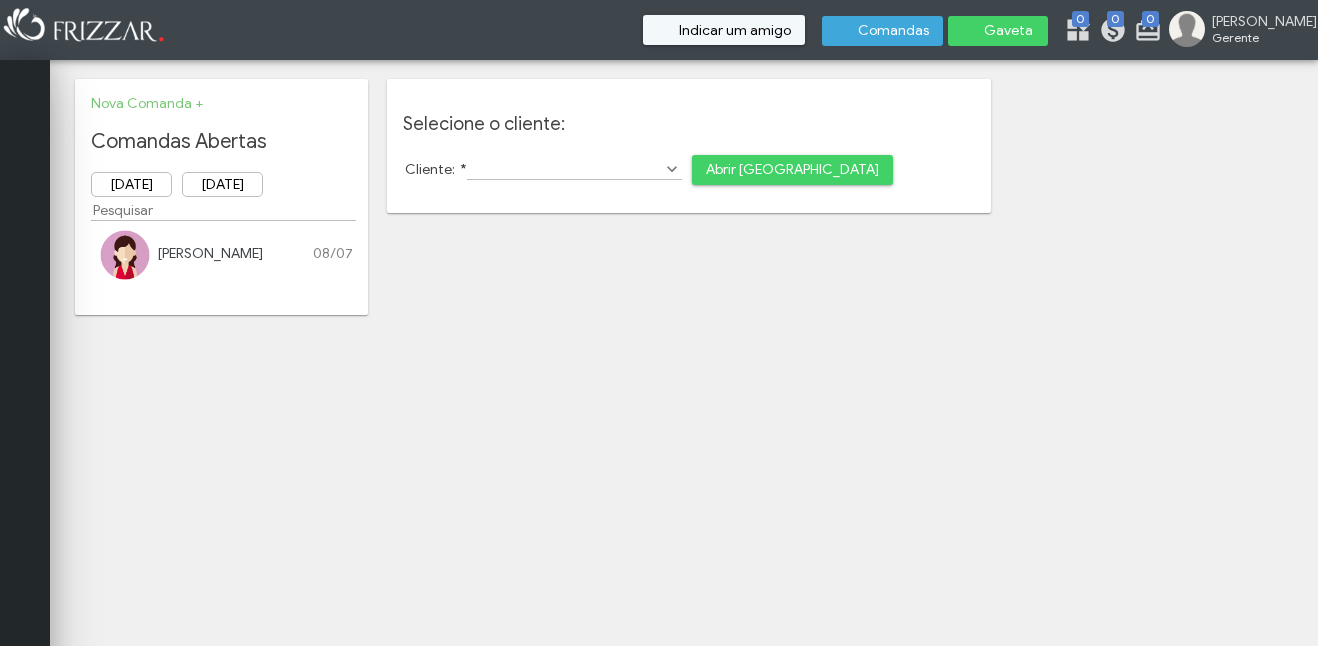 scroll, scrollTop: 0, scrollLeft: 0, axis: both 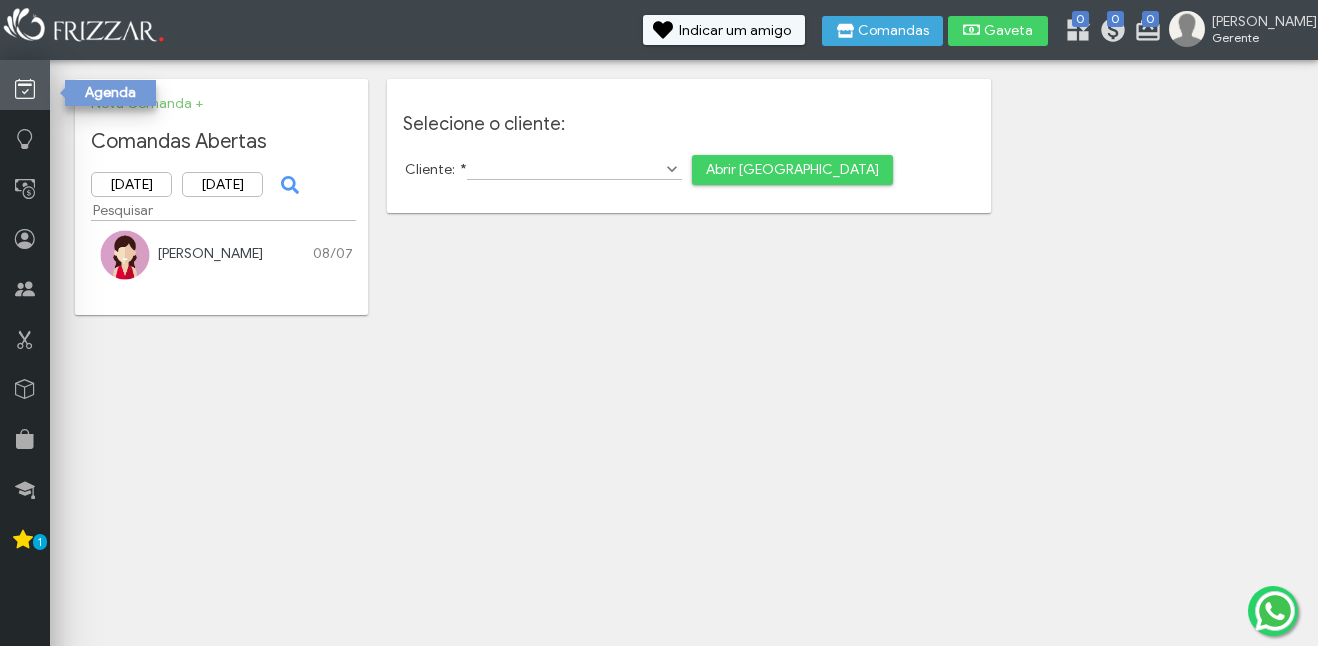 click at bounding box center [25, 89] 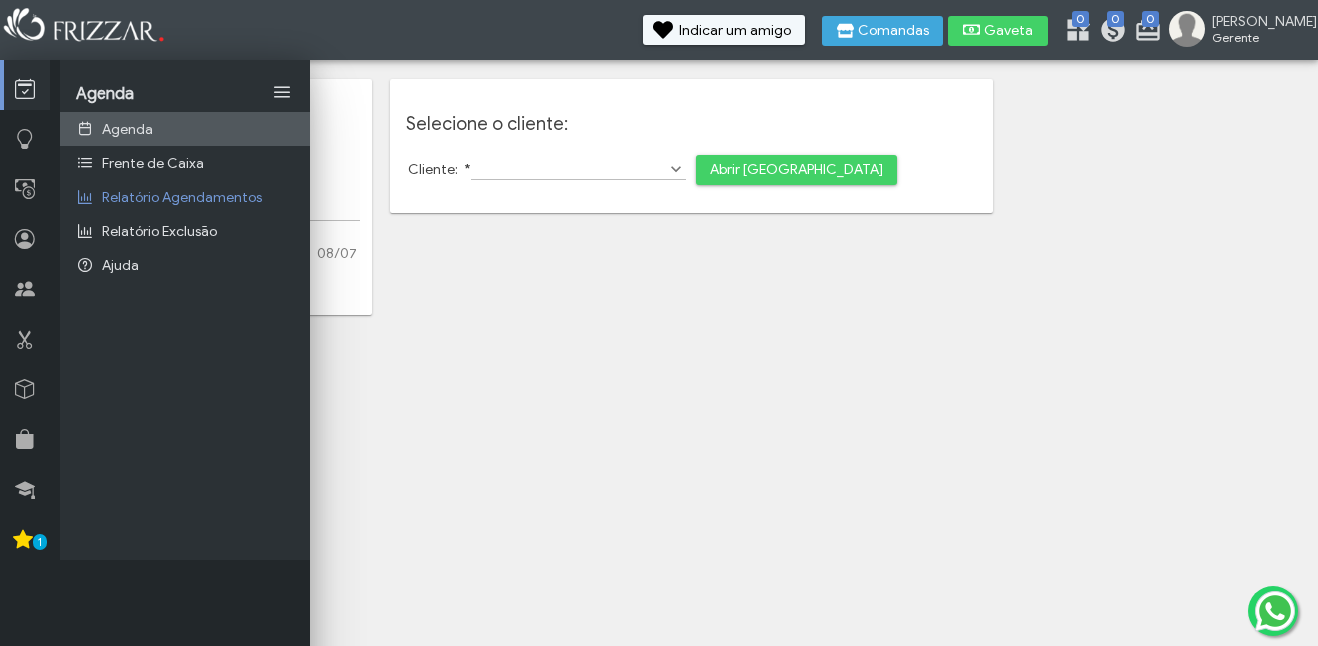 click on "Agenda" at bounding box center (185, 129) 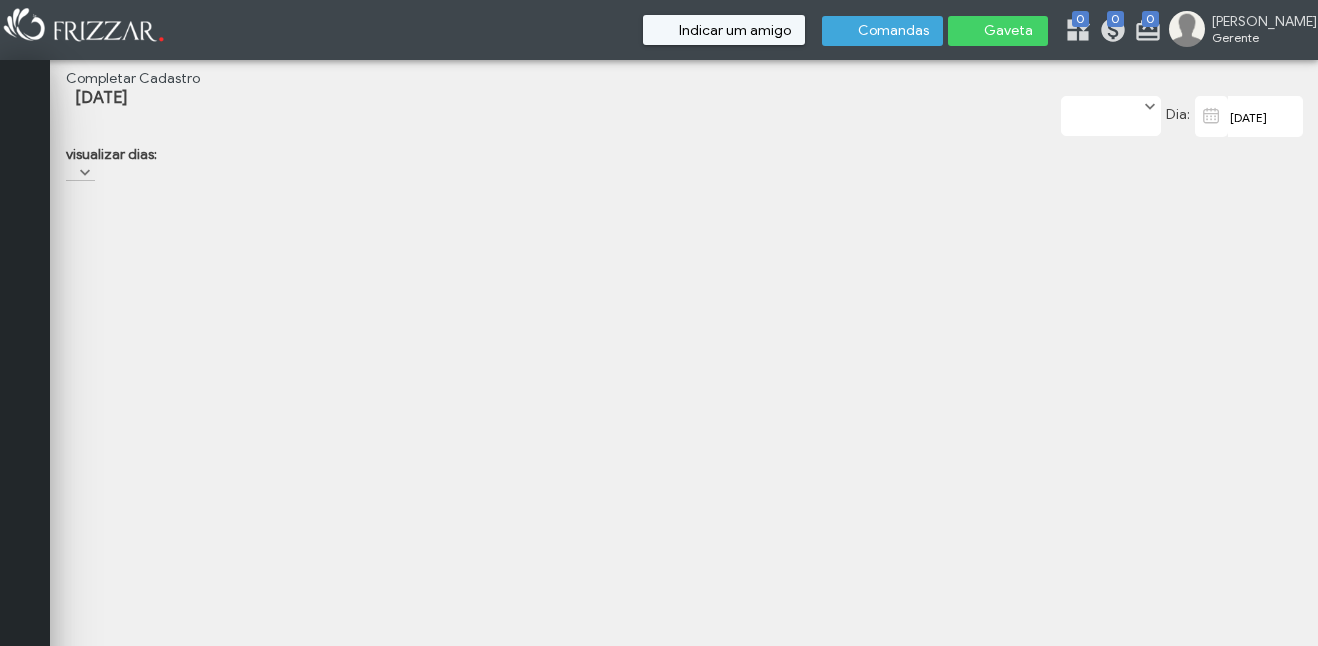scroll, scrollTop: 0, scrollLeft: 0, axis: both 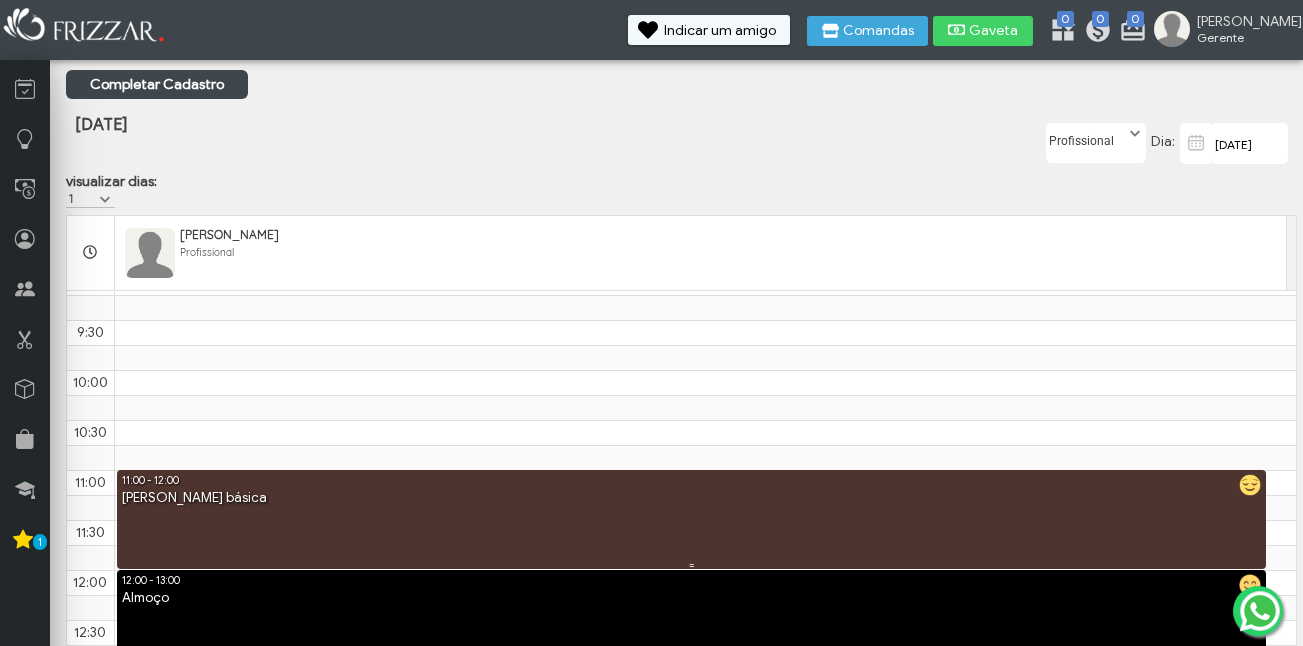 click on "11:00 - 12:00 [PERSON_NAME] básica" at bounding box center (692, 519) 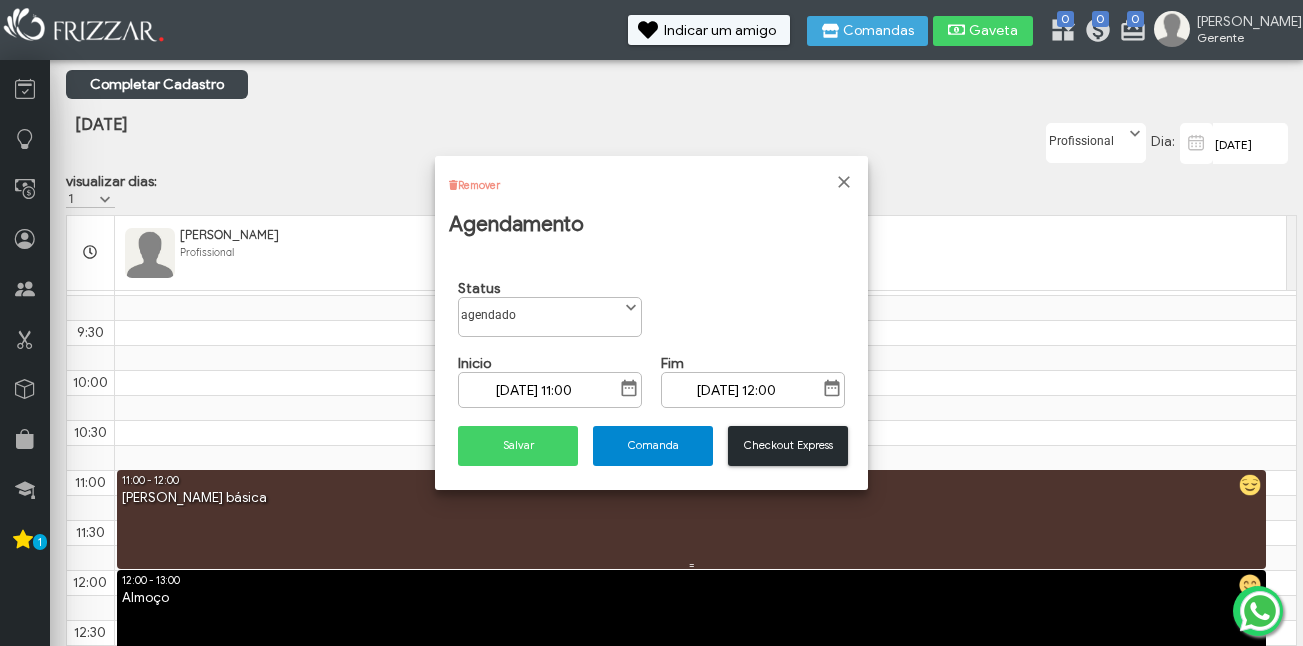 scroll, scrollTop: 11, scrollLeft: 89, axis: both 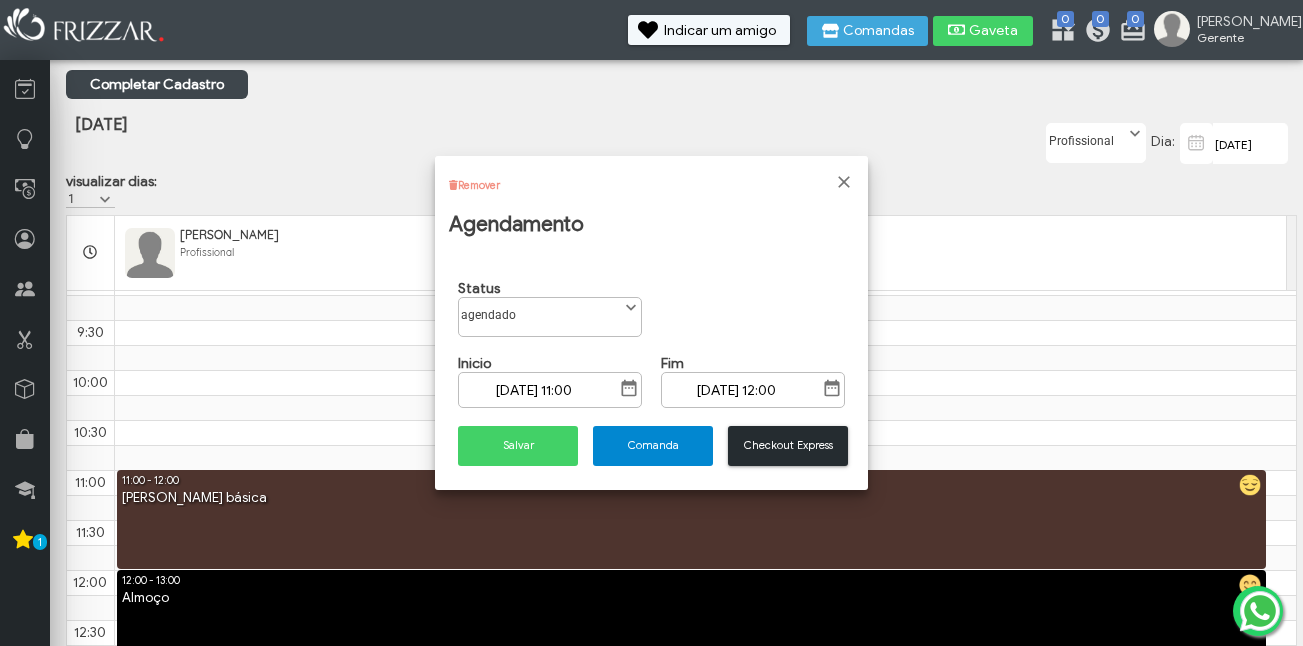 click at bounding box center (631, 308) 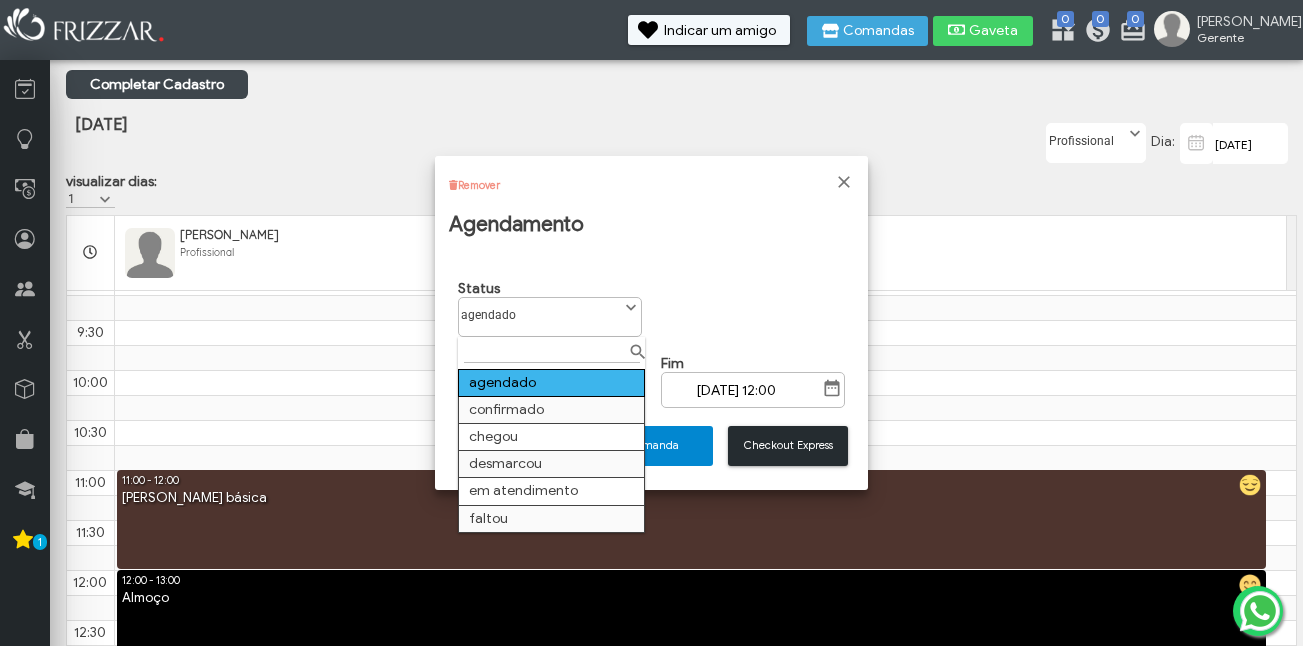 click on "agendado" at bounding box center (552, 382) 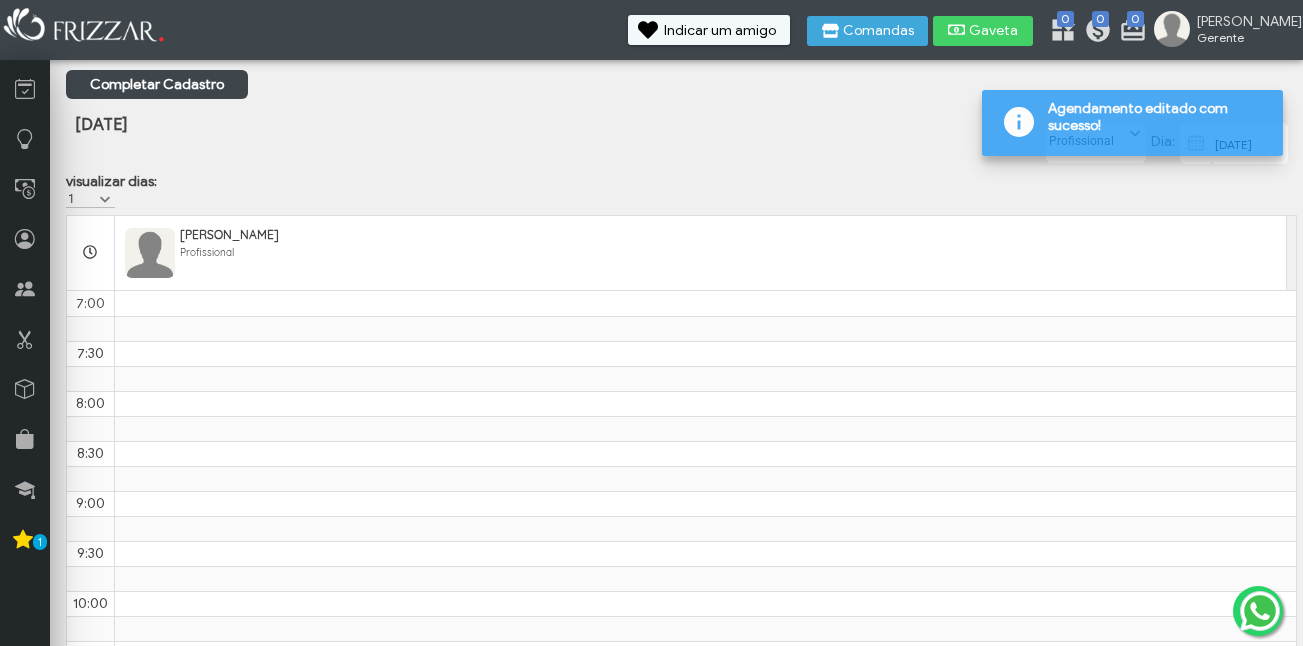 scroll, scrollTop: 401, scrollLeft: 0, axis: vertical 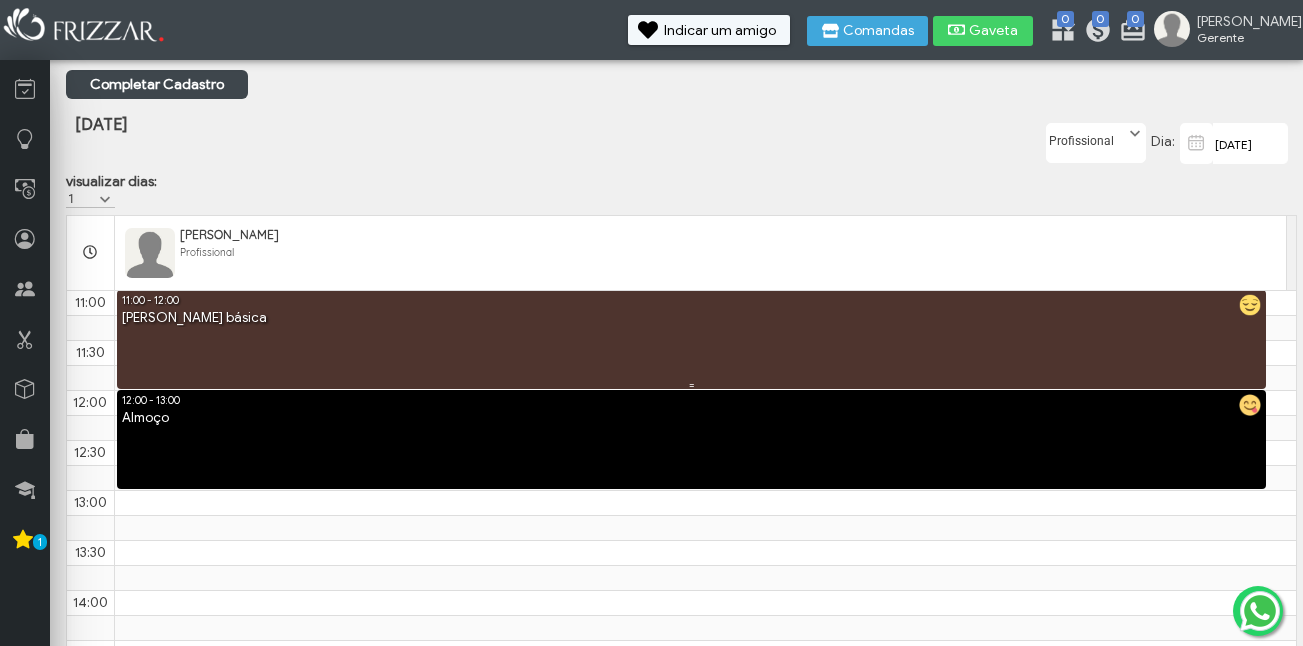 click at bounding box center (705, 352) 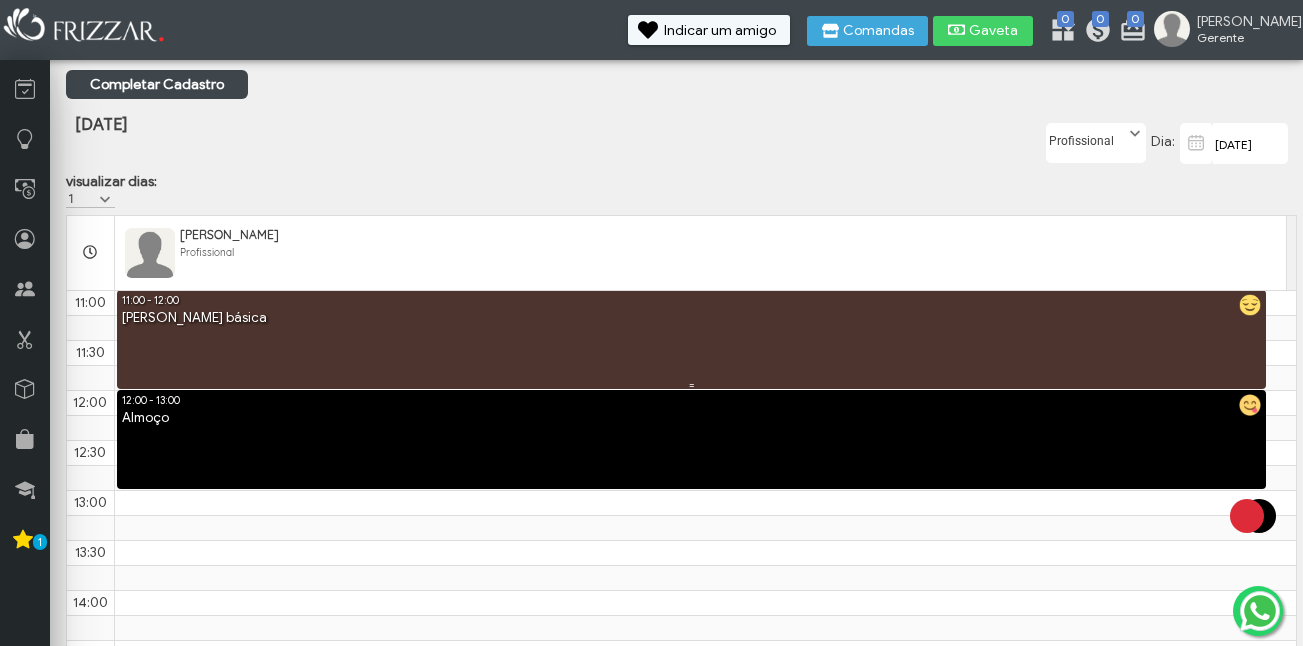 click on "11:00 - 12:00 stefany sampaio - Maquiagem básica" at bounding box center (692, 339) 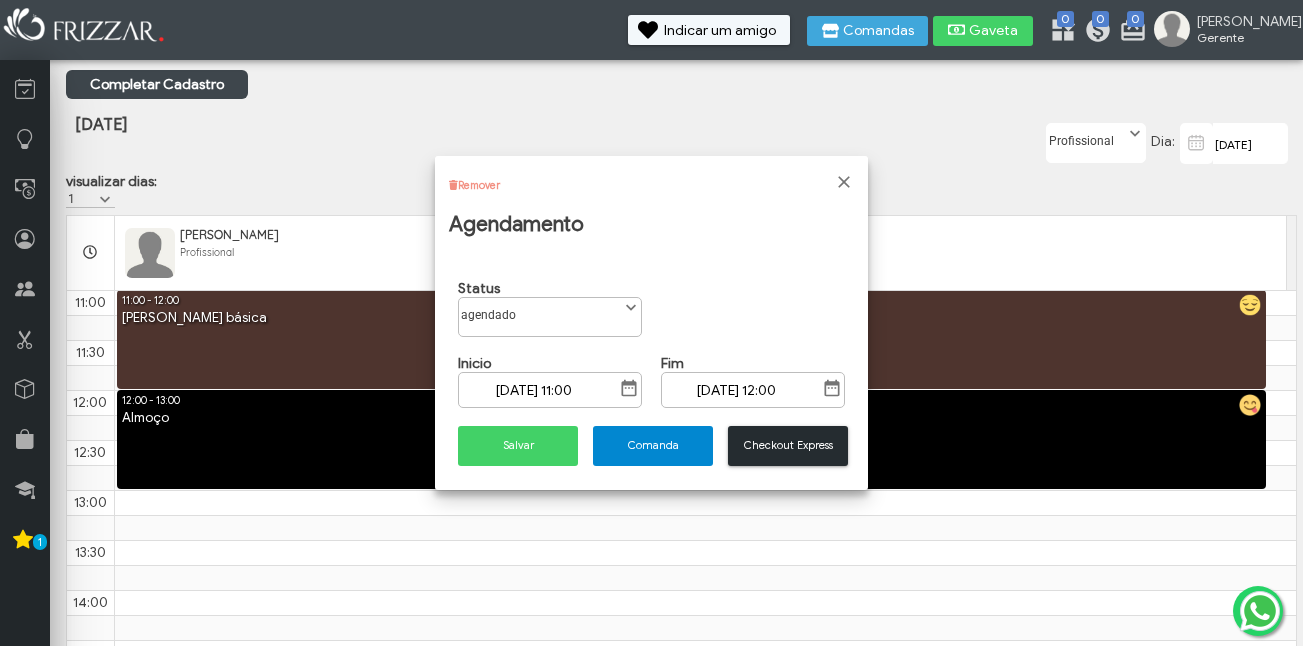 scroll, scrollTop: 11, scrollLeft: 89, axis: both 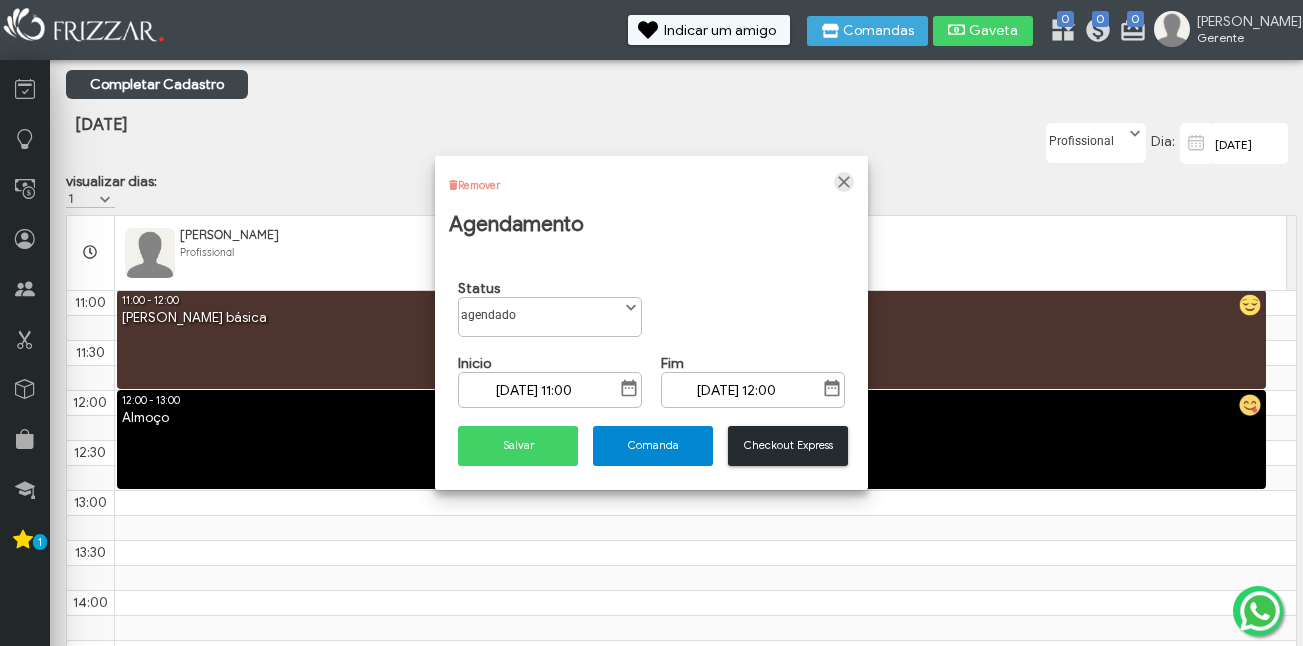 click at bounding box center [844, 182] 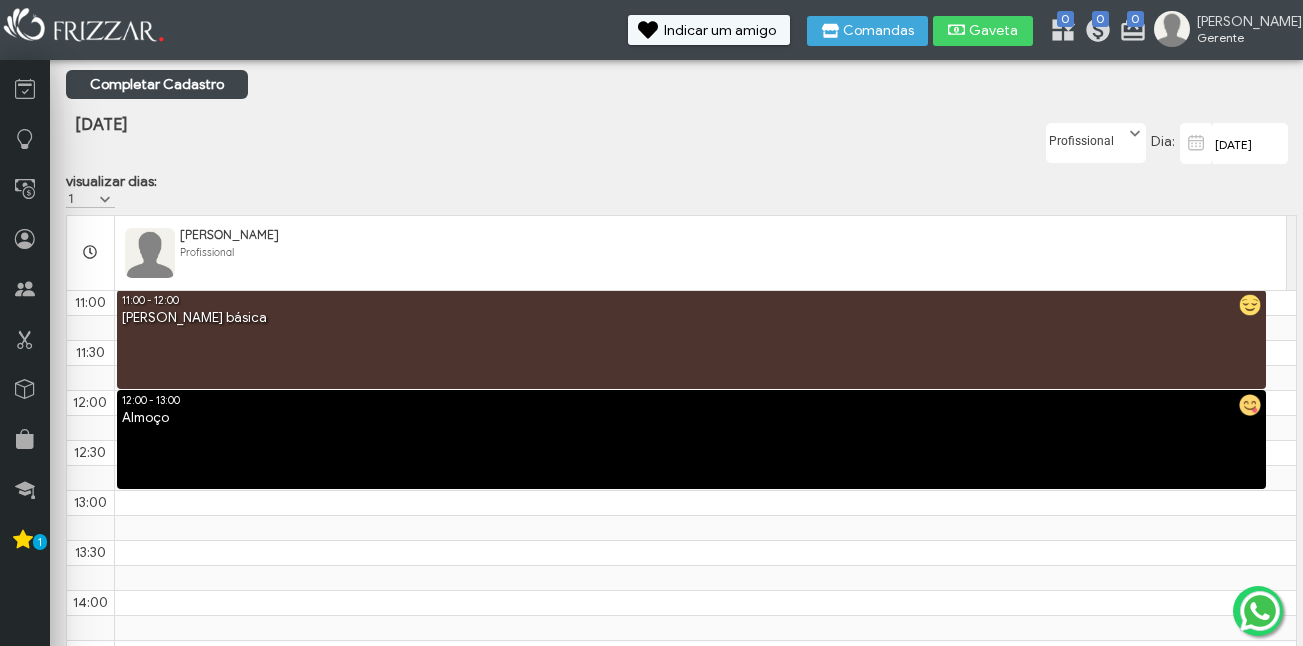 drag, startPoint x: 1051, startPoint y: 326, endPoint x: 539, endPoint y: 118, distance: 552.6373 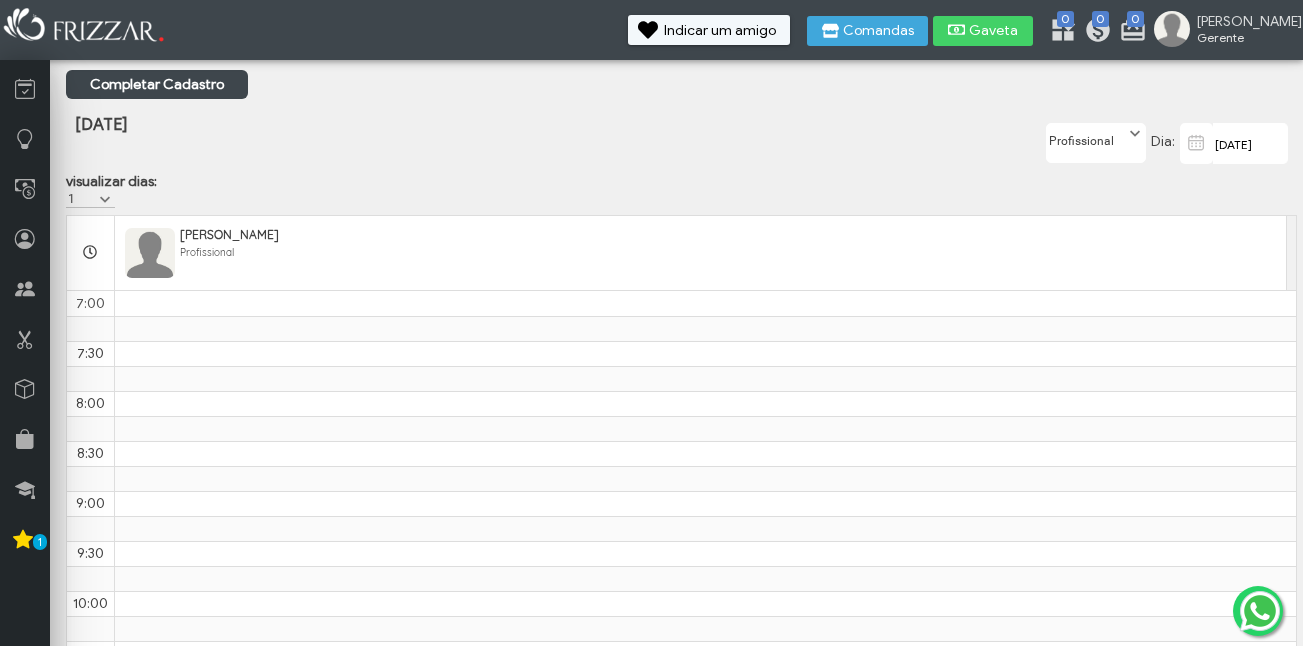 scroll, scrollTop: 0, scrollLeft: 0, axis: both 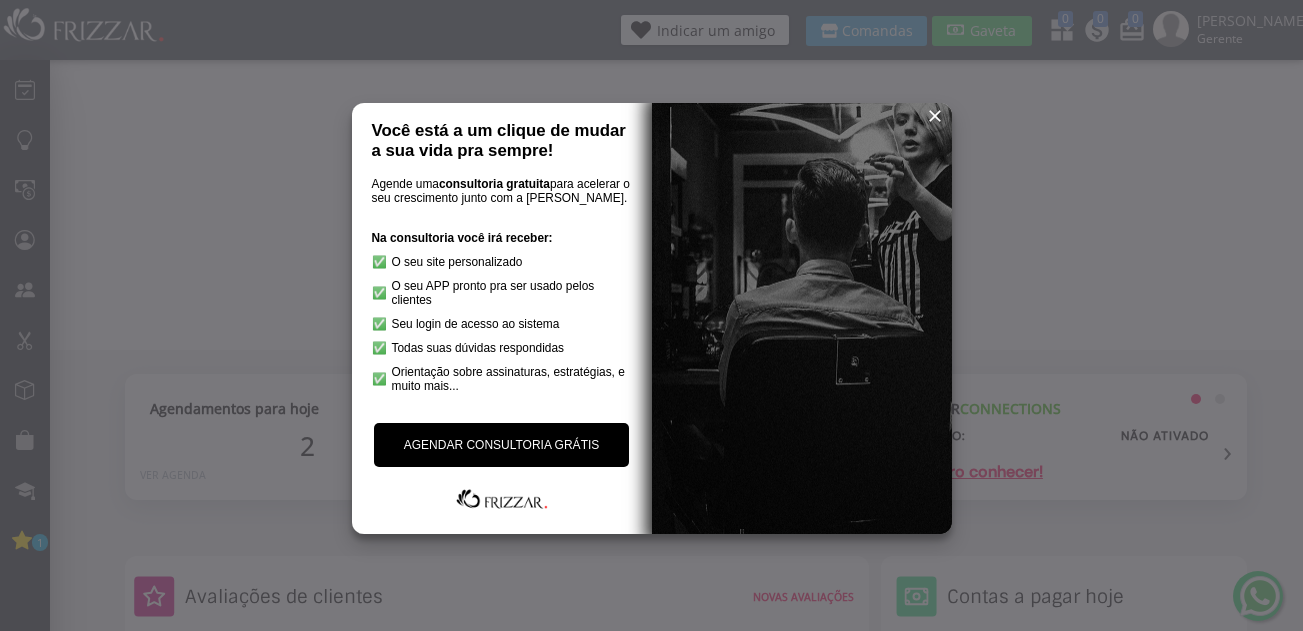 click at bounding box center (935, 116) 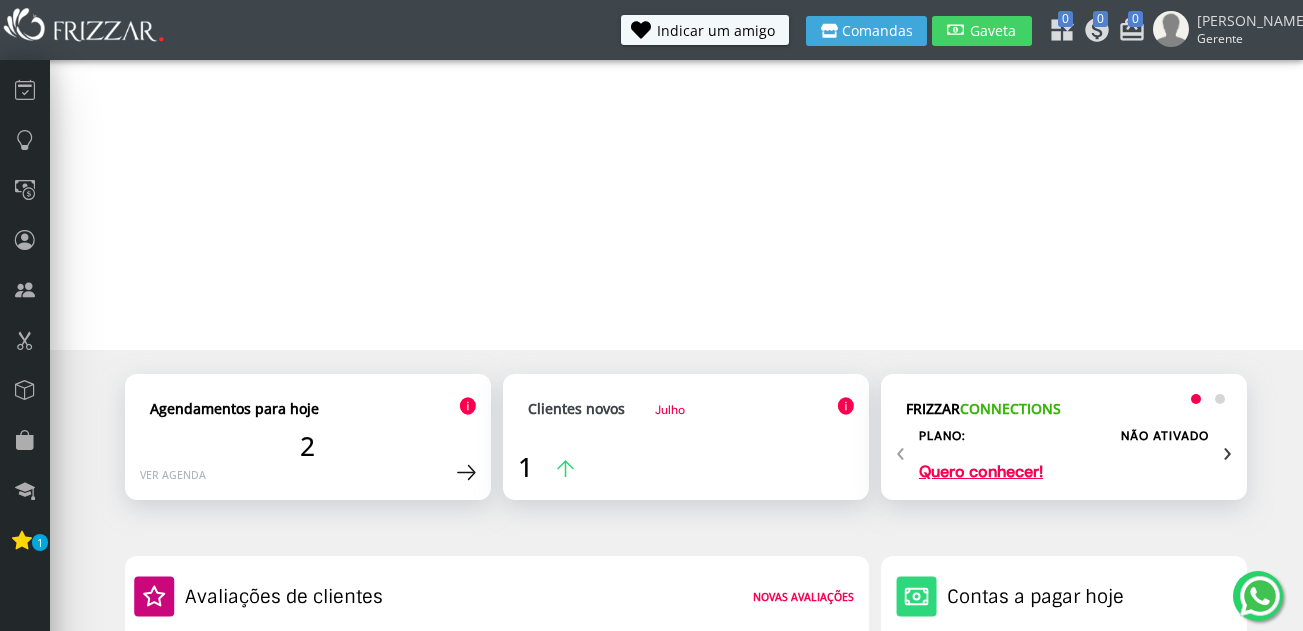 click at bounding box center [1260, 596] 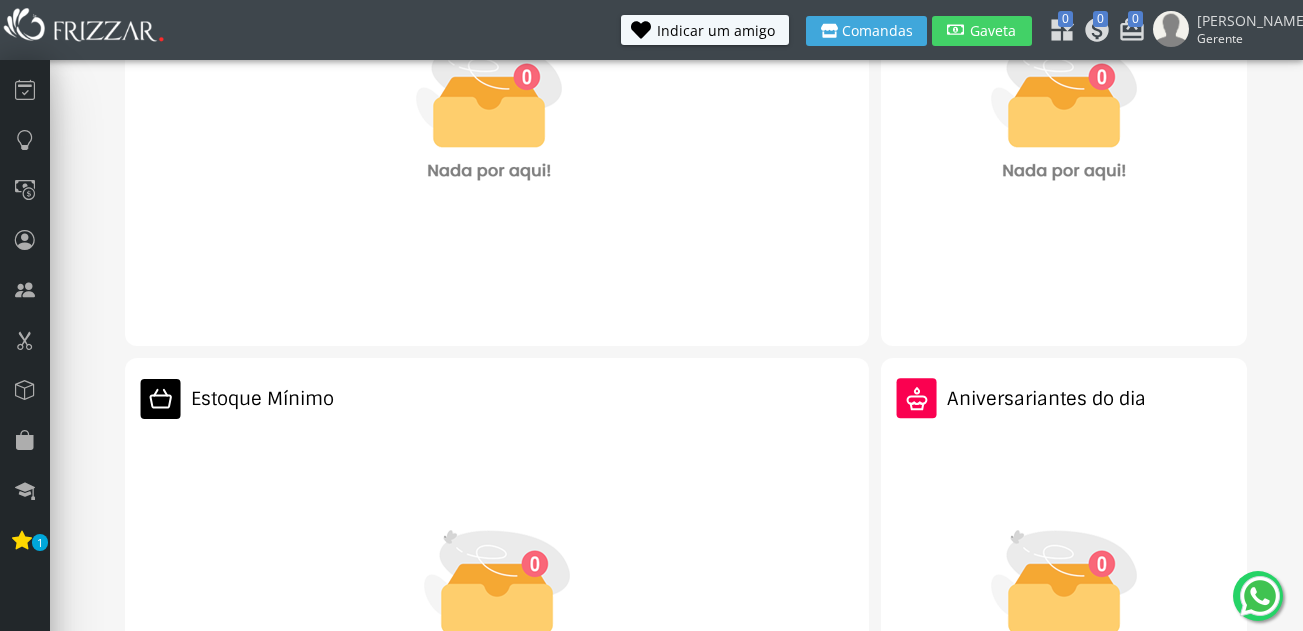 scroll, scrollTop: 937, scrollLeft: 0, axis: vertical 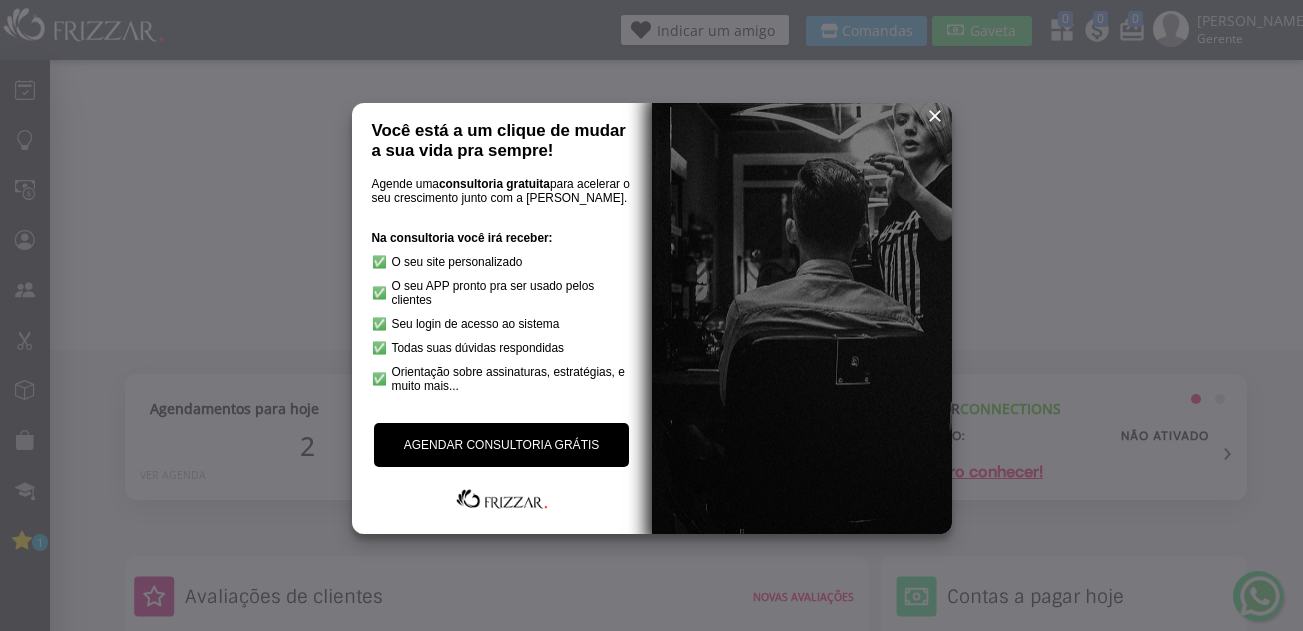 click at bounding box center [935, 116] 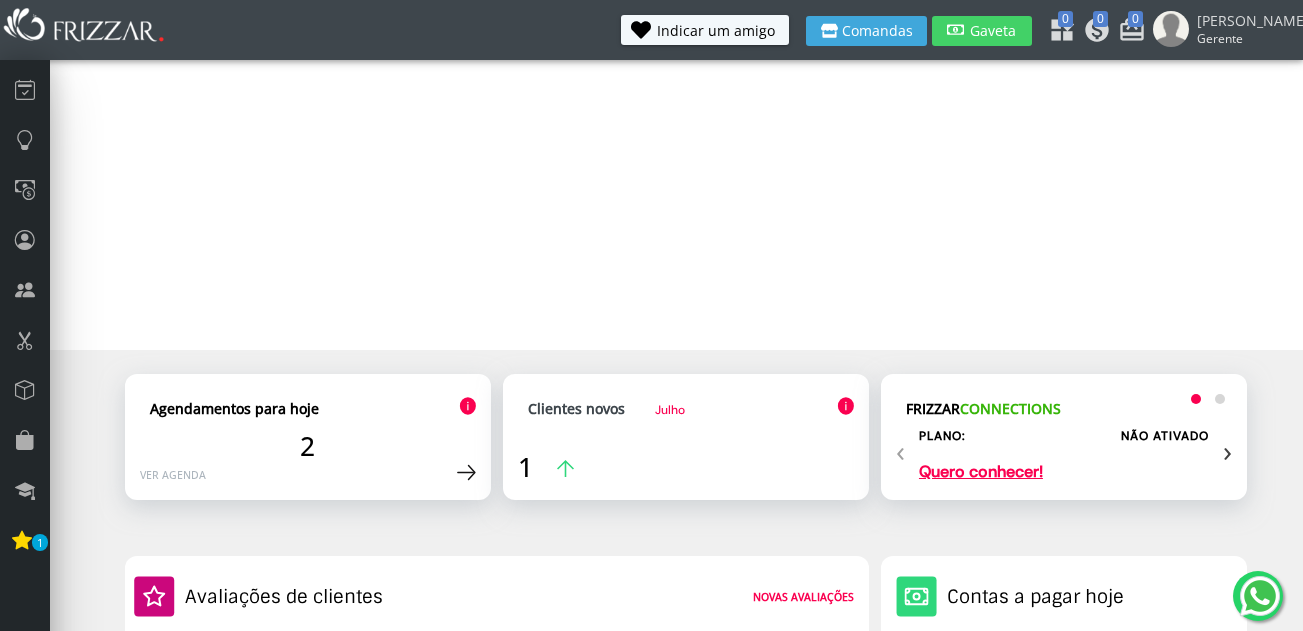 click at bounding box center [1260, 596] 